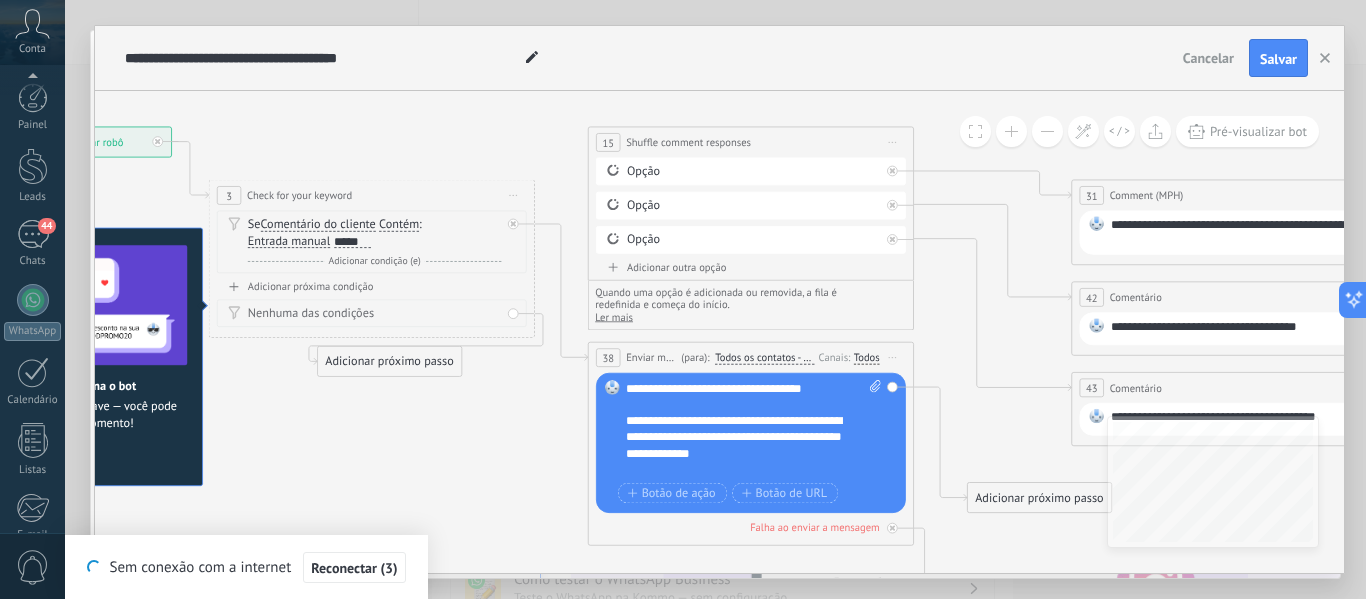 scroll, scrollTop: 0, scrollLeft: 0, axis: both 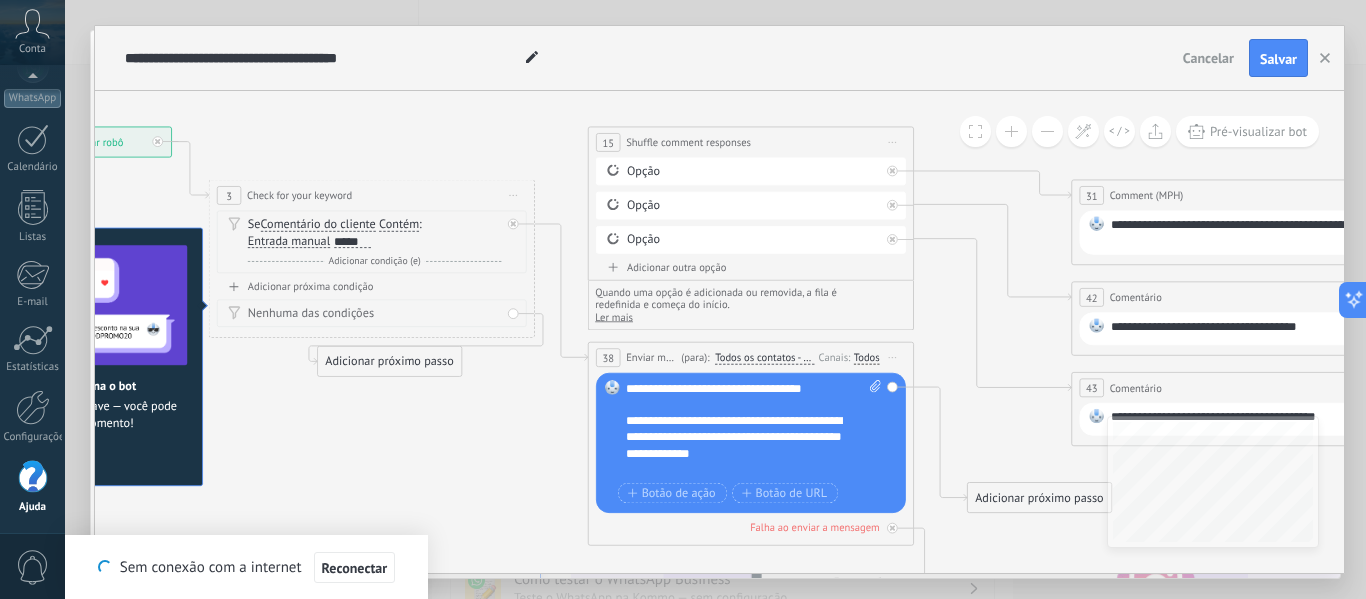 click 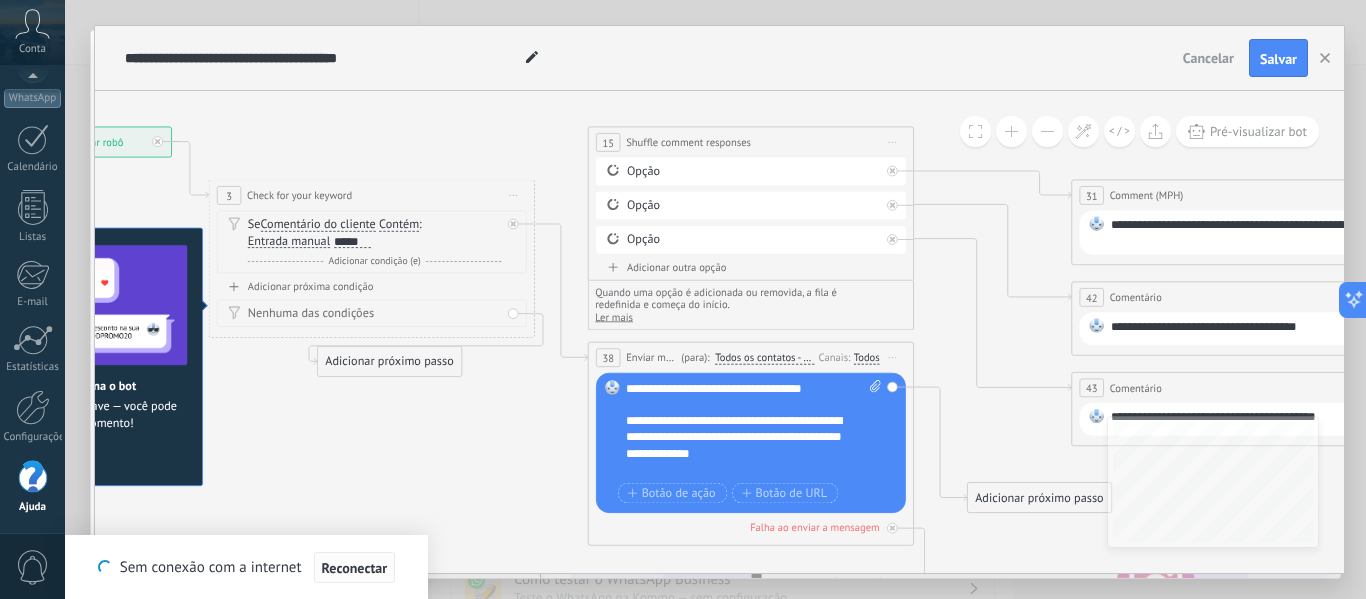 click on "Reconectar" at bounding box center [355, 568] 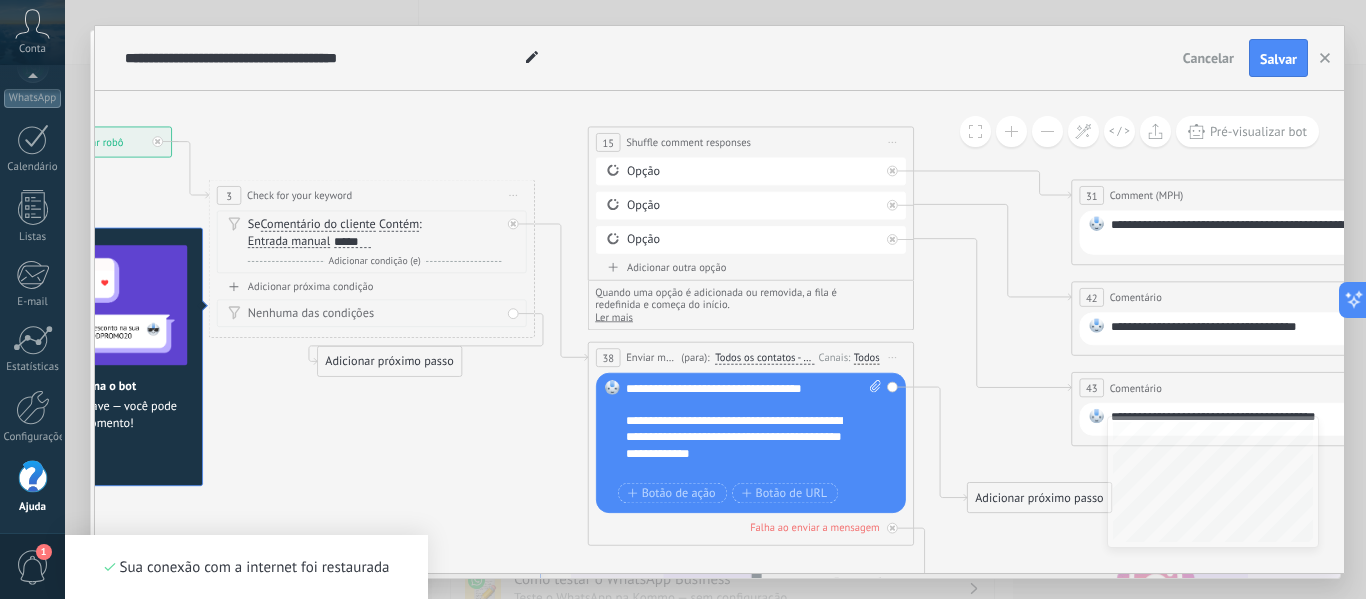 click 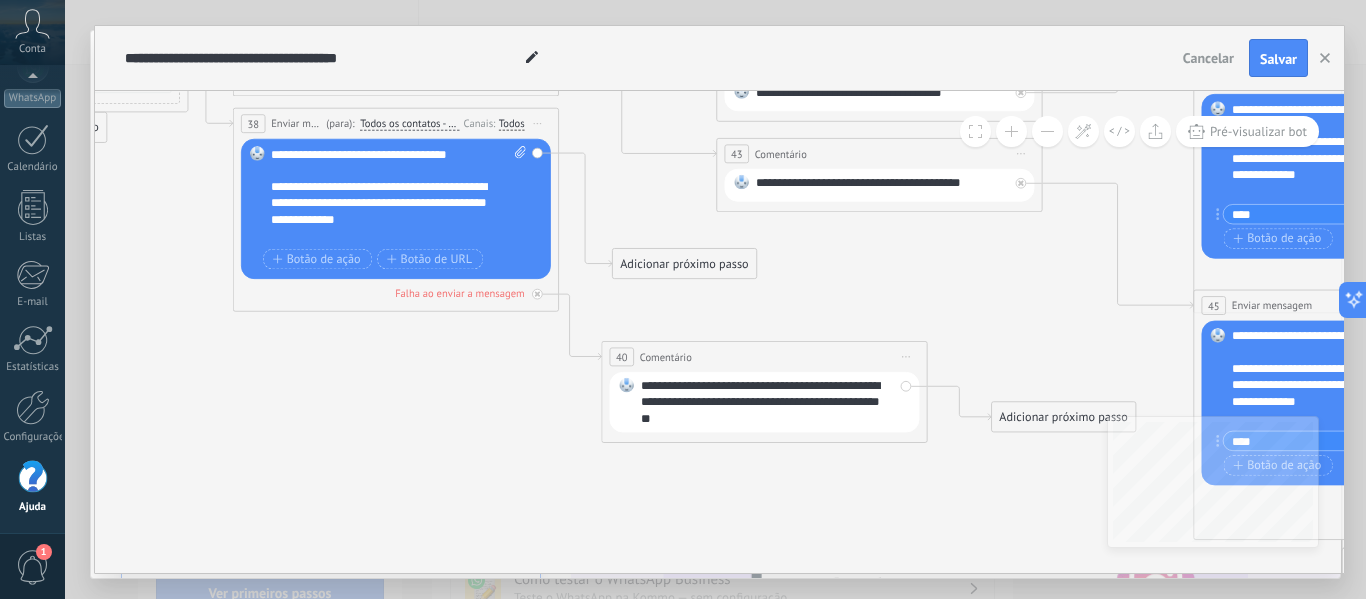 drag, startPoint x: 1025, startPoint y: 538, endPoint x: 668, endPoint y: 299, distance: 429.61612 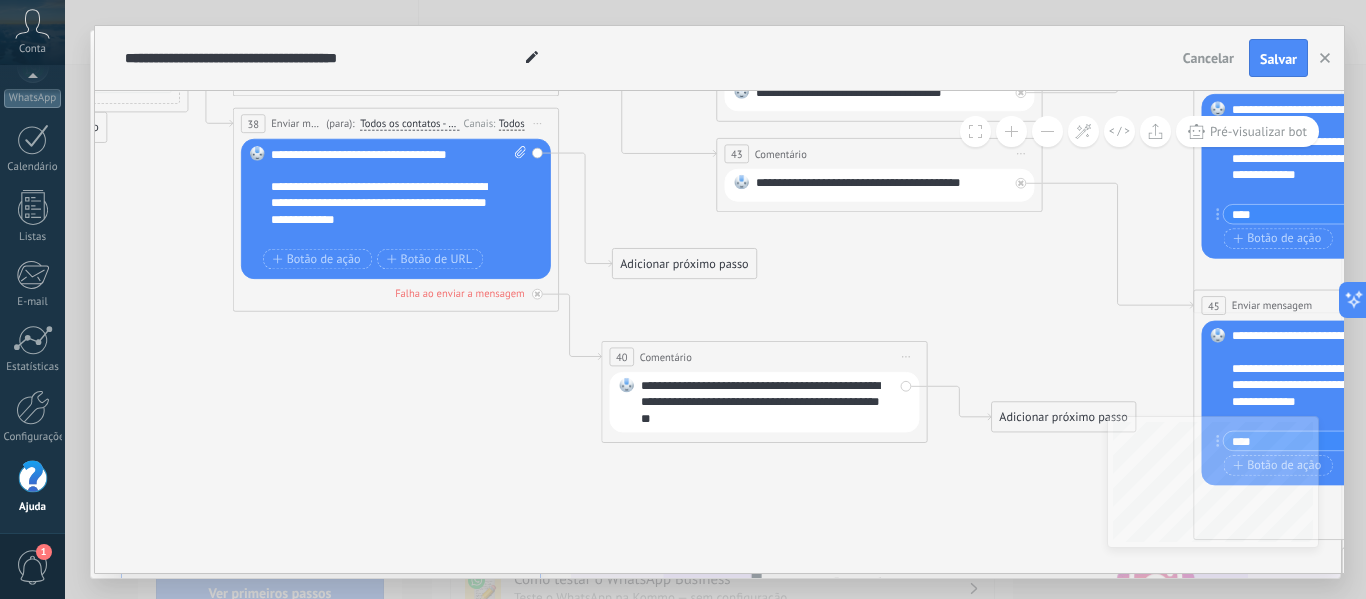 click 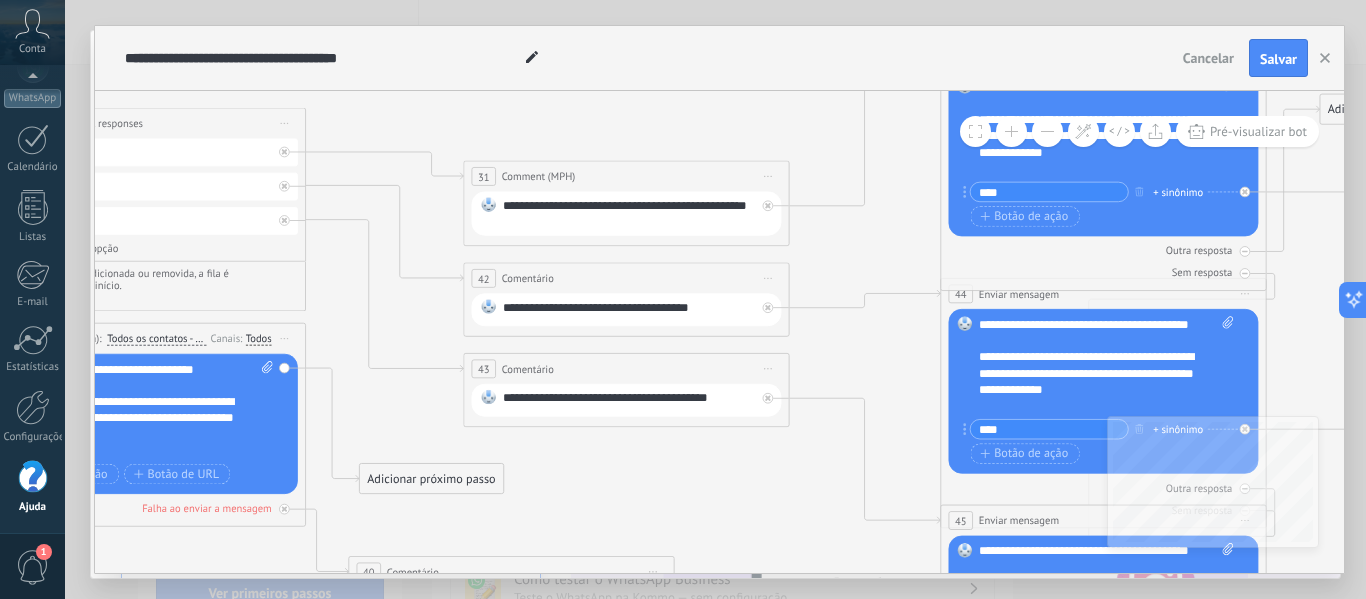 drag, startPoint x: 939, startPoint y: 292, endPoint x: 694, endPoint y: 496, distance: 318.81186 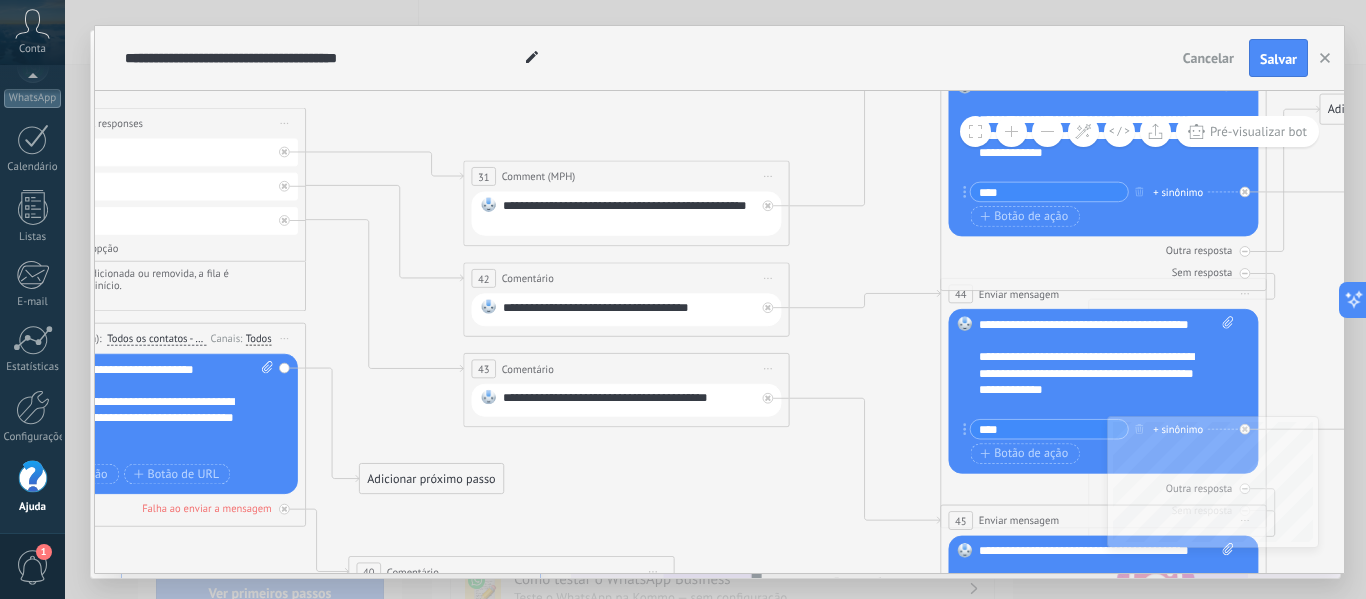click 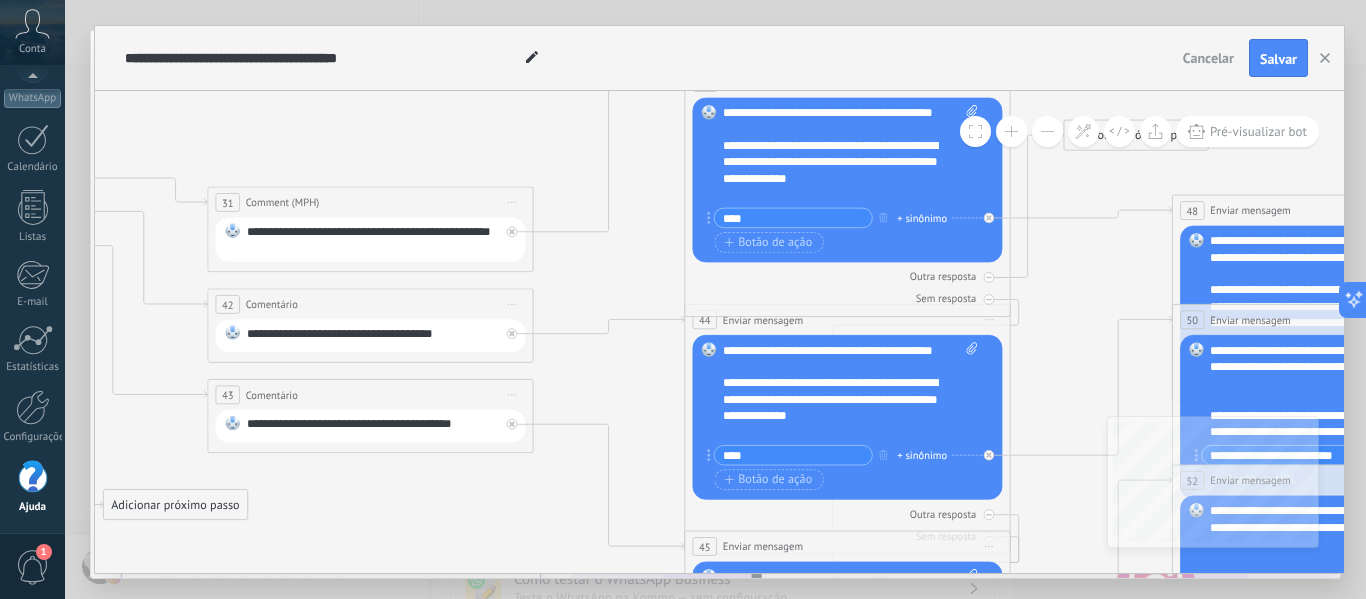 drag, startPoint x: 842, startPoint y: 279, endPoint x: 610, endPoint y: 247, distance: 234.1965 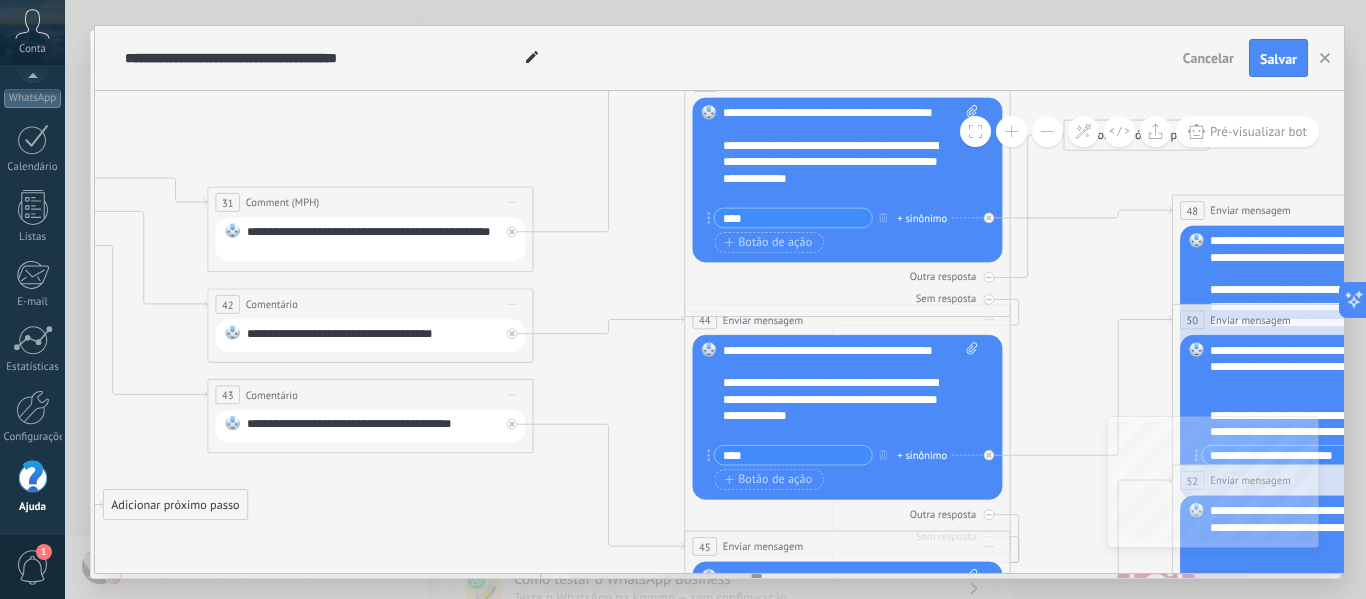 click 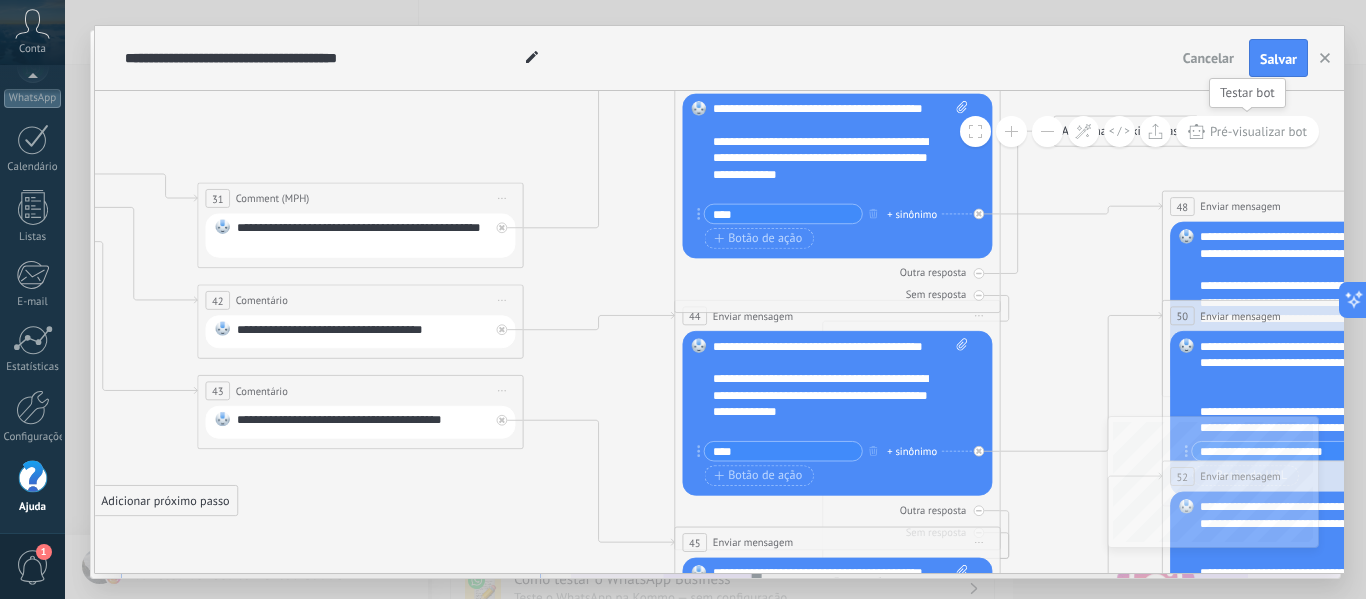 click on "Pré-visualizar bot" at bounding box center [1258, 131] 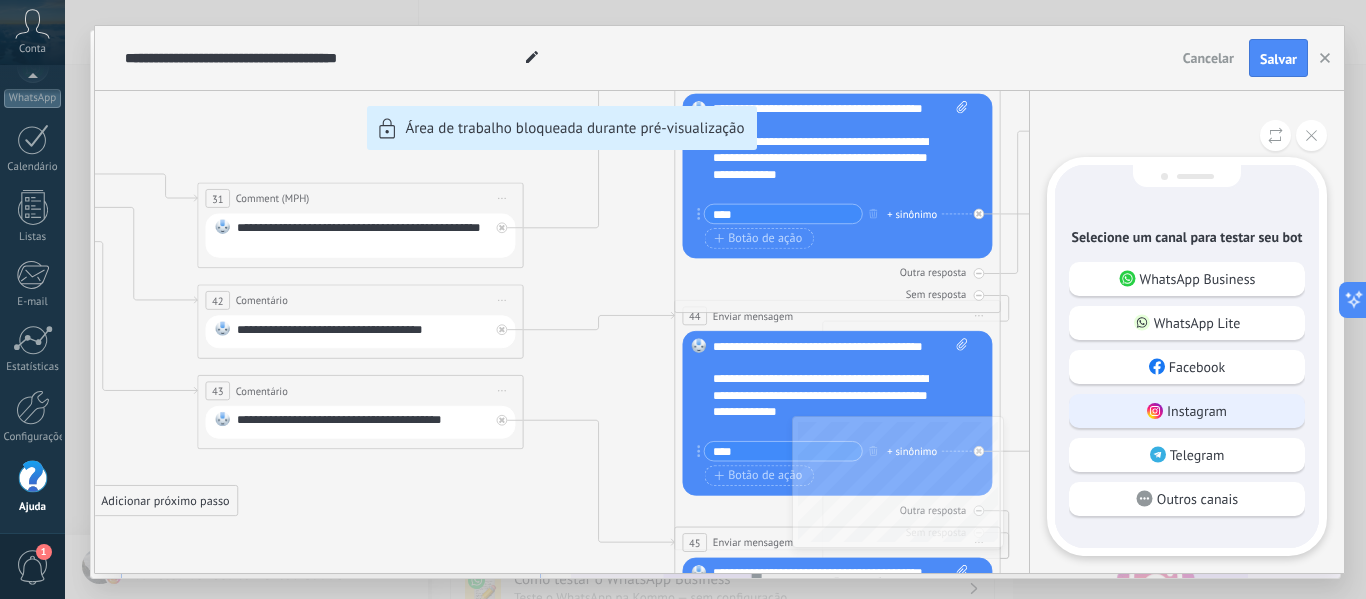 click on "Instagram" at bounding box center (1197, 411) 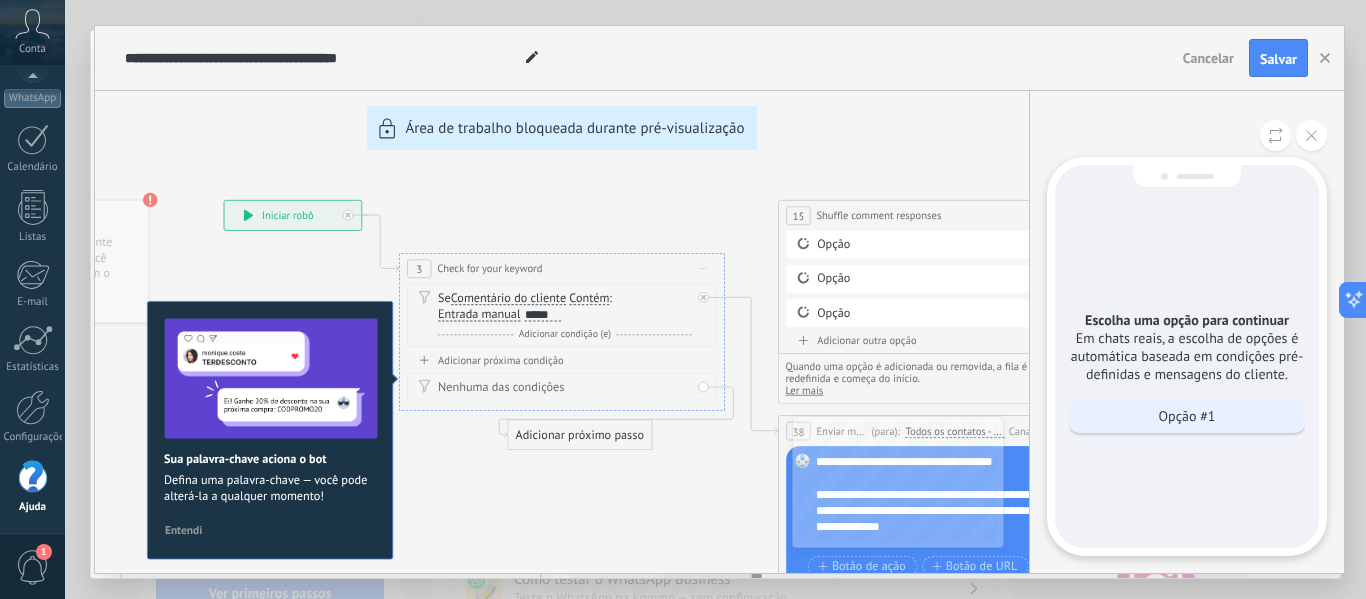 click on "Opção #1" at bounding box center (1187, 416) 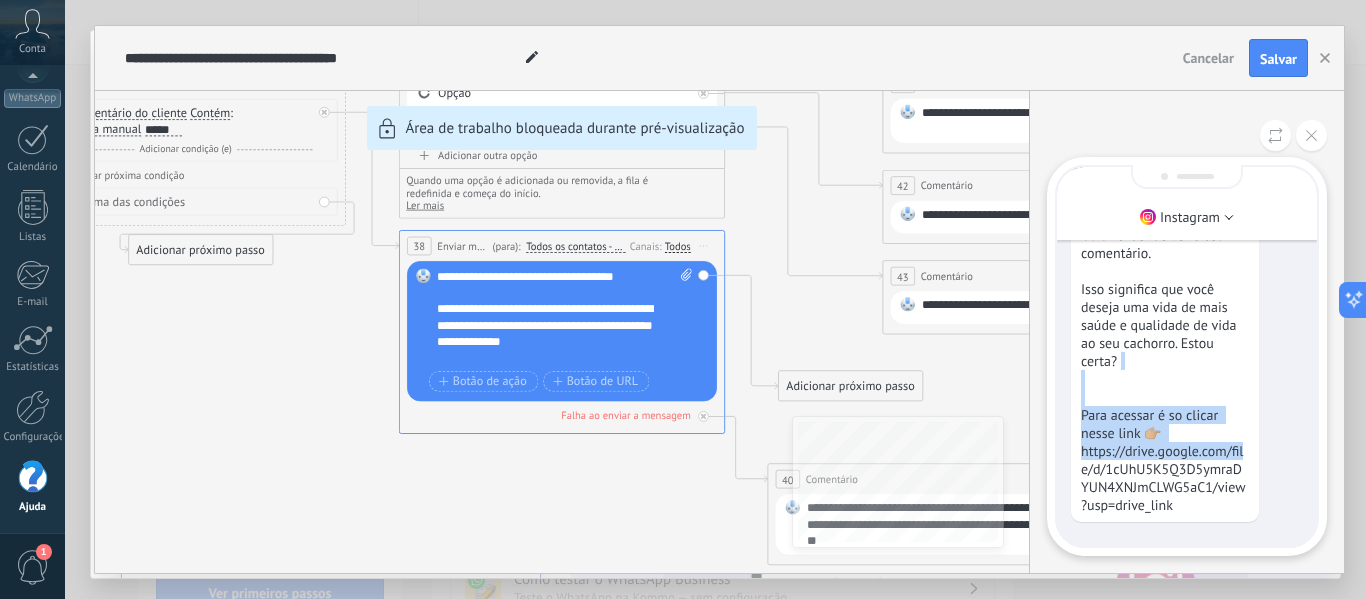 drag, startPoint x: 1275, startPoint y: 357, endPoint x: 1271, endPoint y: 454, distance: 97.082436 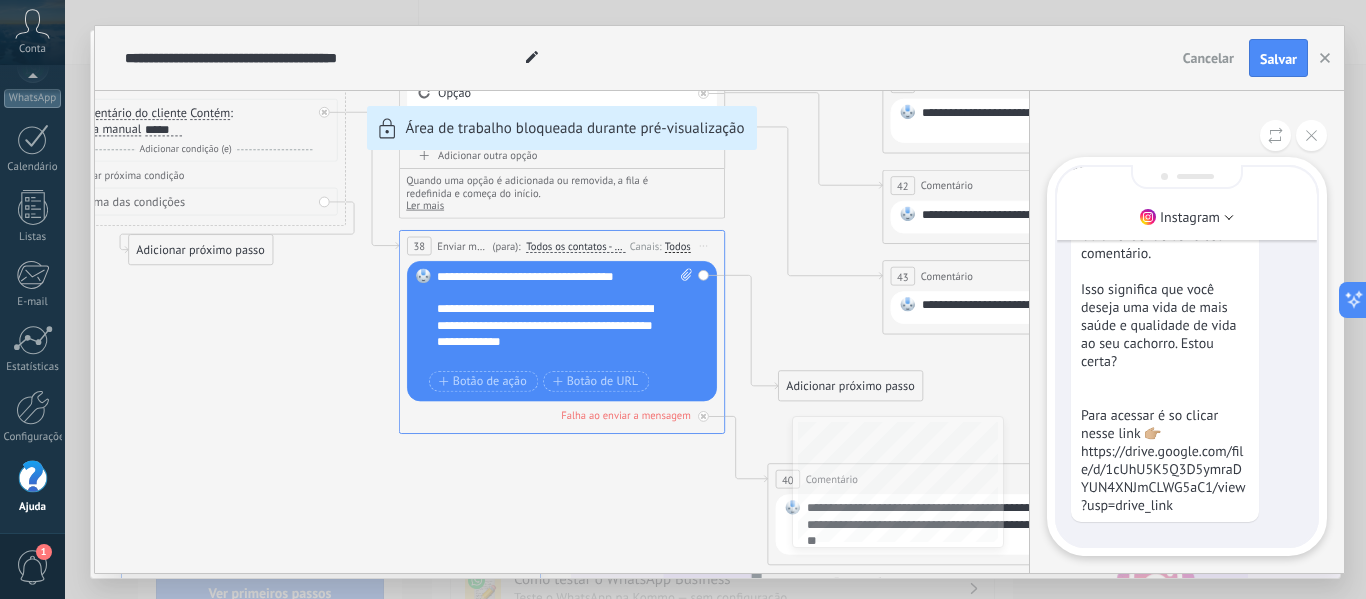 click on "Olá! Acabei de ver o seu comentário.
Isso significa que você deseja uma vida de mais saúde e qualidade de vida ao seu cachorro. Estou certa?
Para acessar é so clicar nesse link 👉🏼 https://drive.google.com/file/d/1cUhU5K5Q3D5ymraDYUN4XNJmCLWG5aC1/view?usp=drive_link" at bounding box center [1165, 370] 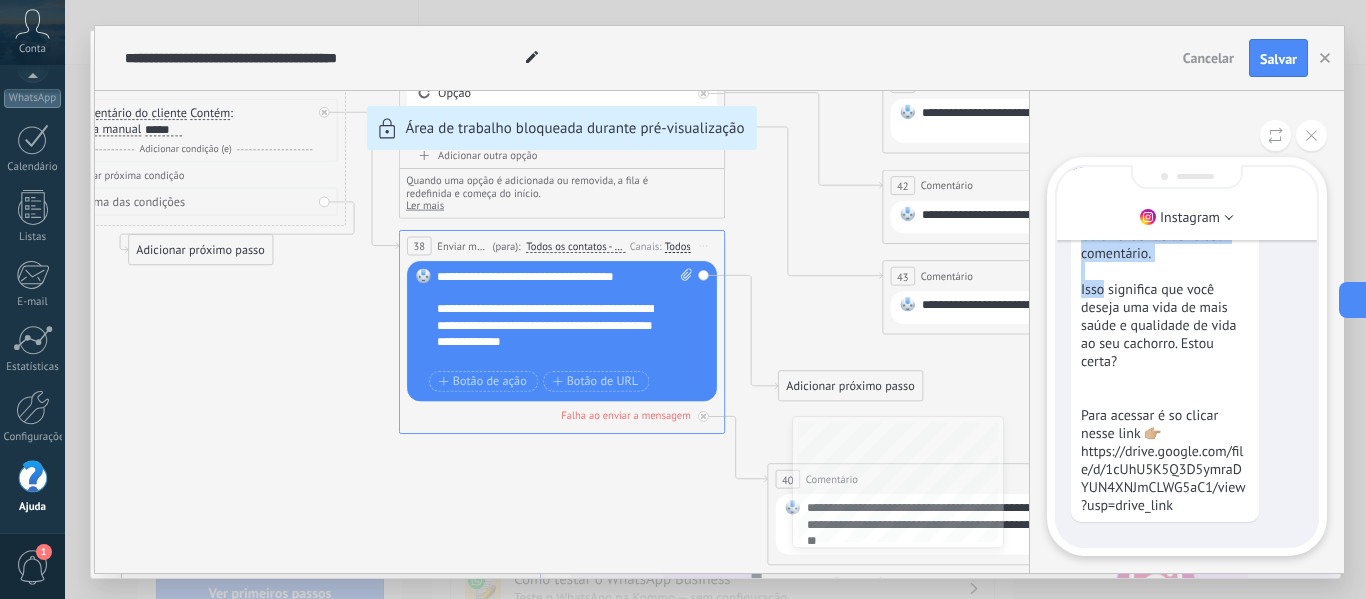 drag, startPoint x: 1103, startPoint y: 294, endPoint x: 1181, endPoint y: 283, distance: 78.77182 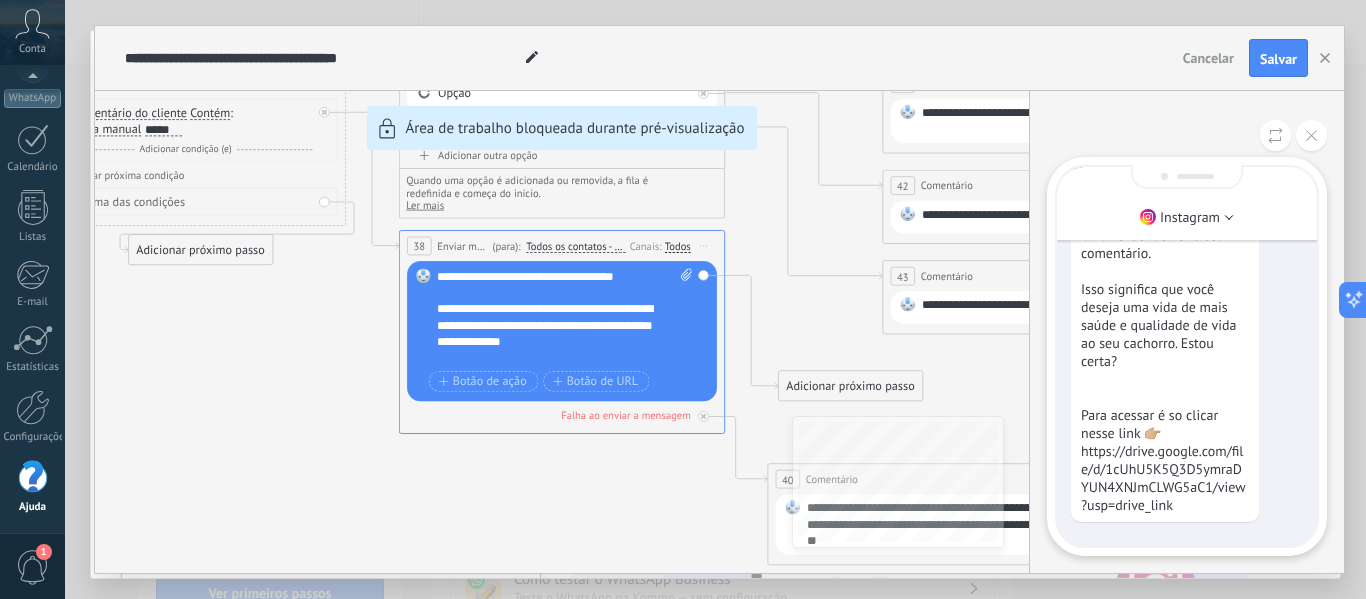 click on "Olá! Acabei de ver o seu comentário.
Isso significa que você deseja uma vida de mais saúde e qualidade de vida ao seu cachorro. Estou certa?
Para acessar é so clicar nesse link 👉🏼 https://drive.google.com/file/d/1cUhU5K5Q3D5ymraDYUN4XNJmCLWG5aC1/view?usp=drive_link" at bounding box center [1165, 370] 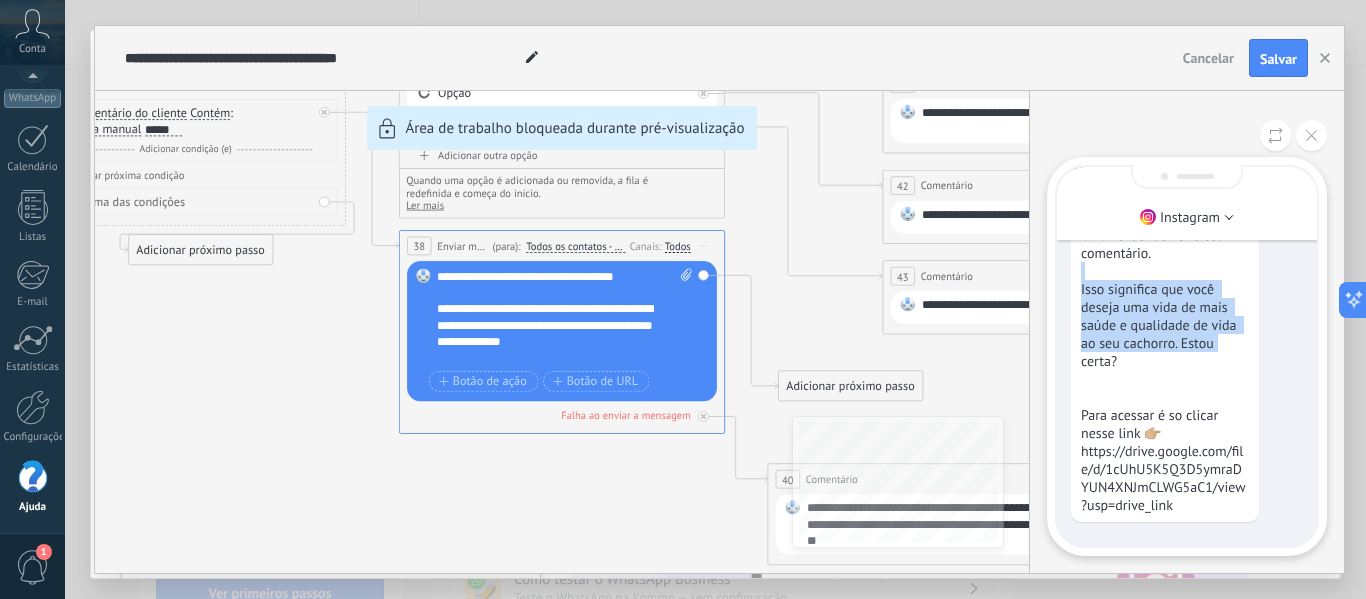 drag, startPoint x: 1272, startPoint y: 354, endPoint x: 1248, endPoint y: 253, distance: 103.81233 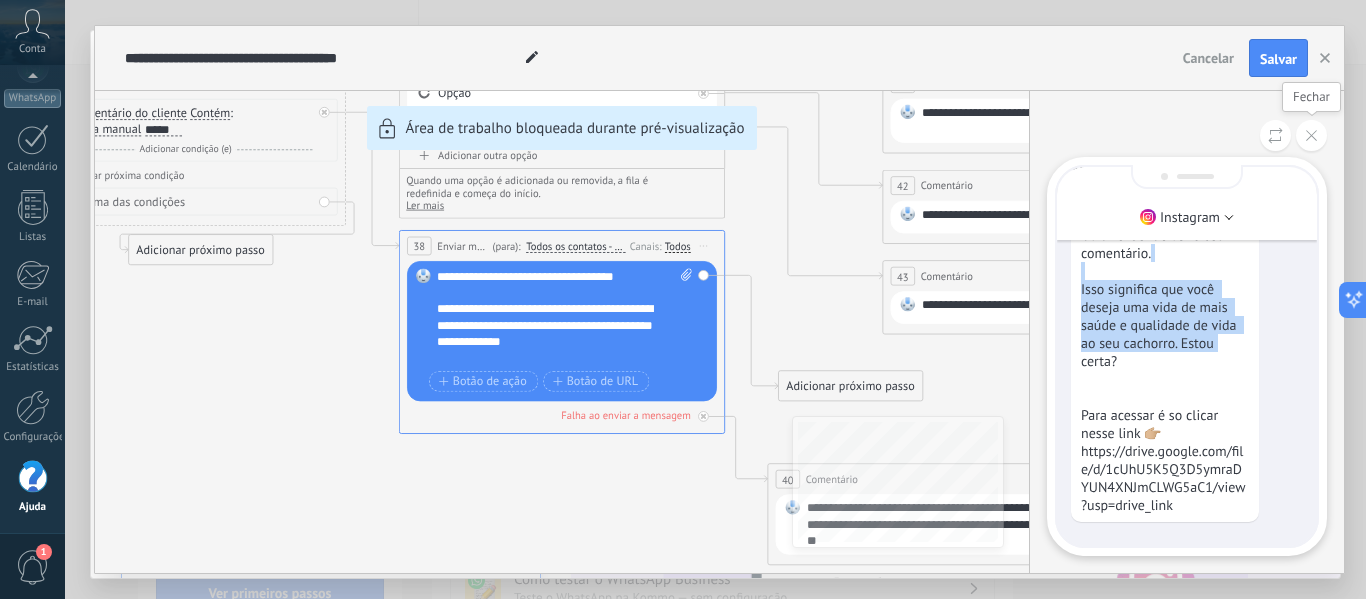 click at bounding box center [1311, 135] 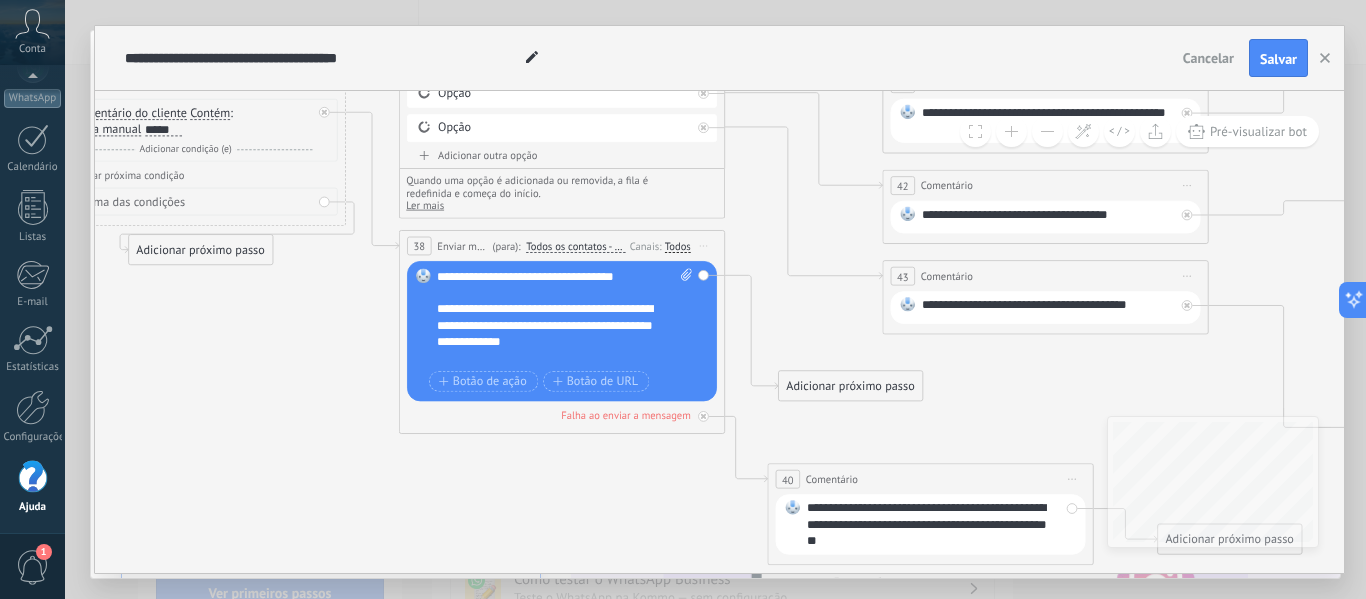 click at bounding box center (1047, 131) 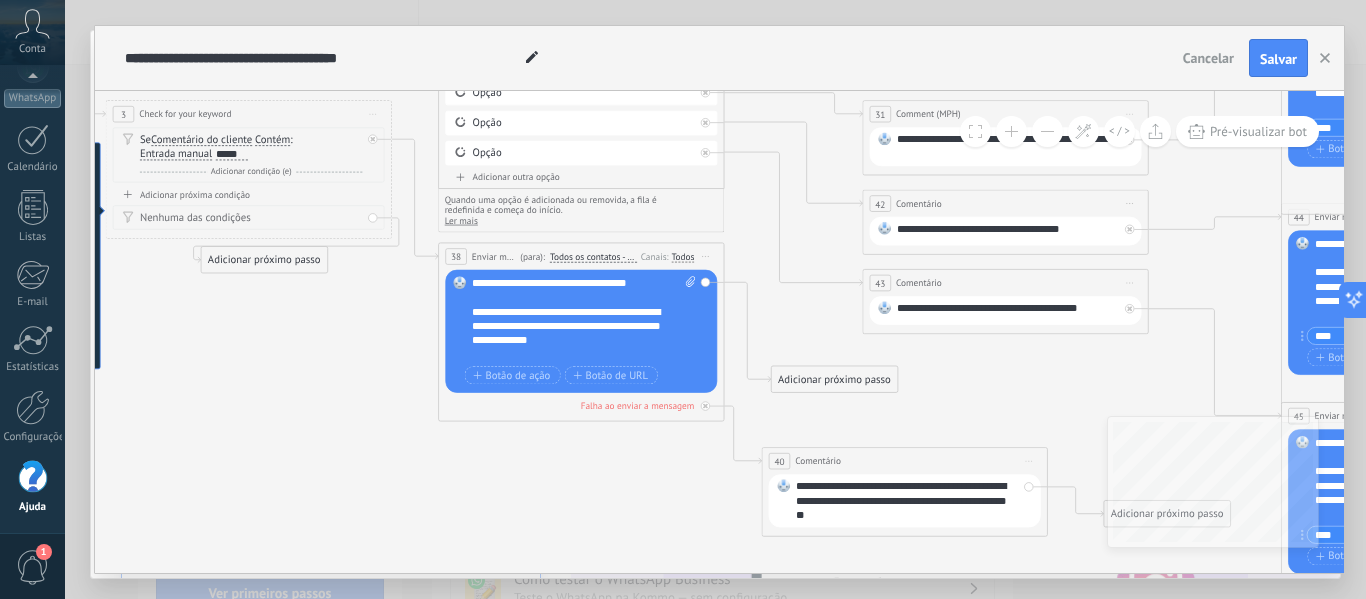 click at bounding box center [1047, 131] 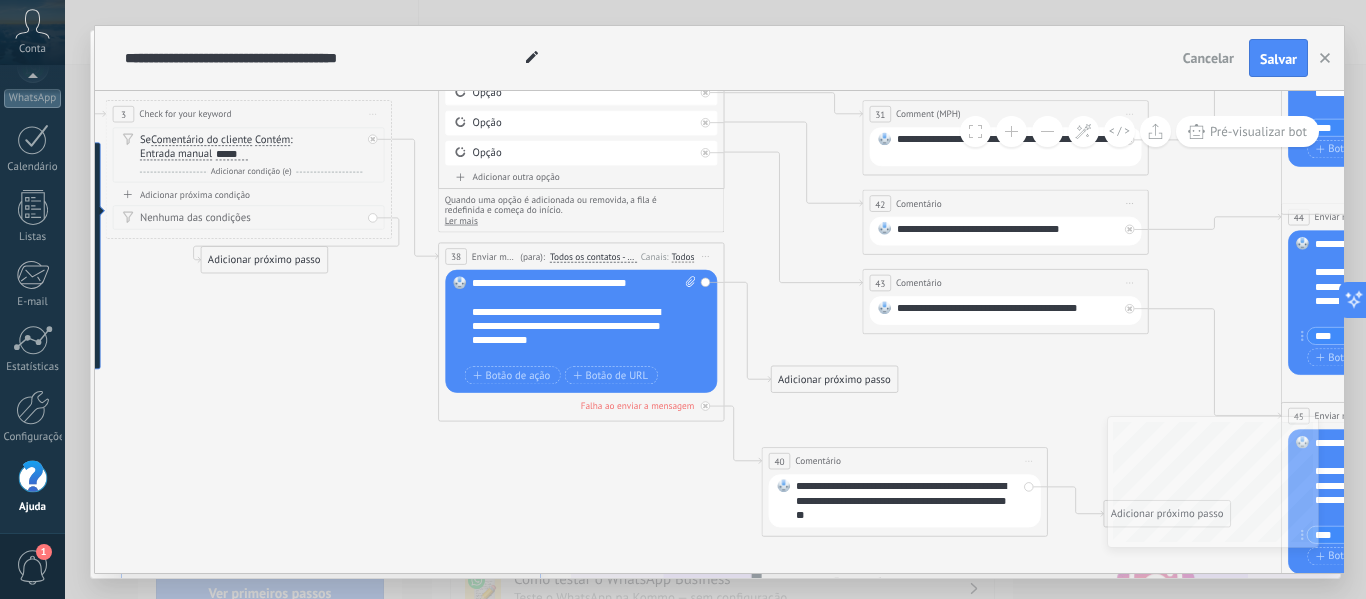 click at bounding box center (1047, 131) 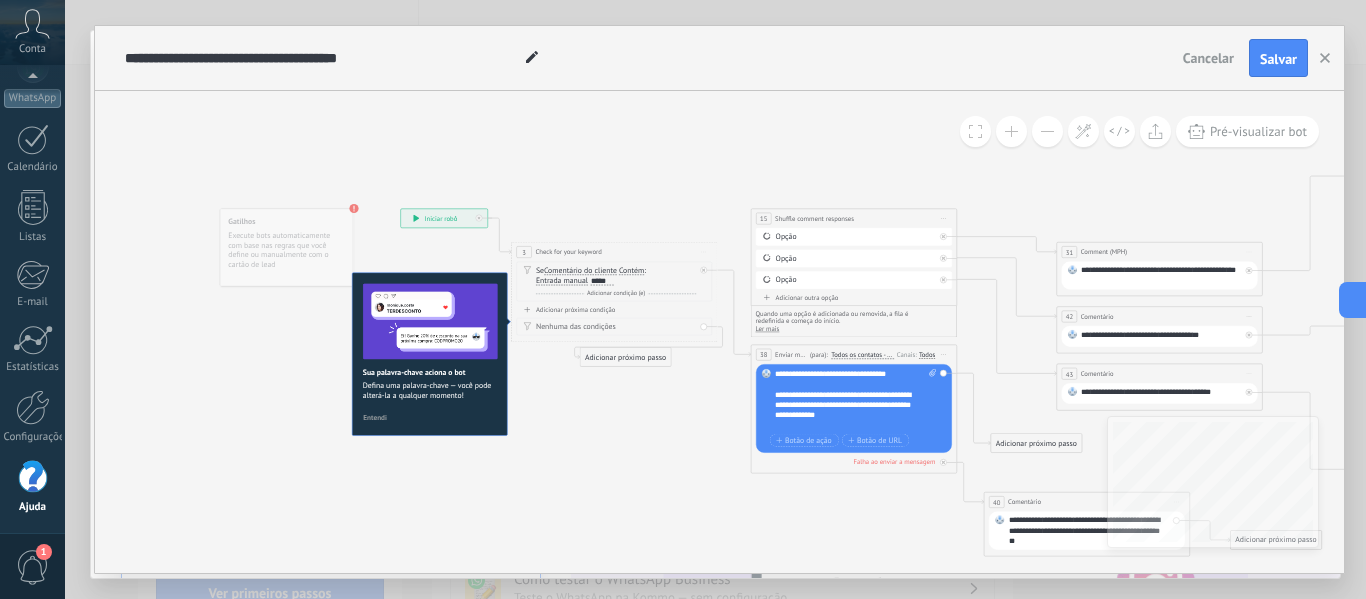drag, startPoint x: 803, startPoint y: 114, endPoint x: 1055, endPoint y: 187, distance: 262.36044 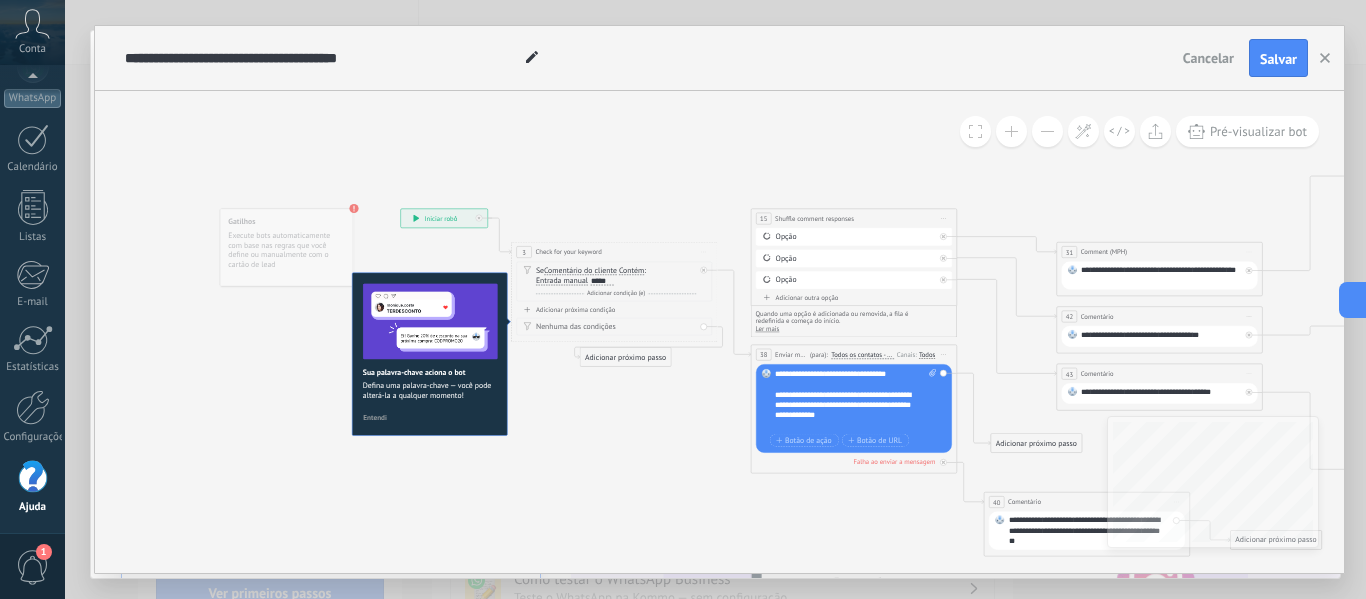 click 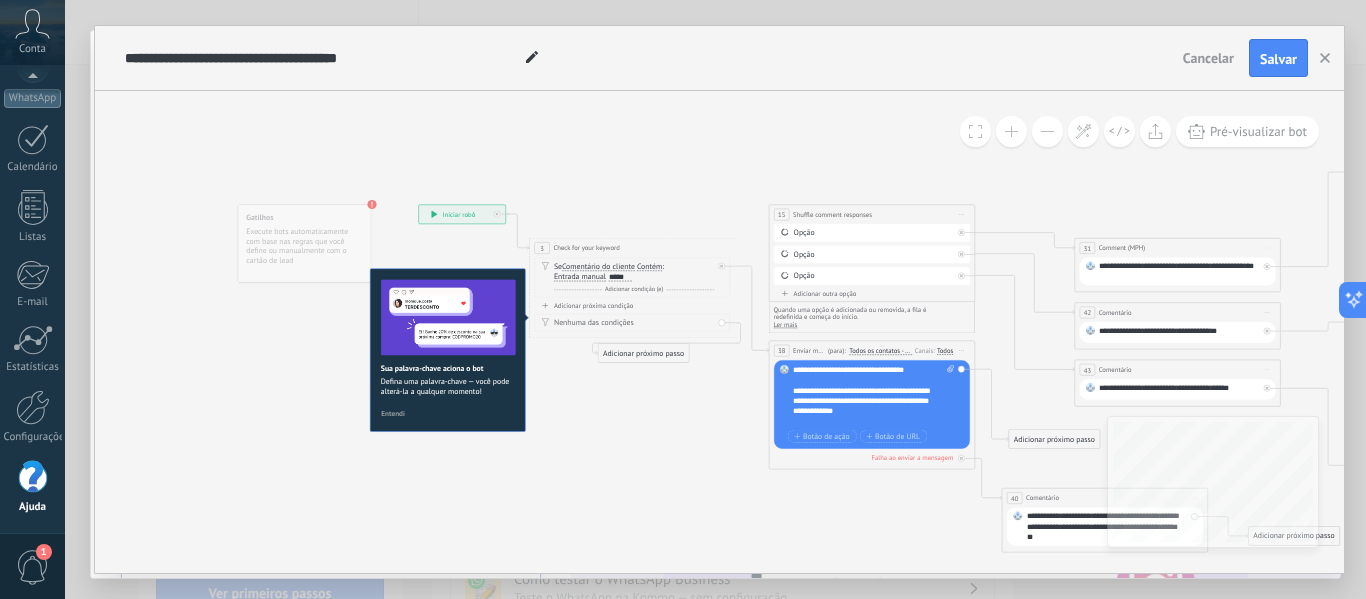 click on "Adicionar condição (e)" at bounding box center (633, 289) 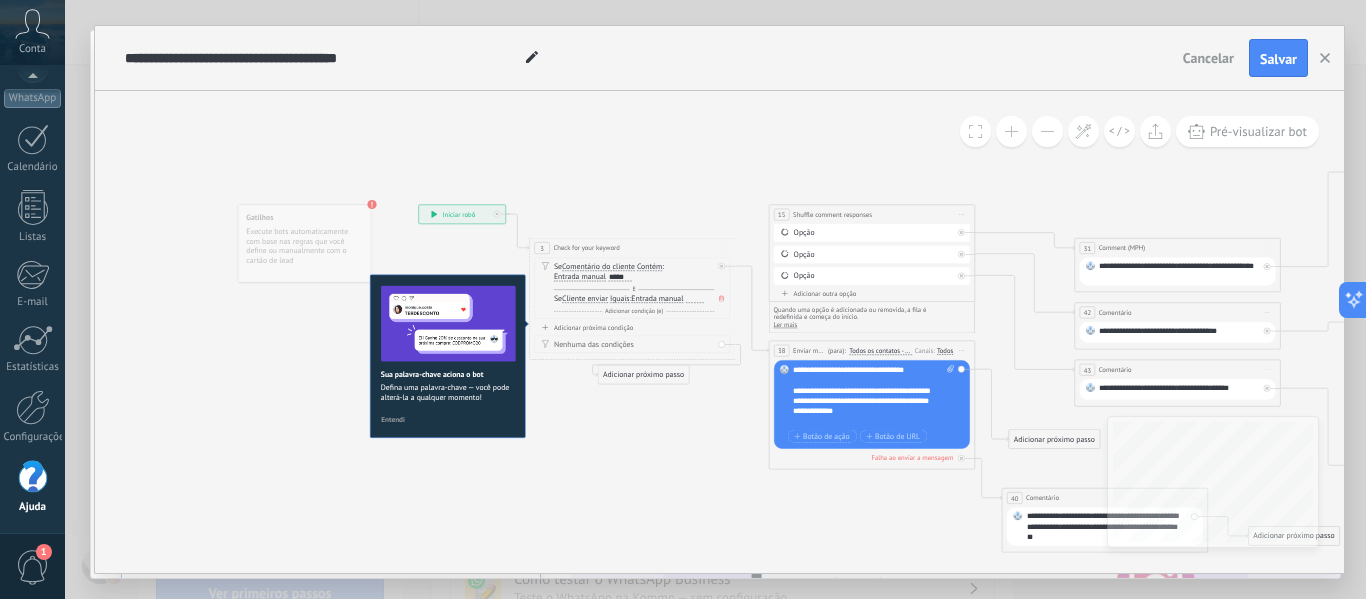 click on "Cliente enviar" at bounding box center (585, 299) 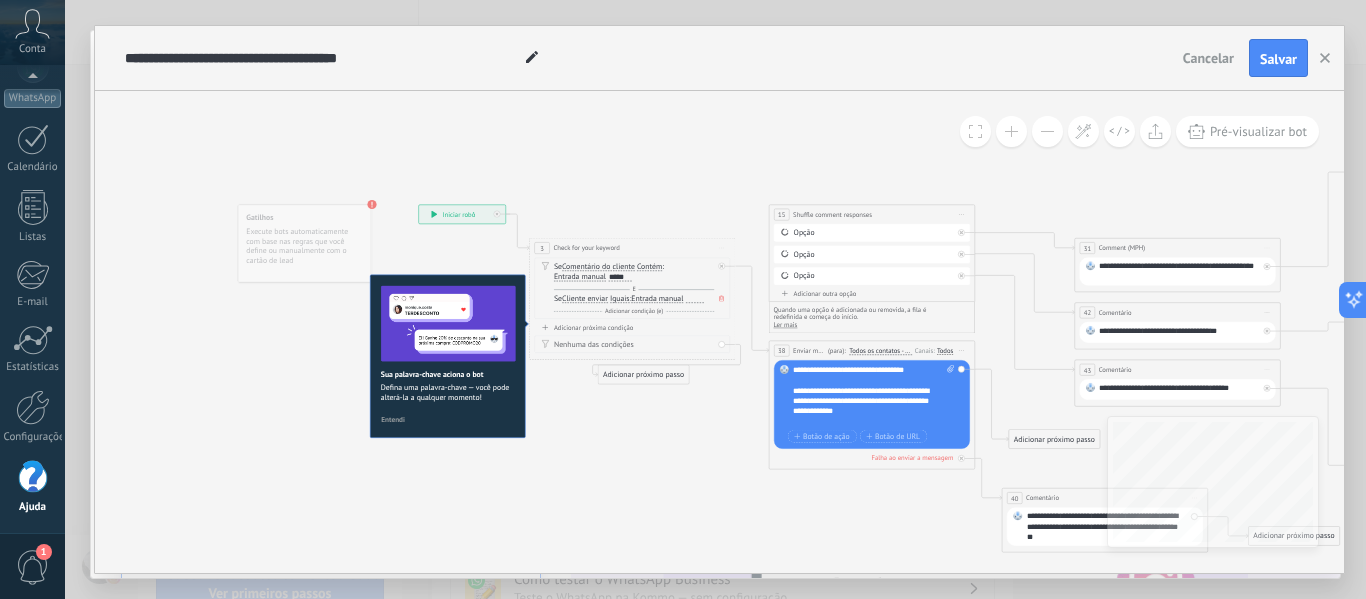 click on "Cliente enviar" at bounding box center (621, 299) 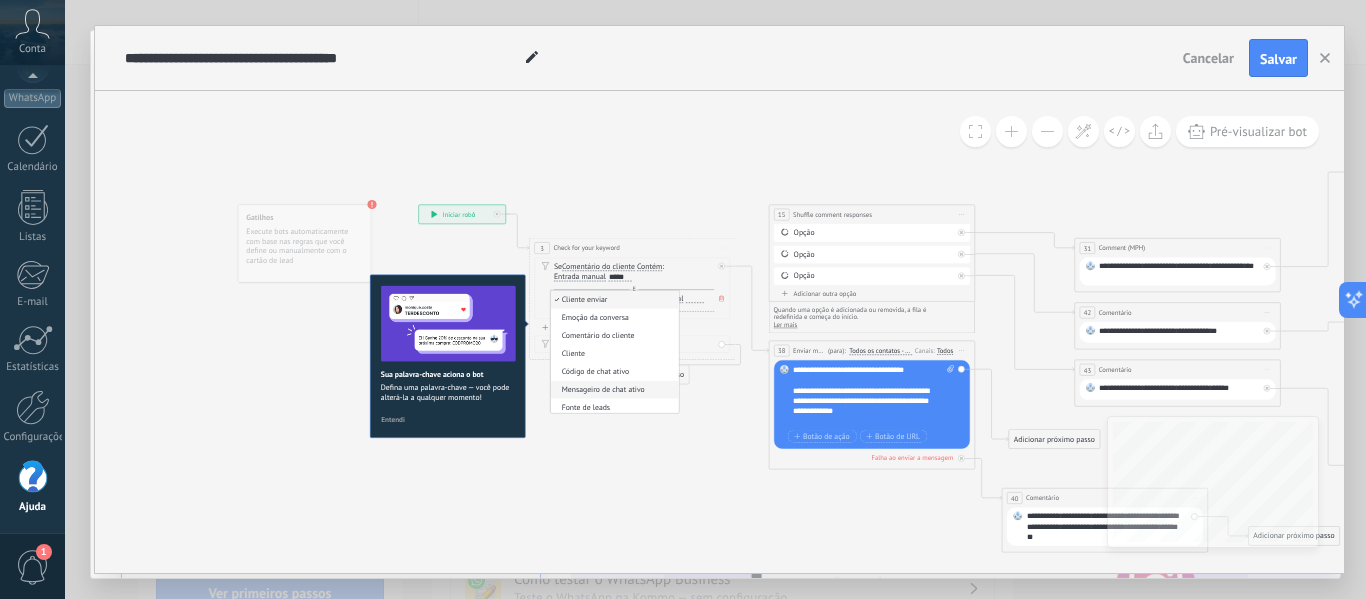 click on "Mensageiro de chat ativo" at bounding box center [615, 389] 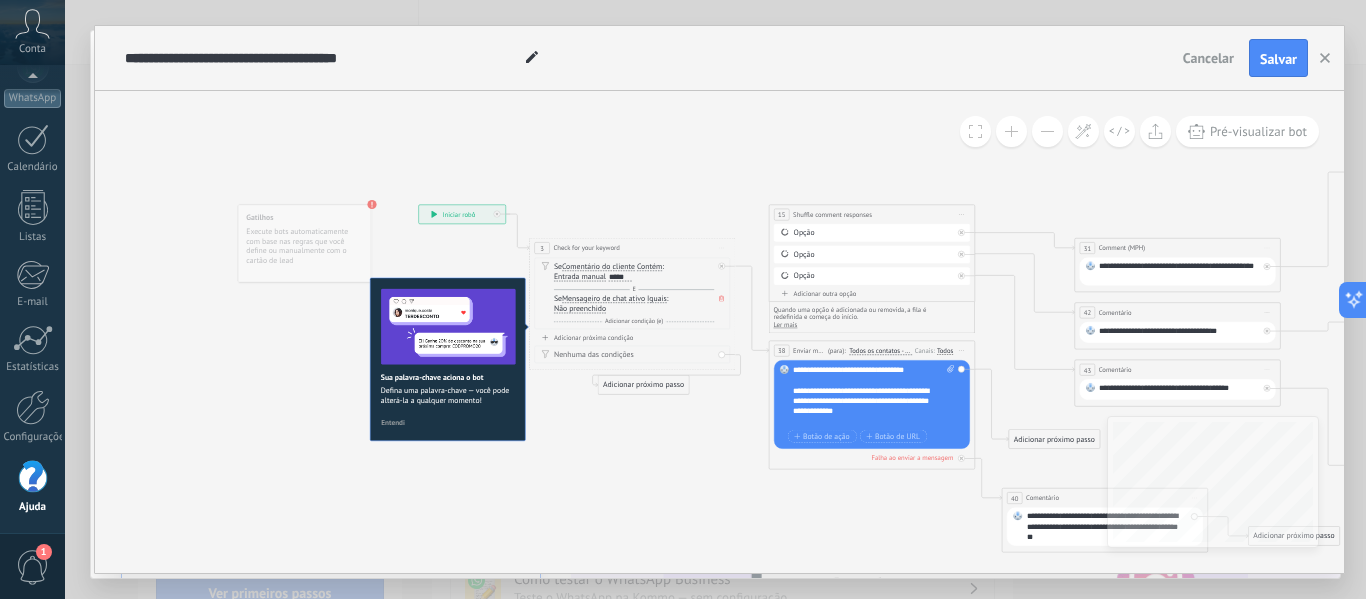 click at bounding box center (1011, 131) 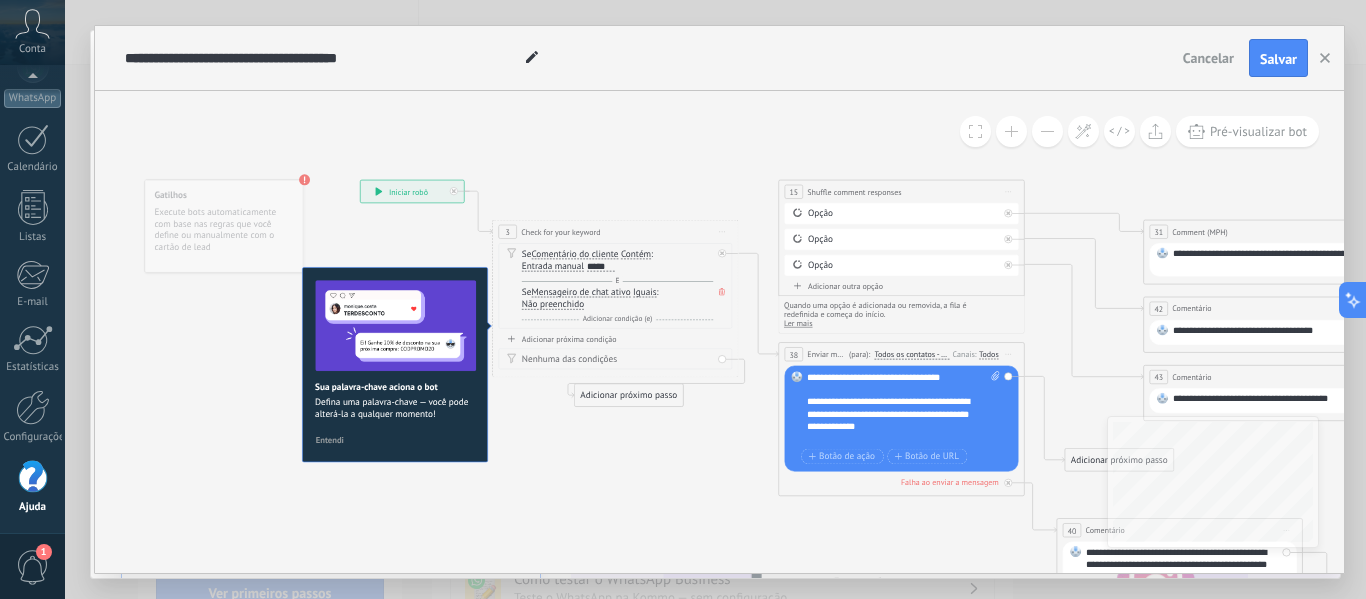 click at bounding box center [1011, 131] 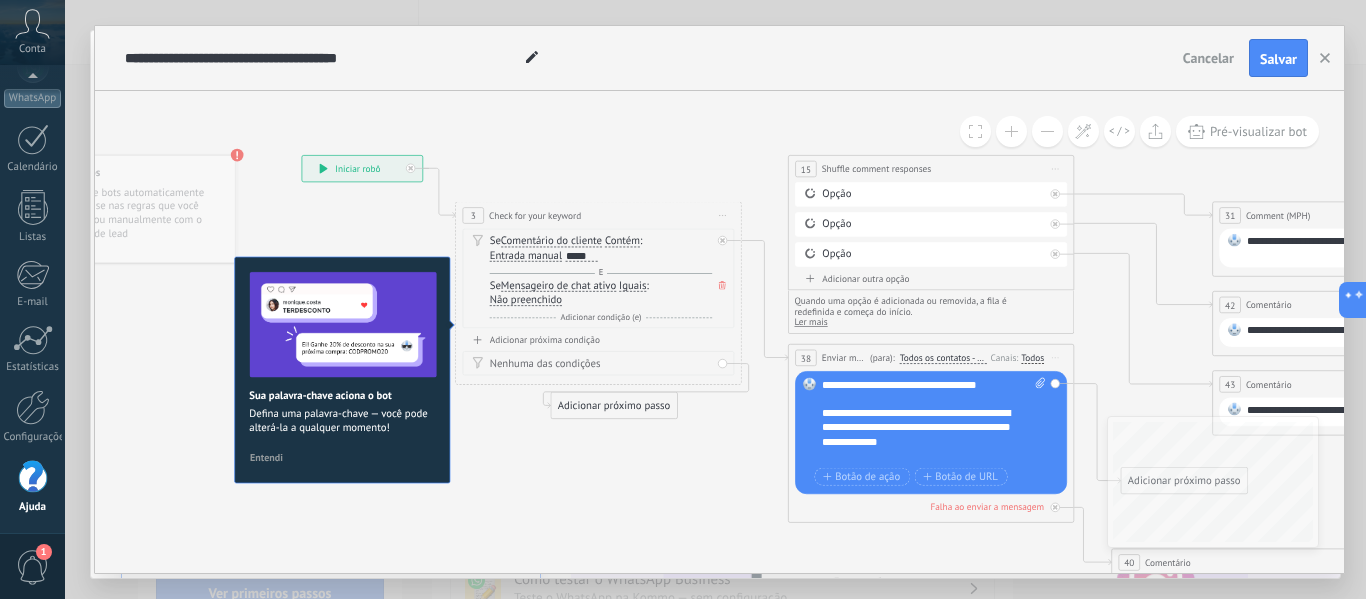 click at bounding box center [1011, 131] 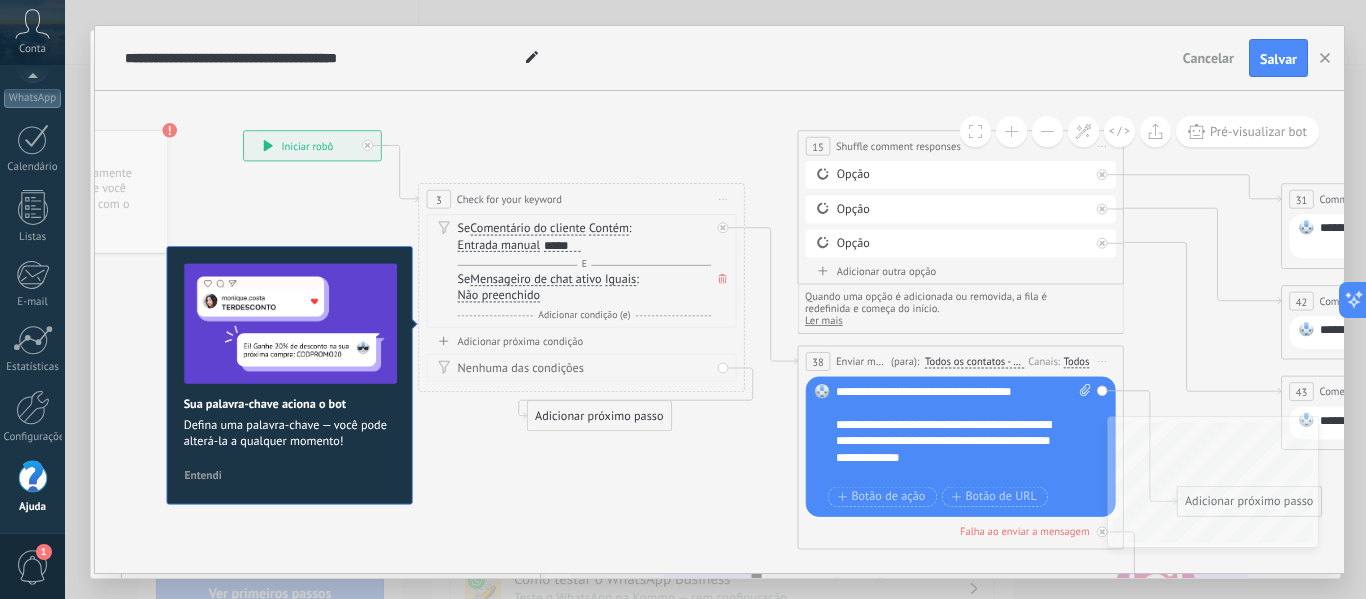 click 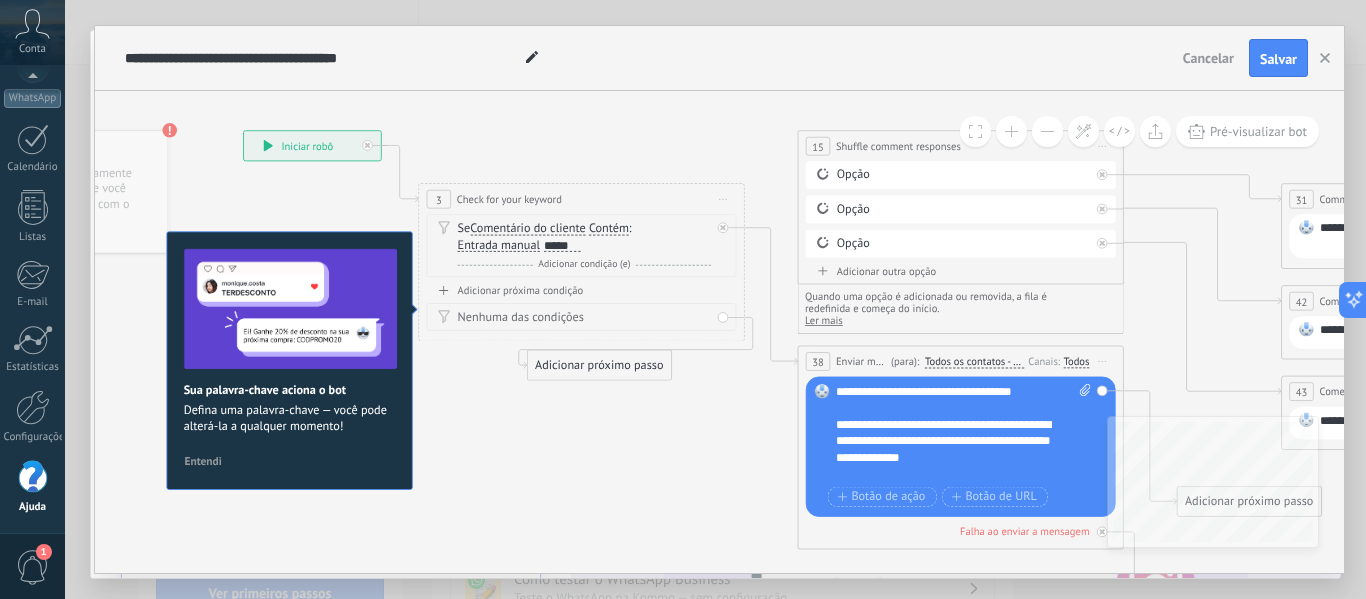 click on "Contém" at bounding box center (609, 228) 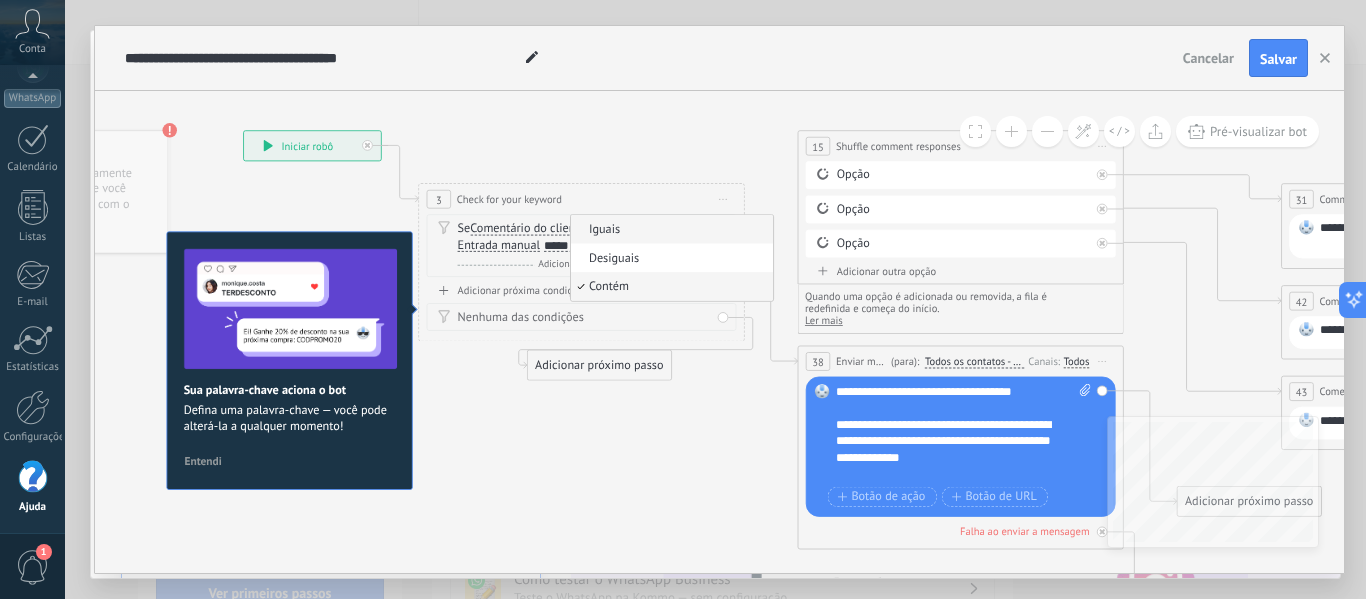 click on "Iguais" at bounding box center (669, 230) 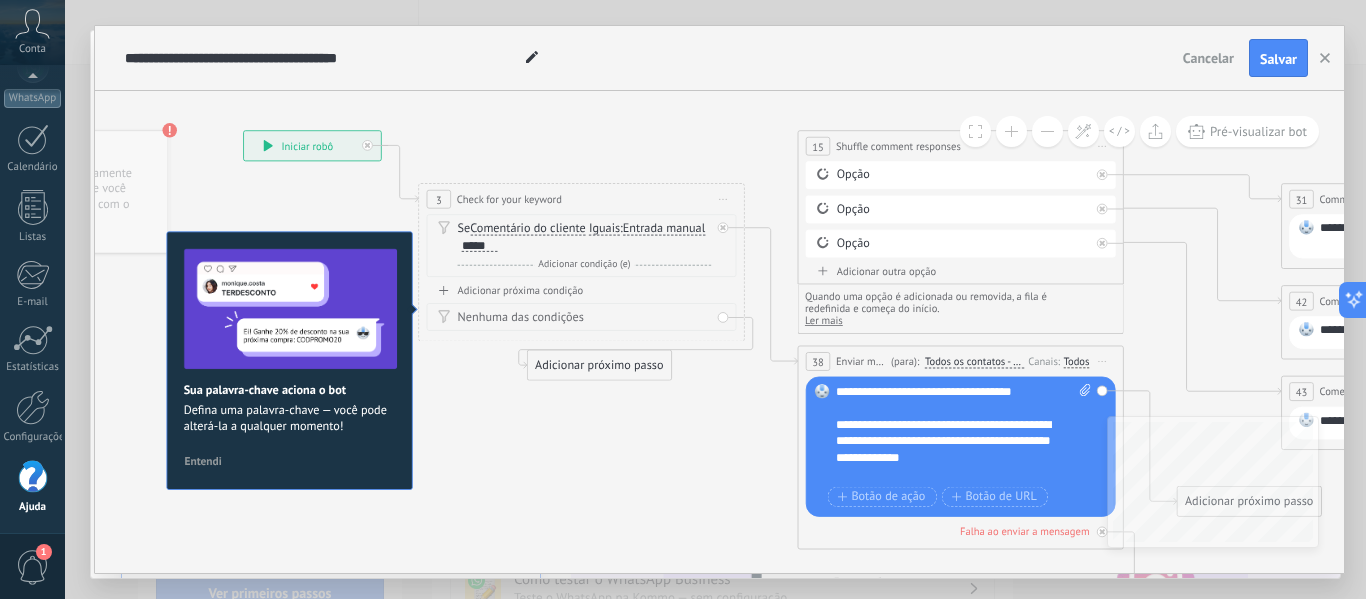 click on "Adicionar condição (e)" at bounding box center (584, 264) 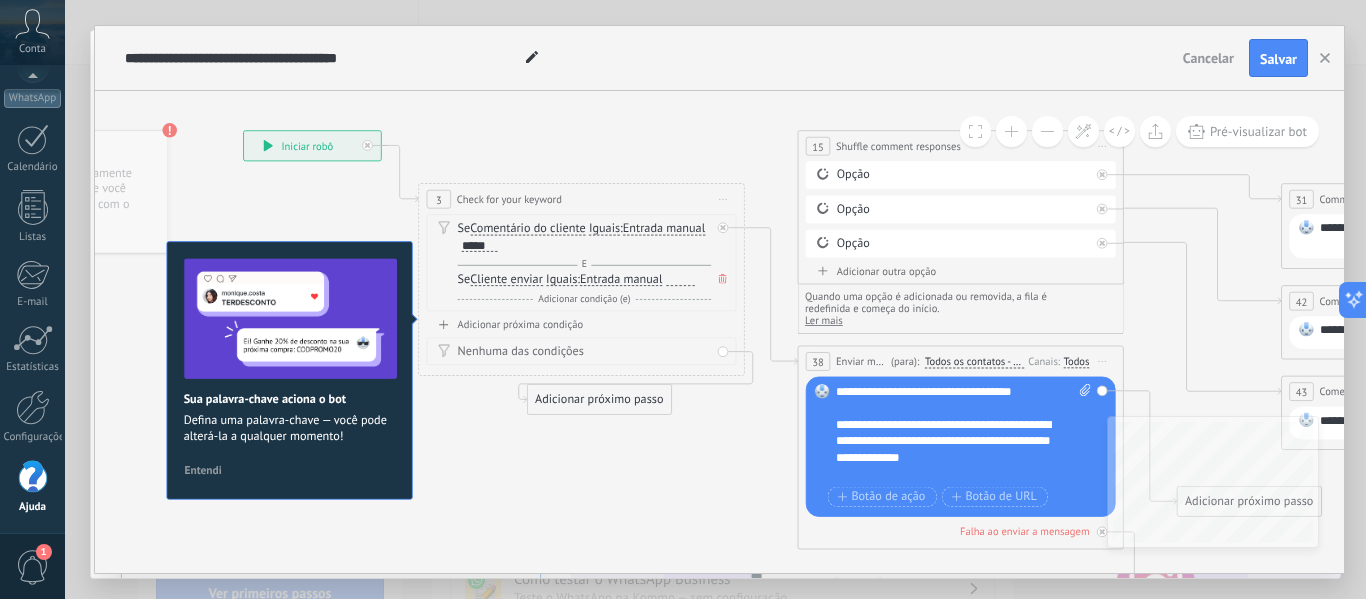 click 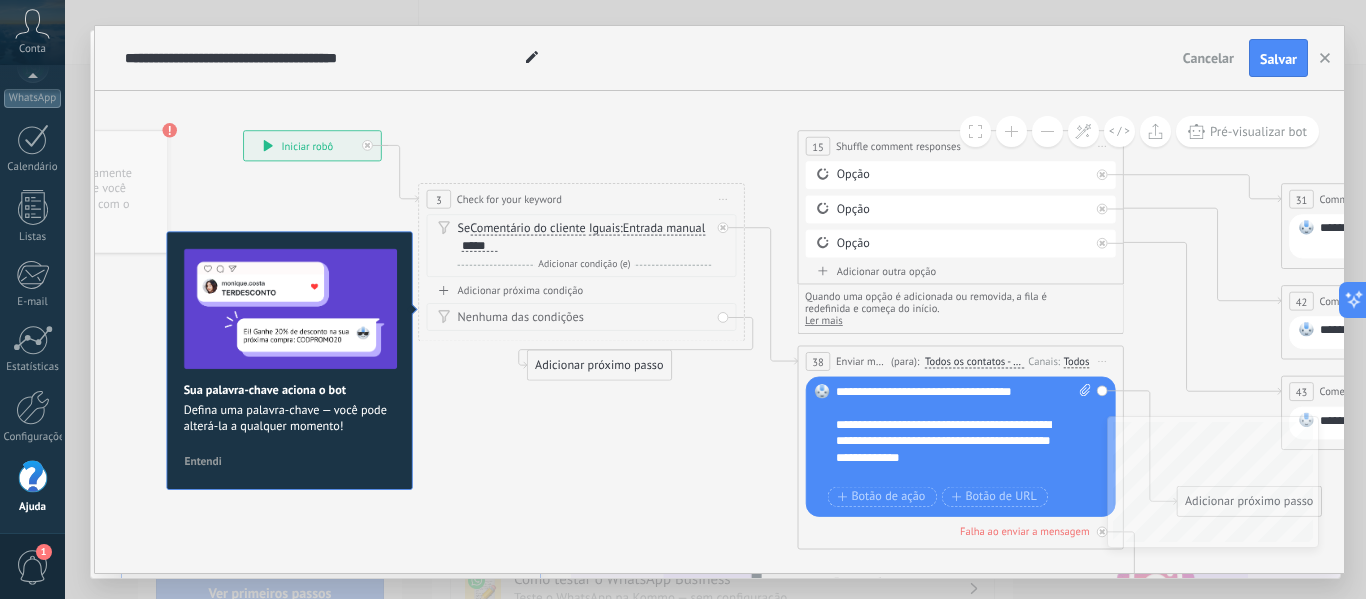 click on "Adicionar condição (e)" at bounding box center [584, 264] 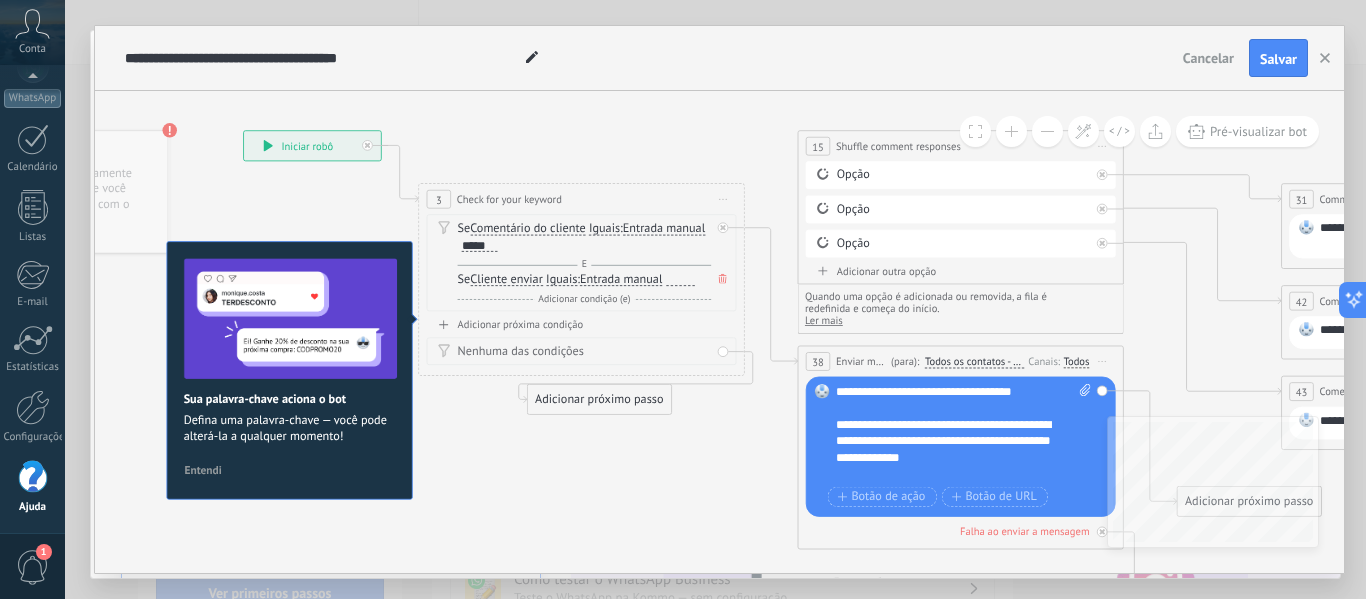 click on "Cliente enviar" at bounding box center [506, 279] 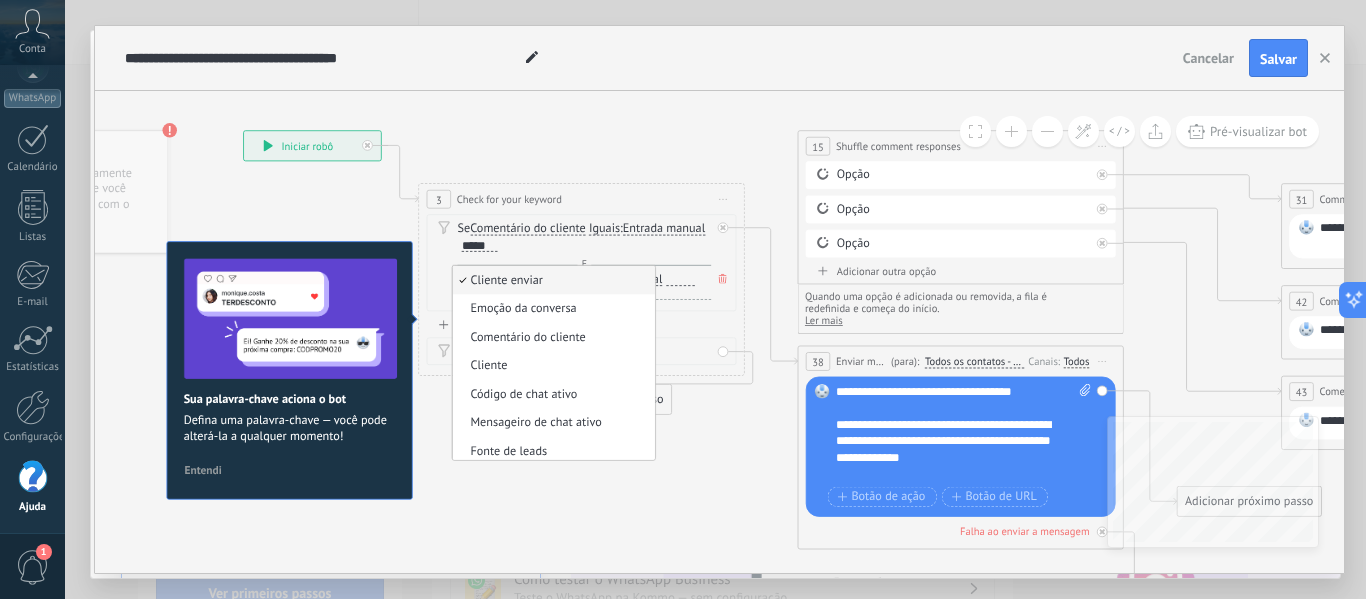 click on "Entrada manual" at bounding box center [621, 279] 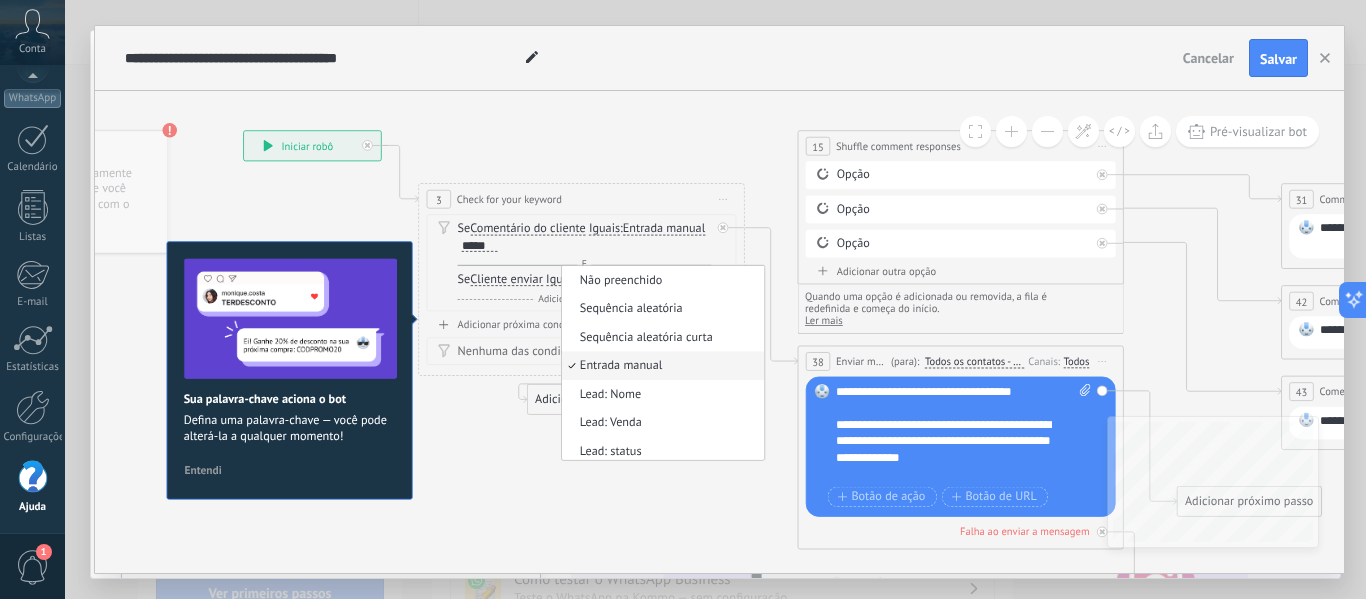 click on "Cliente enviar" at bounding box center (506, 279) 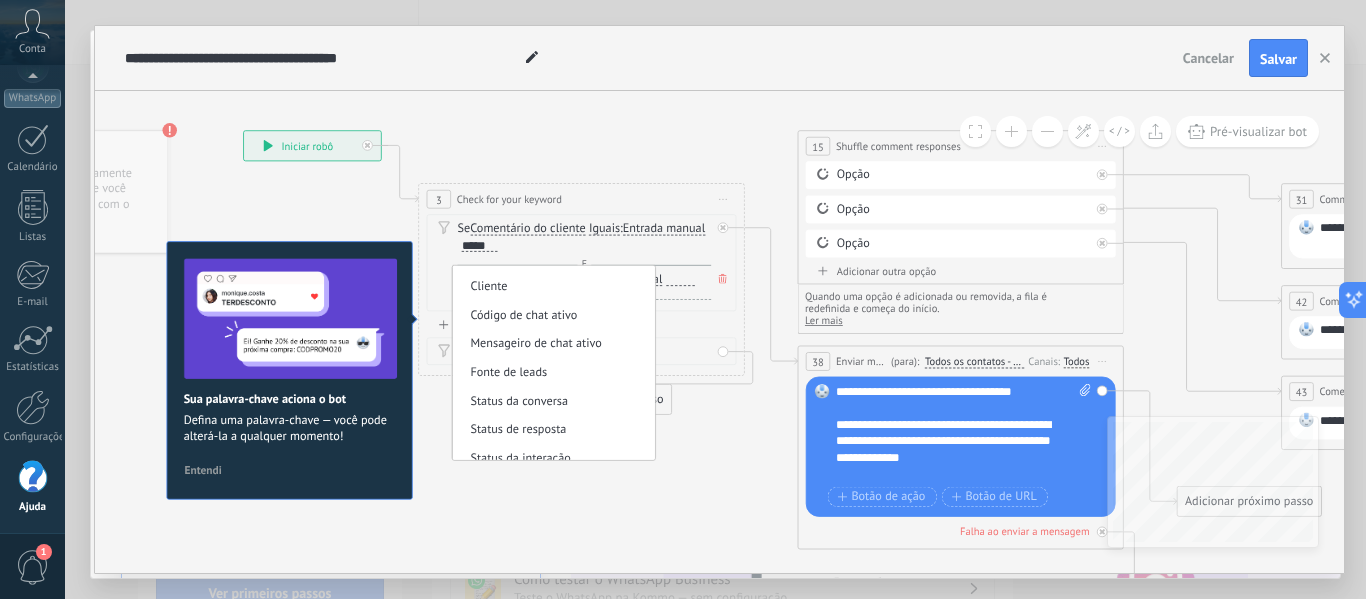 scroll, scrollTop: 128, scrollLeft: 0, axis: vertical 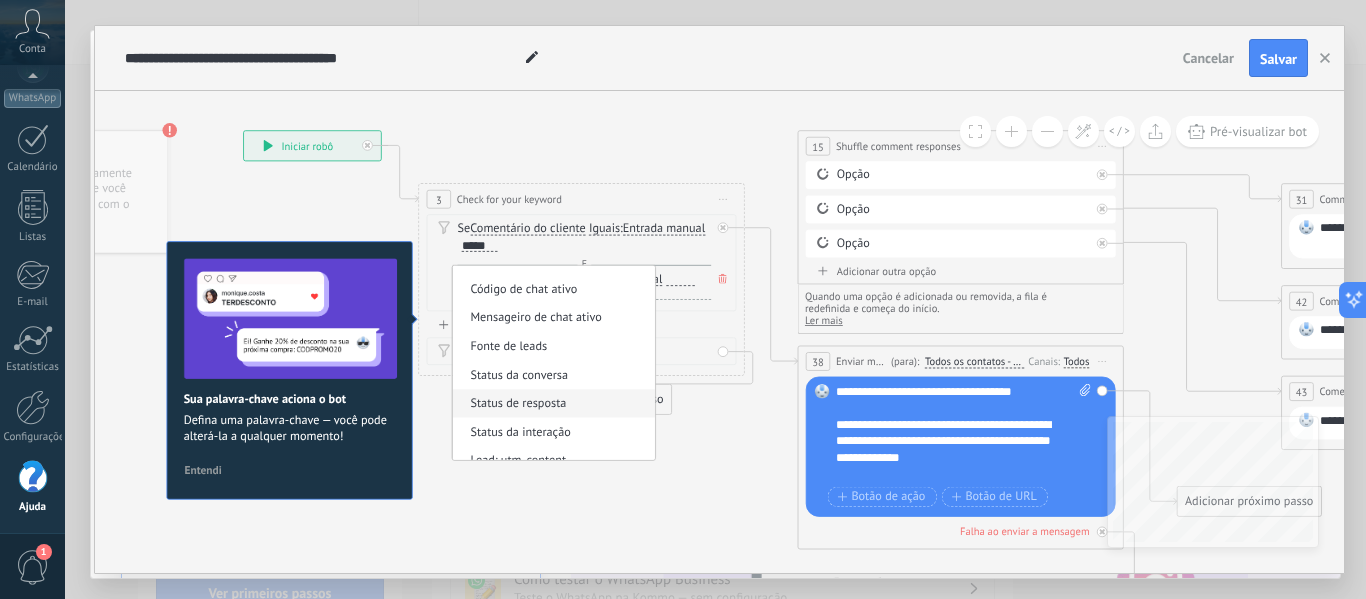 click on "Status de resposta" at bounding box center [550, 404] 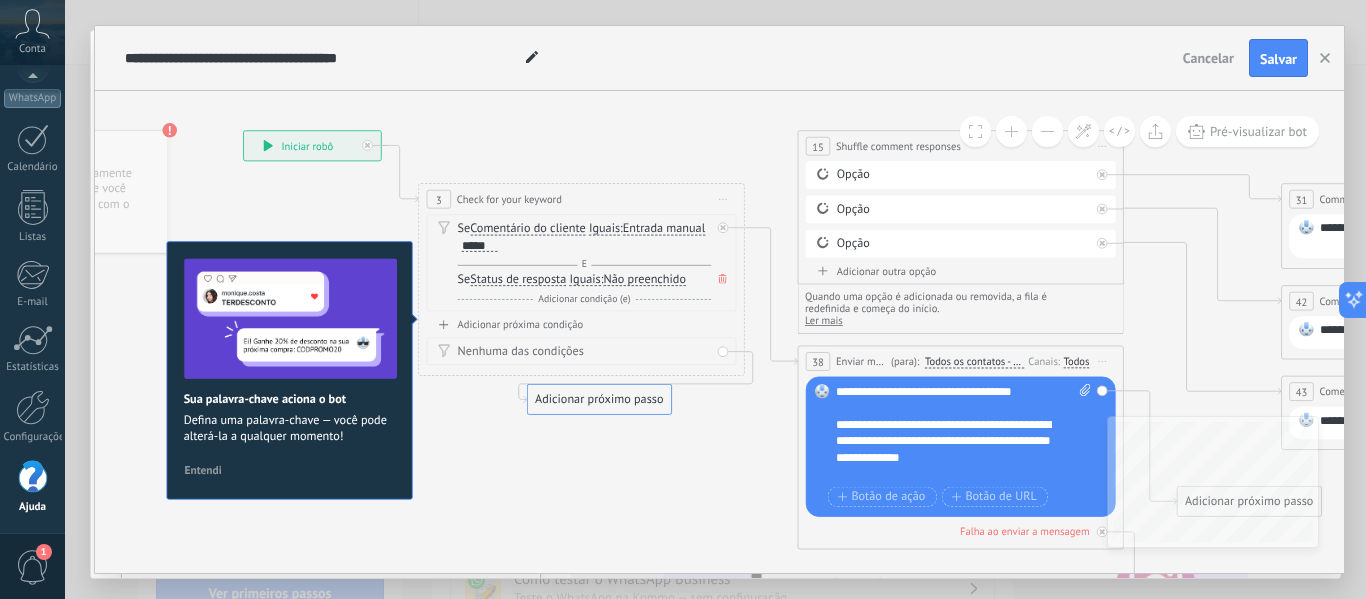 click on "Não preenchido" at bounding box center (644, 279) 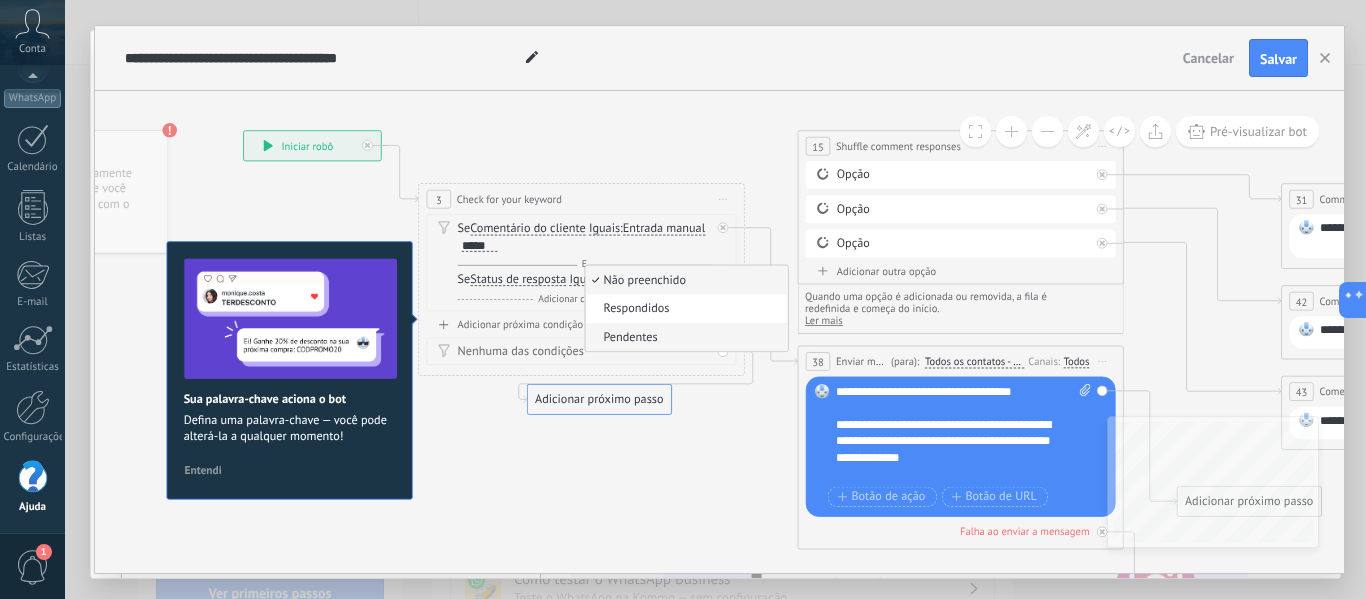 click on "Pendentes" at bounding box center [684, 337] 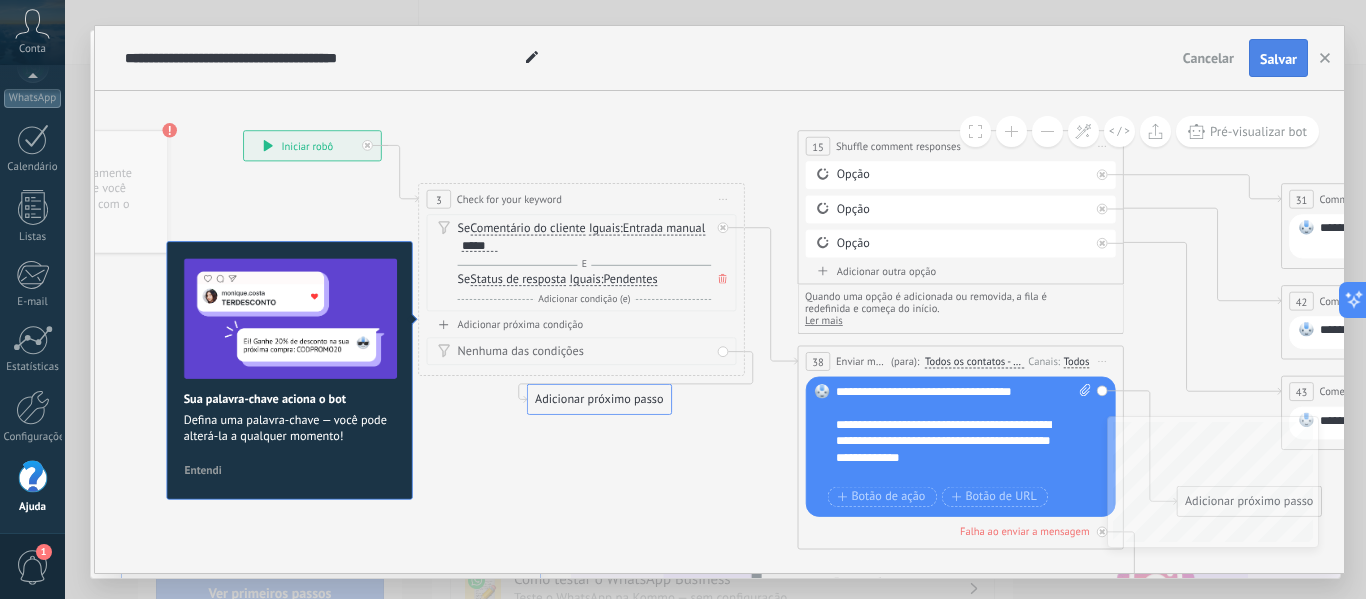 click on "Salvar" at bounding box center [1278, 59] 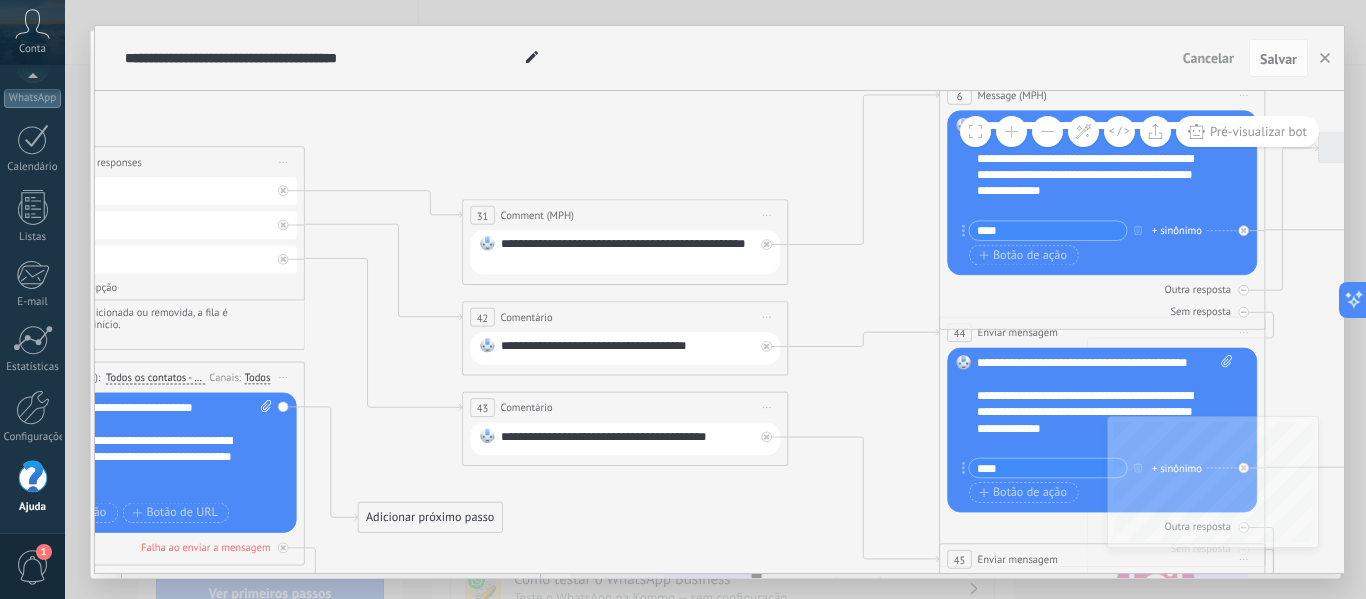 drag, startPoint x: 1173, startPoint y: 322, endPoint x: 416, endPoint y: 325, distance: 757.0059 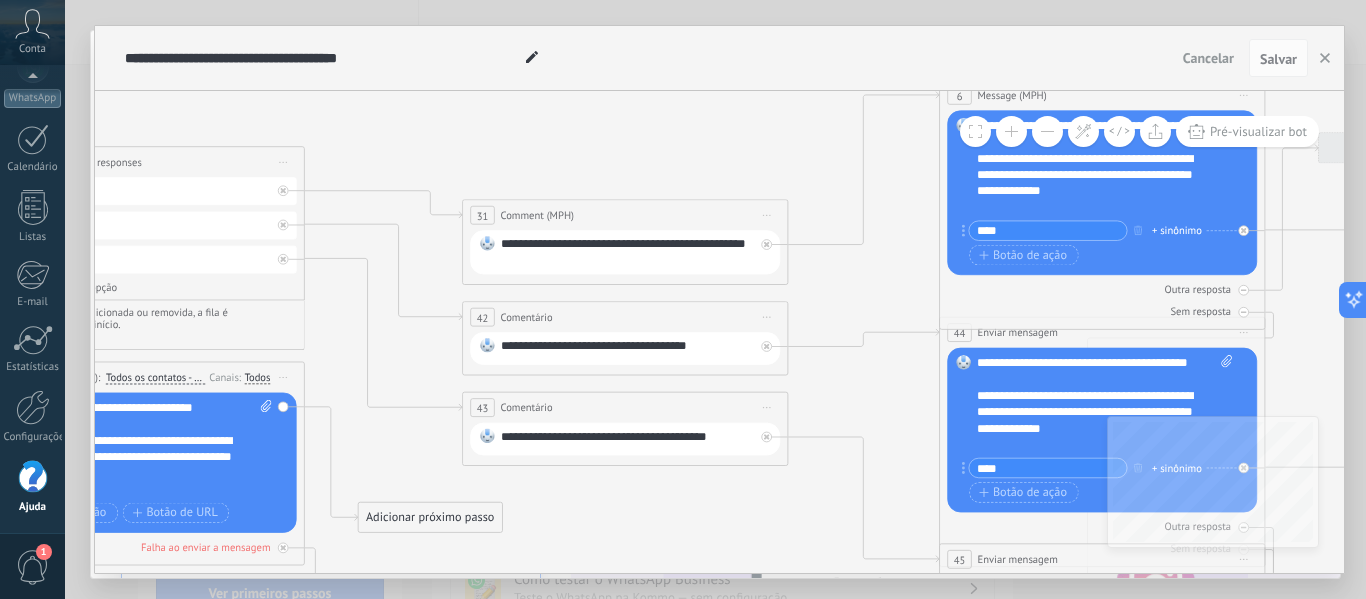 click 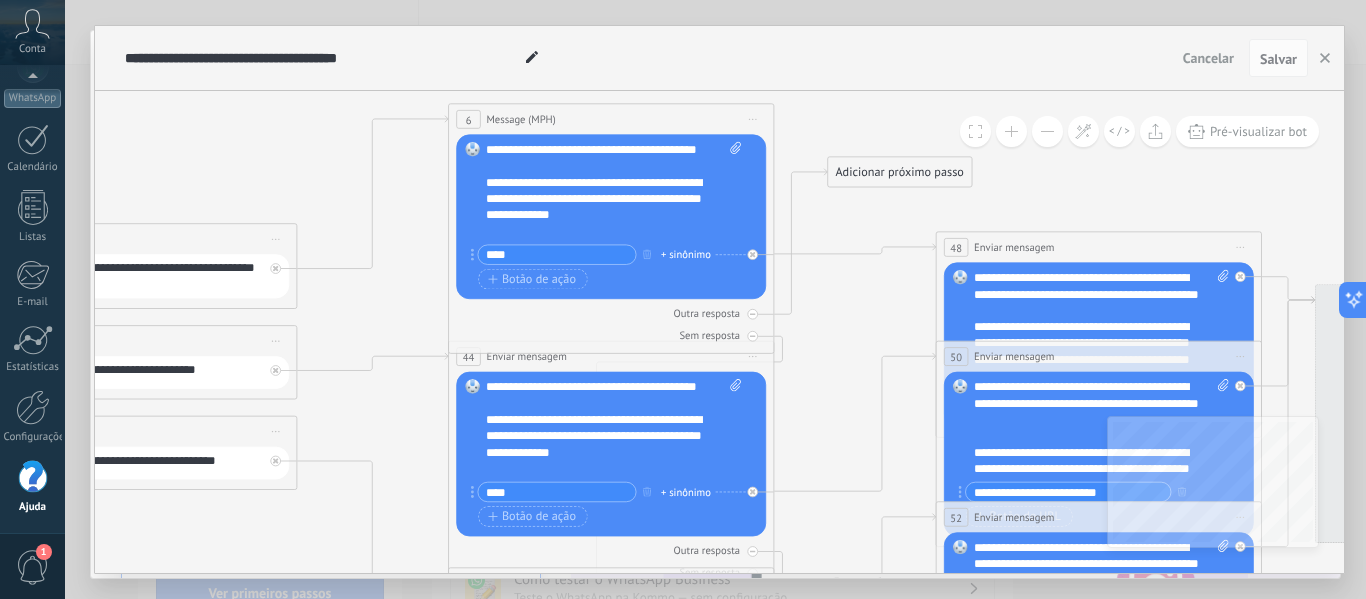 drag, startPoint x: 858, startPoint y: 294, endPoint x: 392, endPoint y: 323, distance: 466.9015 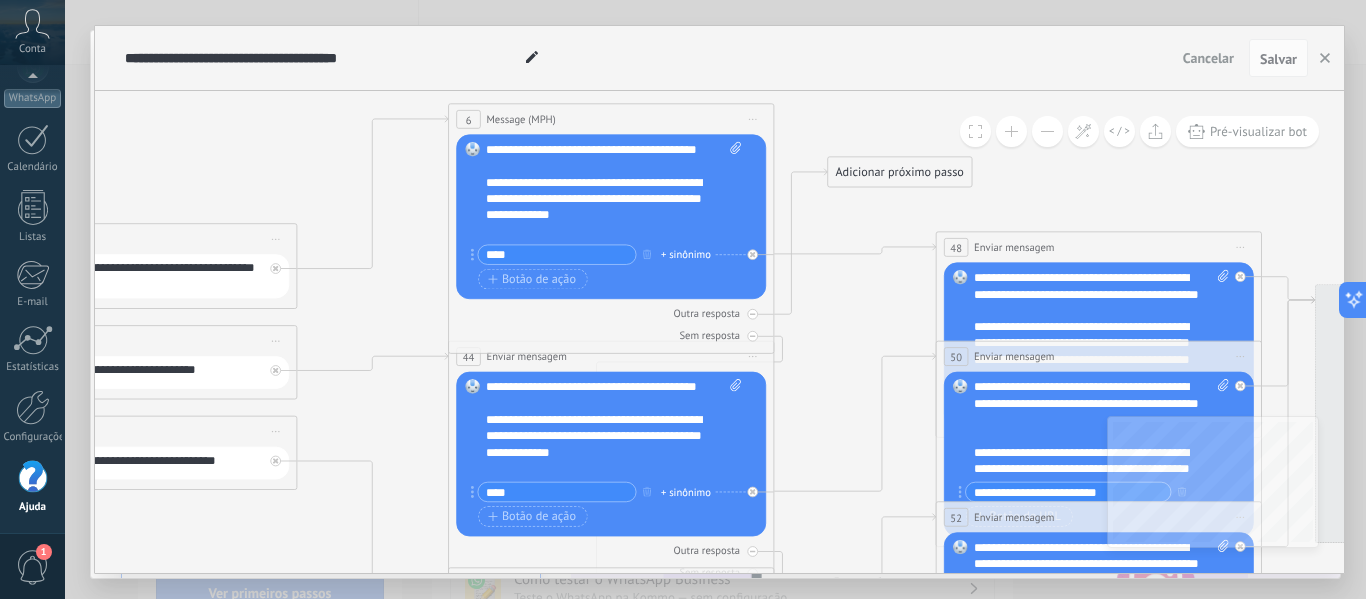 click 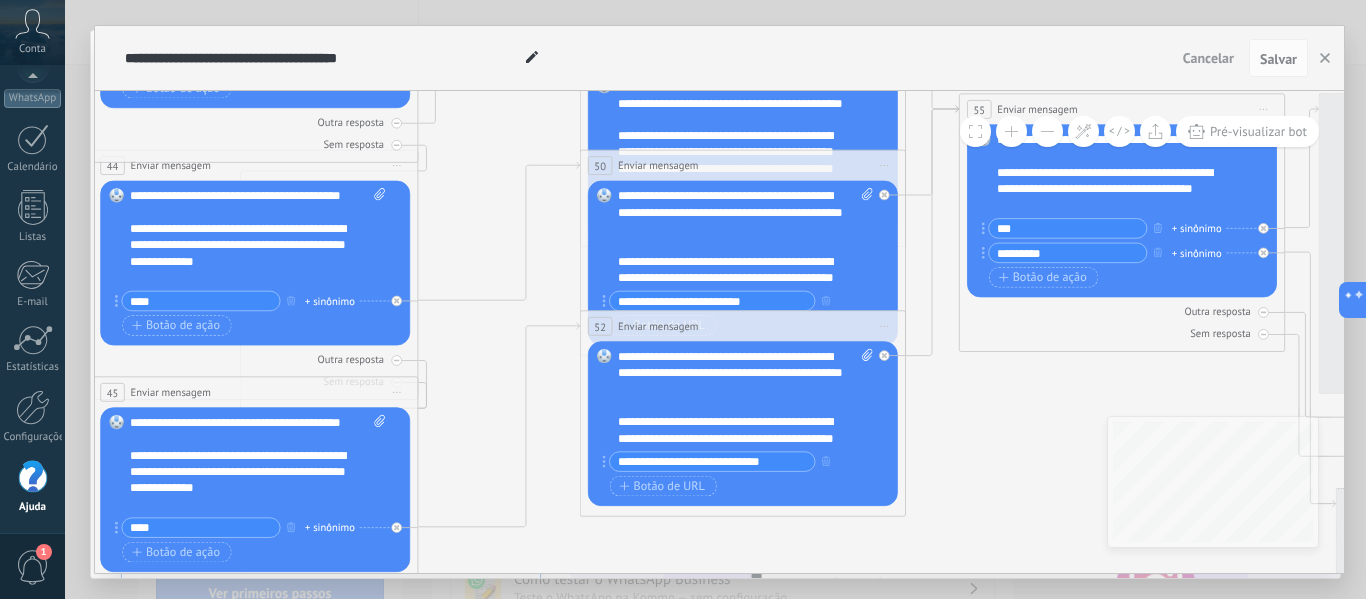 drag, startPoint x: 812, startPoint y: 358, endPoint x: 474, endPoint y: 186, distance: 379.2466 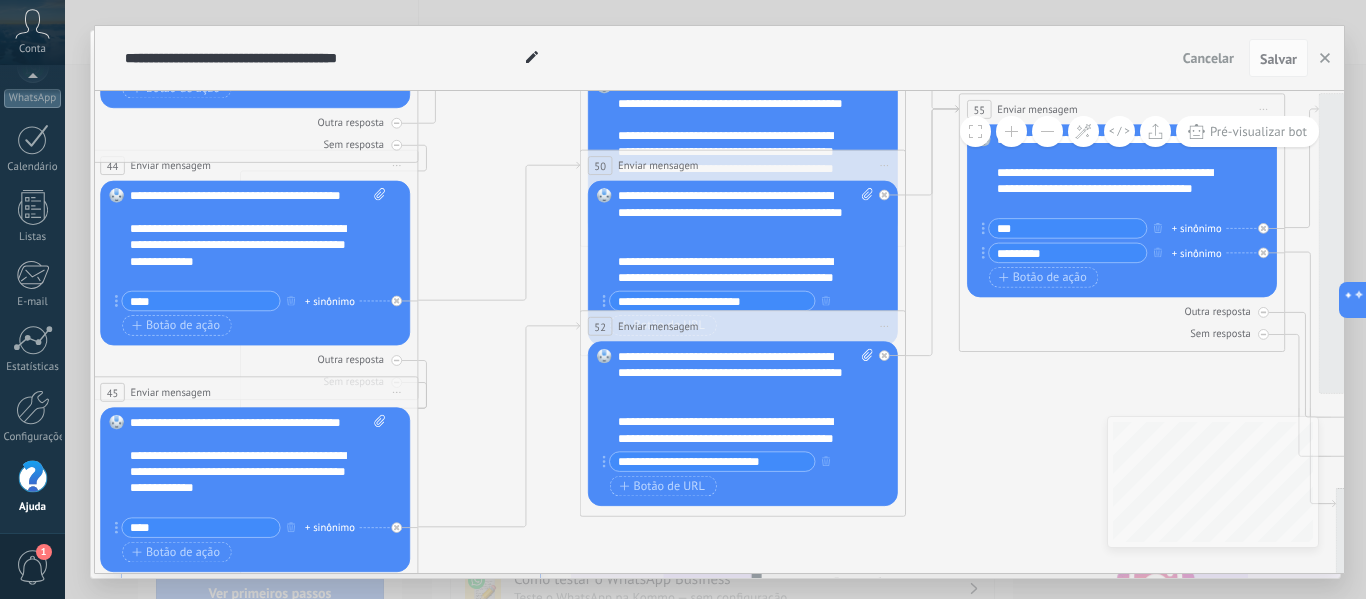 click 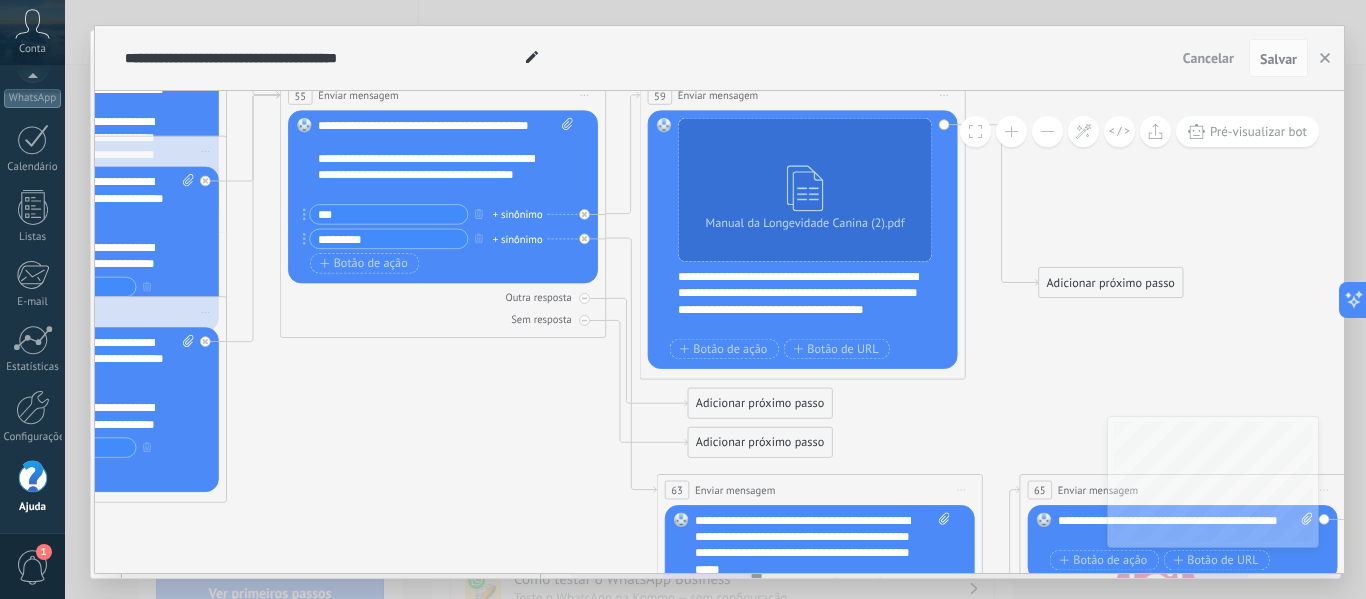 drag, startPoint x: 1073, startPoint y: 404, endPoint x: 394, endPoint y: 390, distance: 679.1443 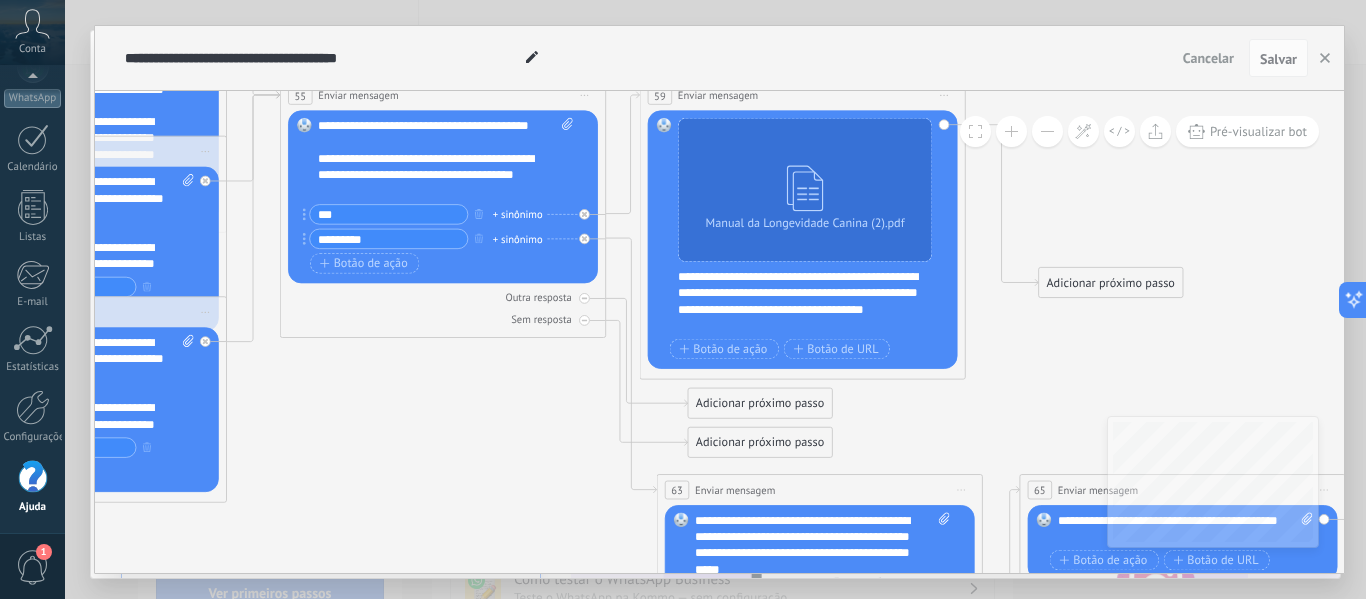 click 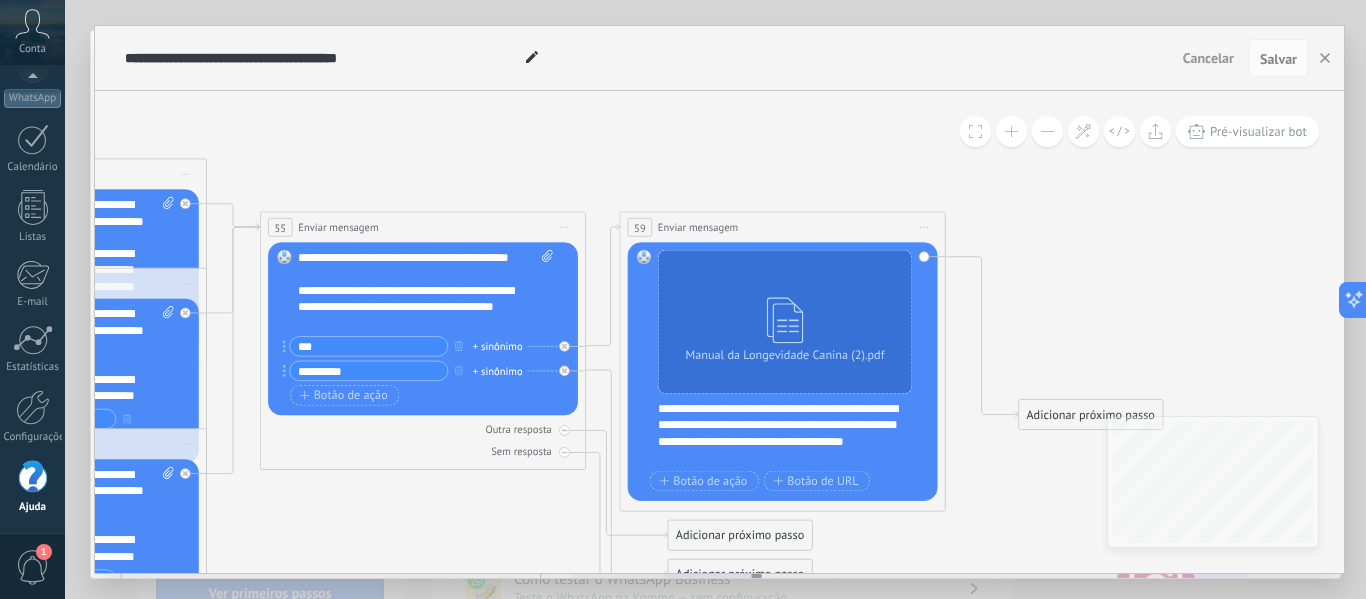 drag, startPoint x: 1240, startPoint y: 281, endPoint x: 1247, endPoint y: 321, distance: 40.60788 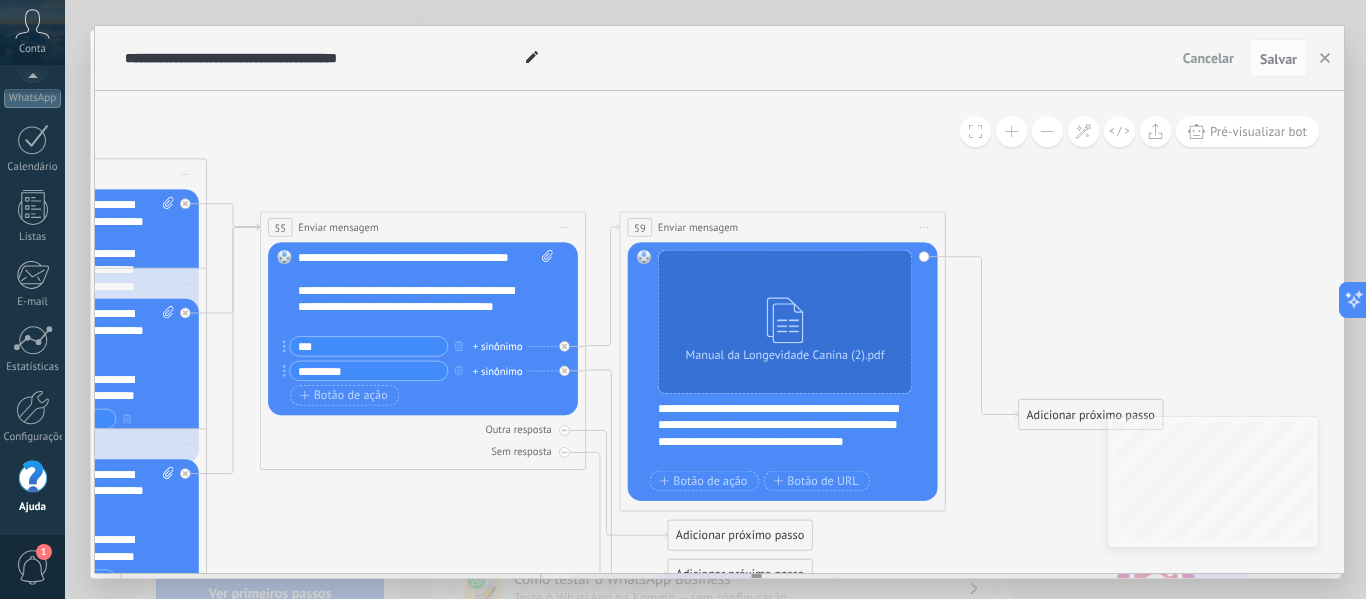 click 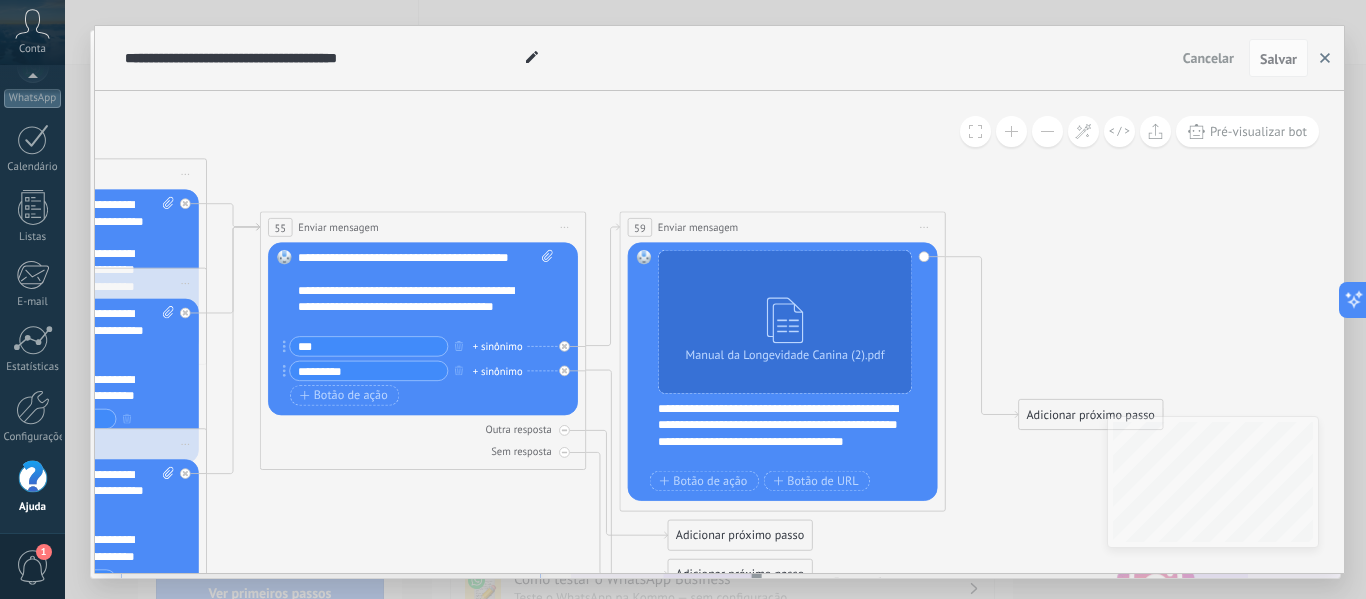 click 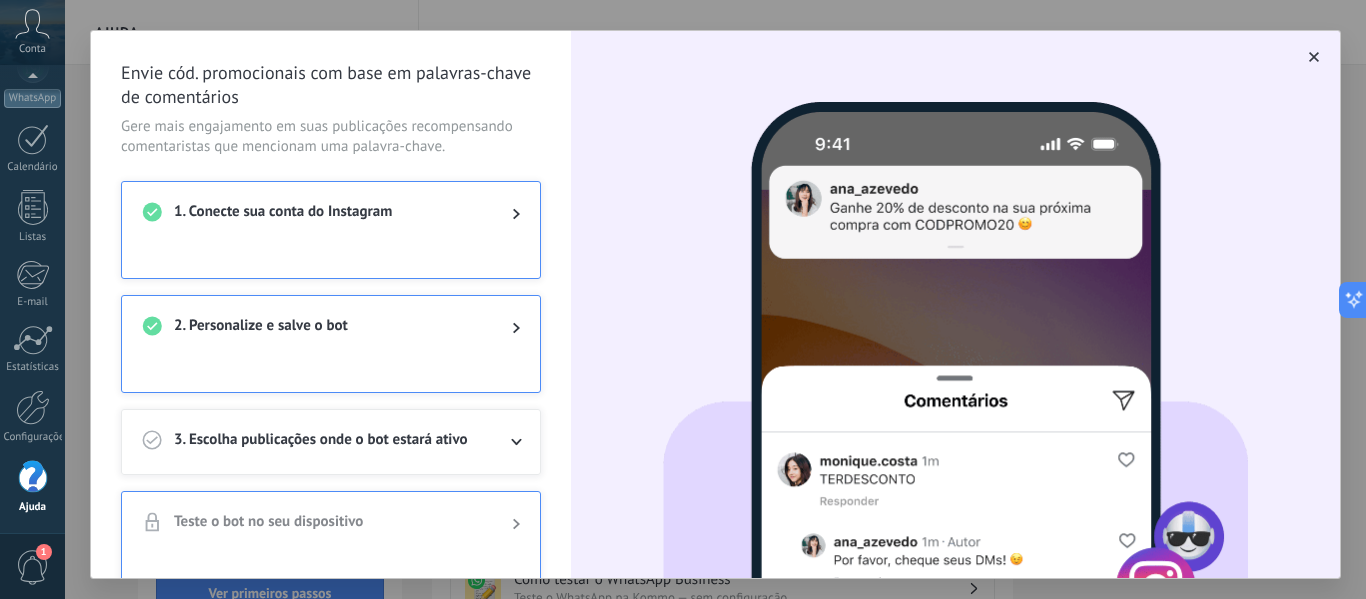click on "3. Escolha publicações onde o bot estará ativo" at bounding box center (331, 442) 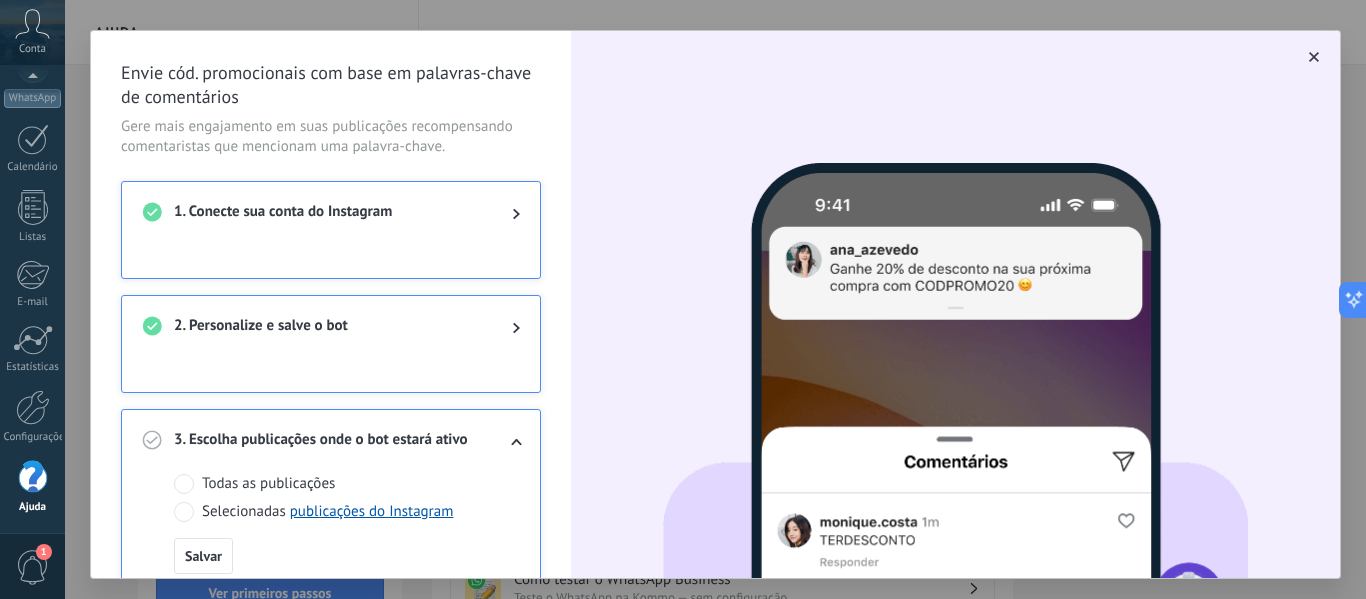 click at bounding box center [184, 512] 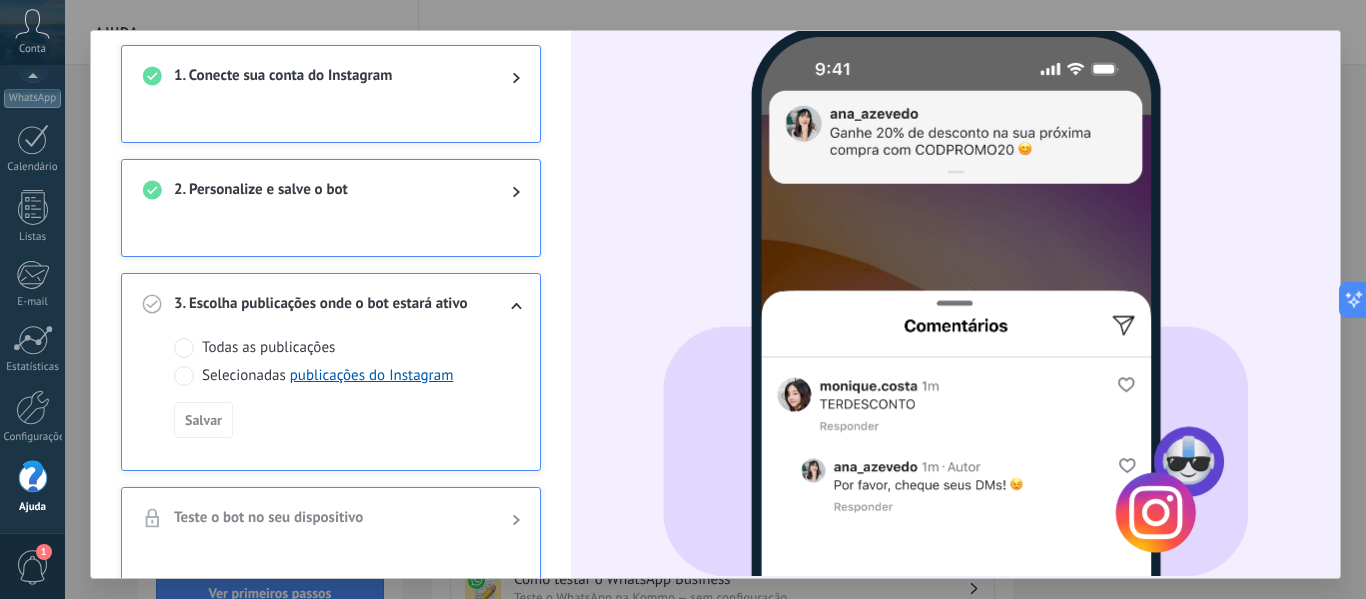 scroll, scrollTop: 225, scrollLeft: 0, axis: vertical 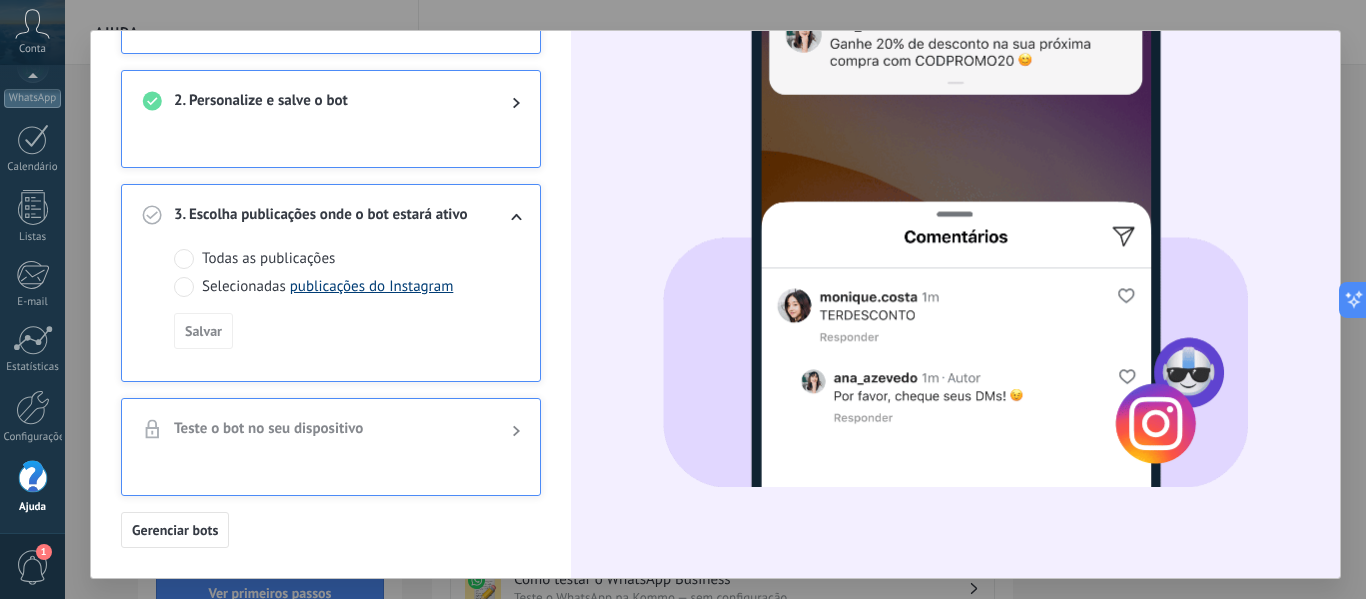 click on "publicações do Instagram" at bounding box center (372, 286) 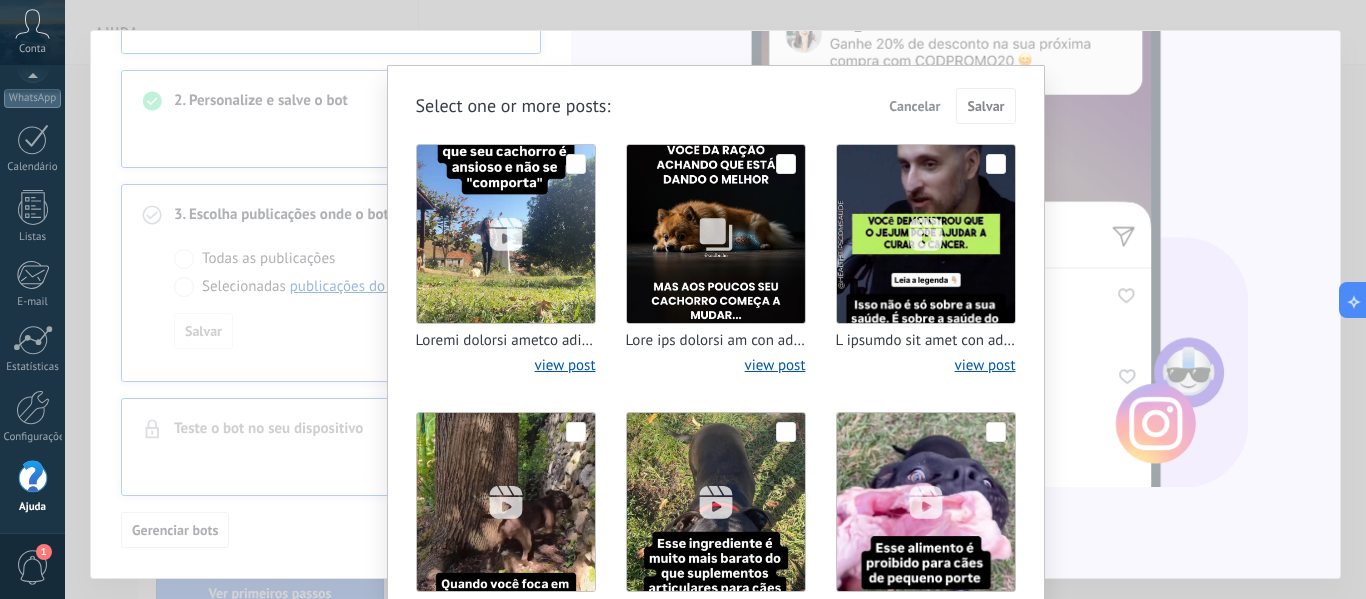 click at bounding box center (786, 164) 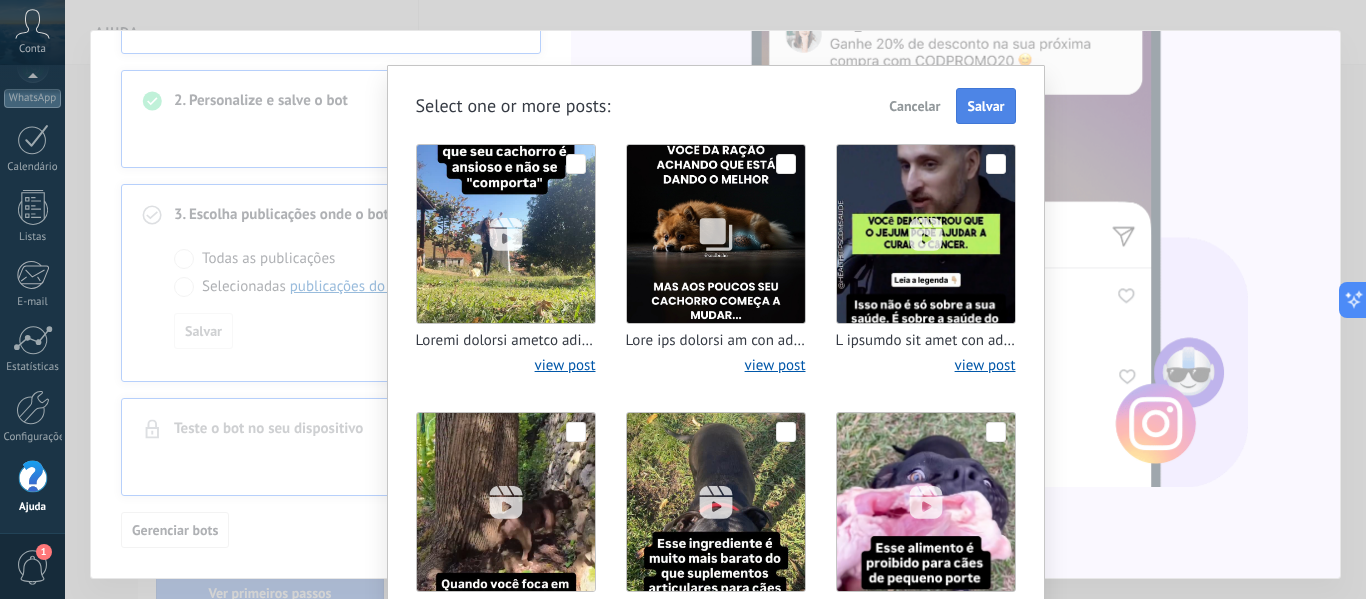 click on "Salvar" at bounding box center (985, 106) 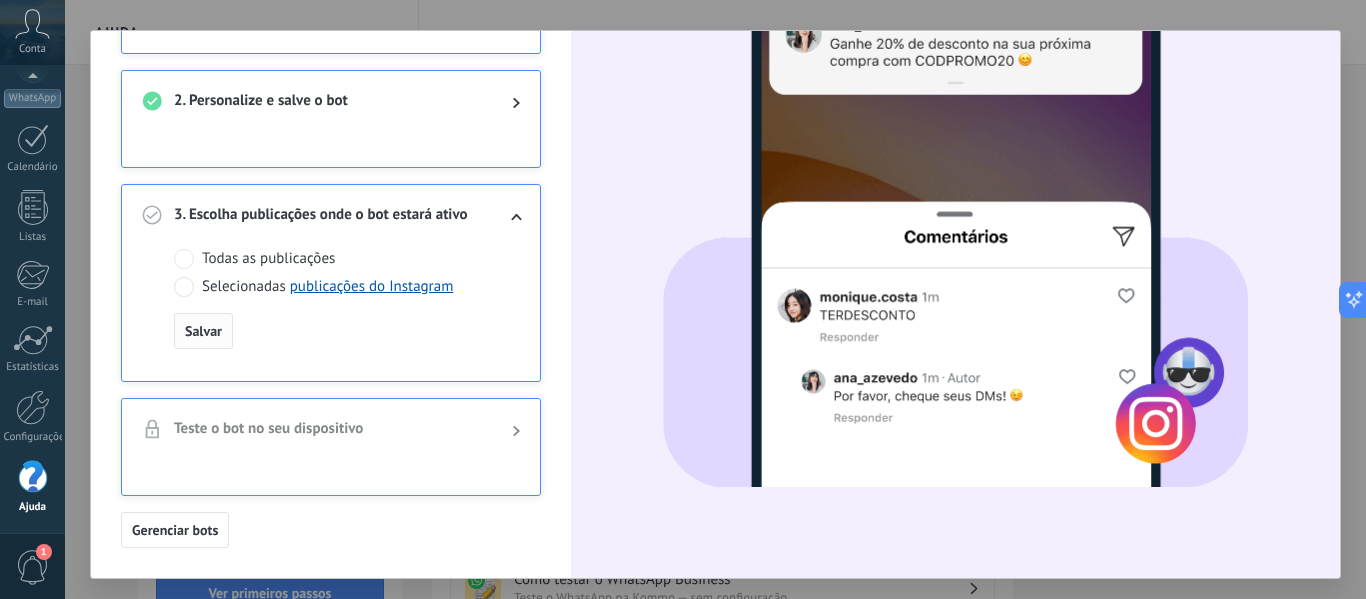 click on "Salvar" at bounding box center [203, 331] 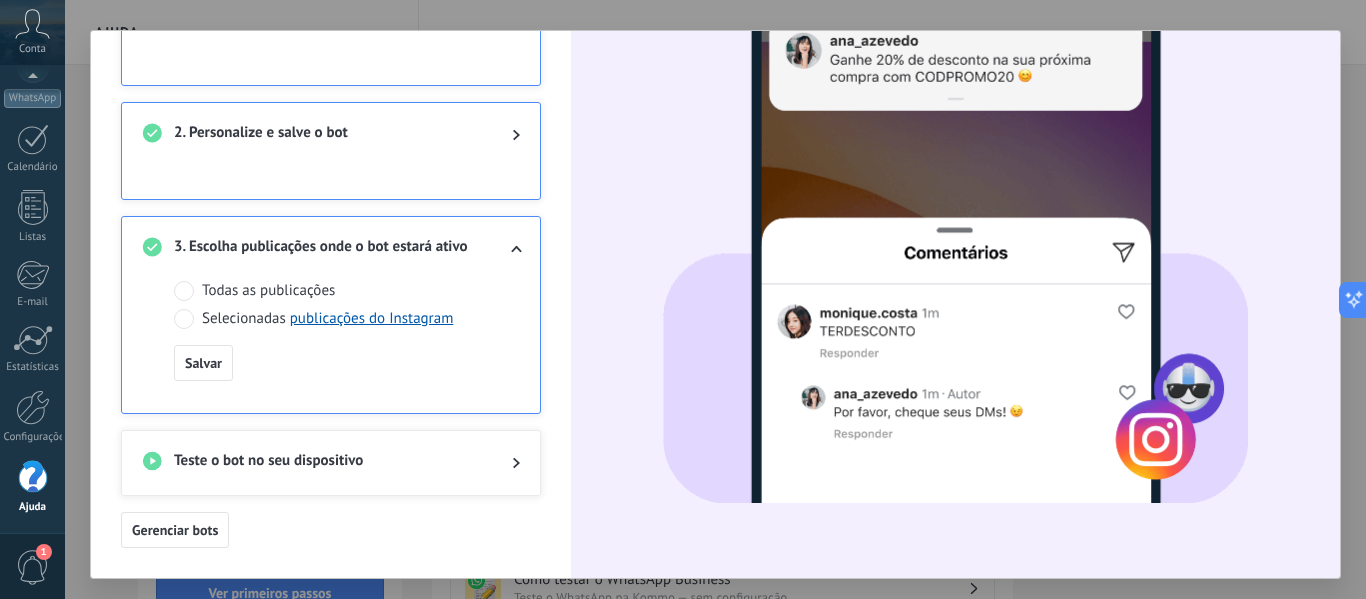 scroll, scrollTop: 193, scrollLeft: 0, axis: vertical 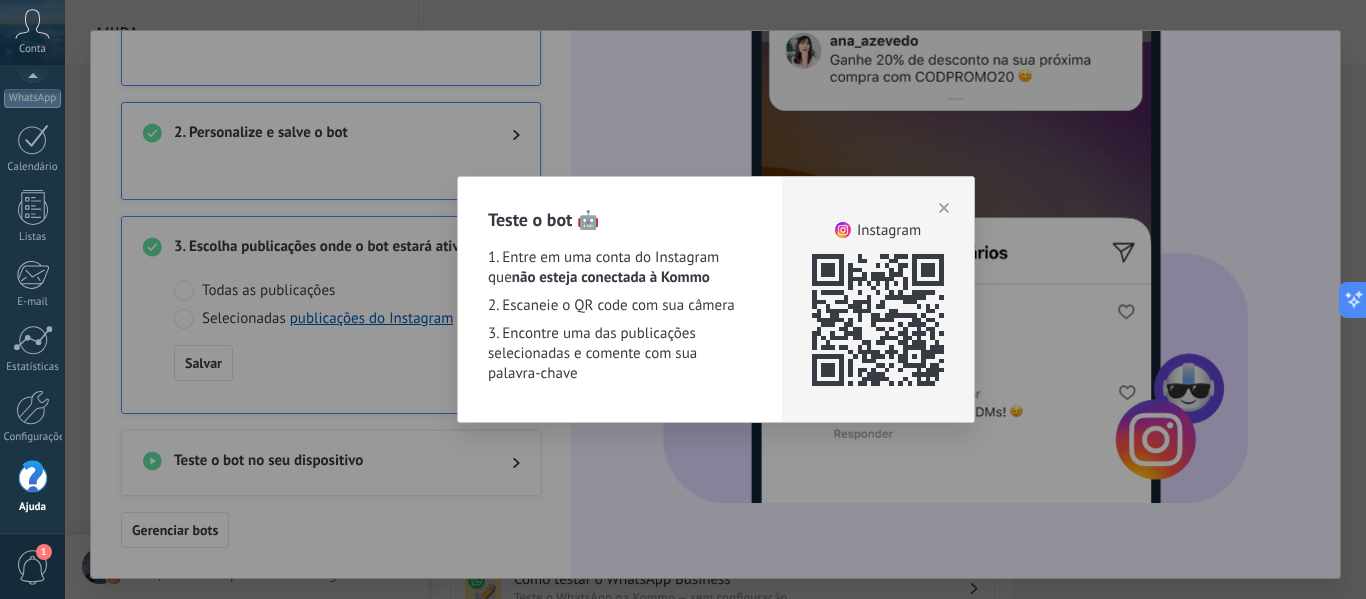 click 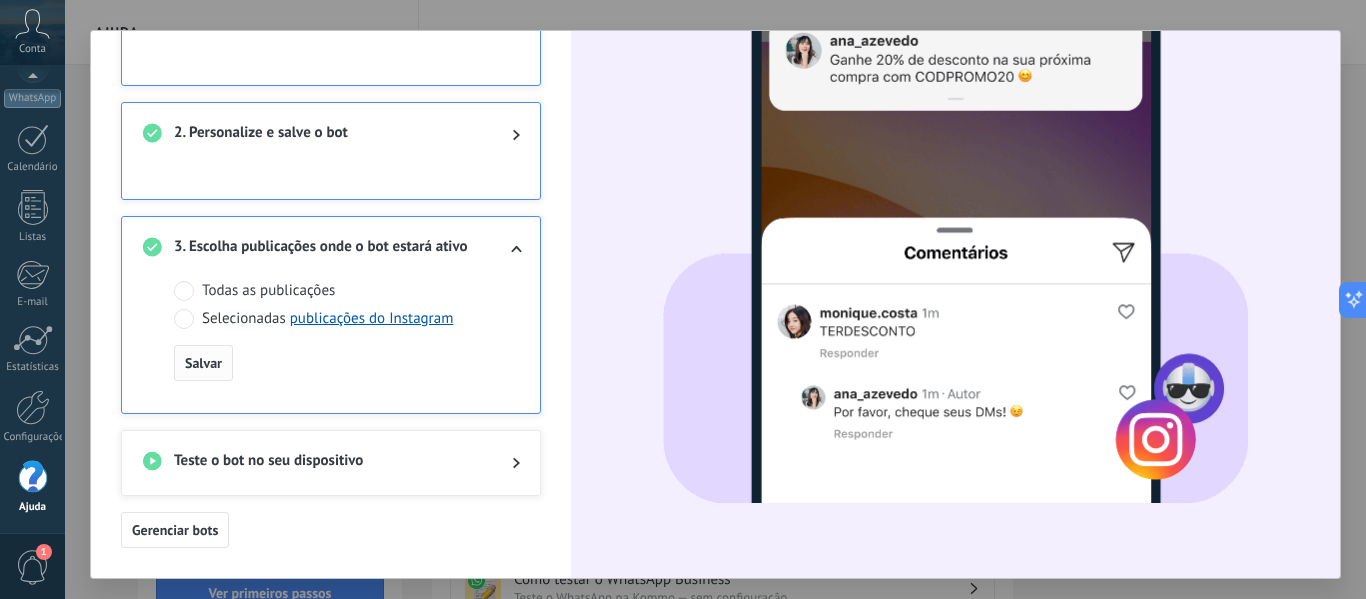 click on "Salvar" at bounding box center [203, 363] 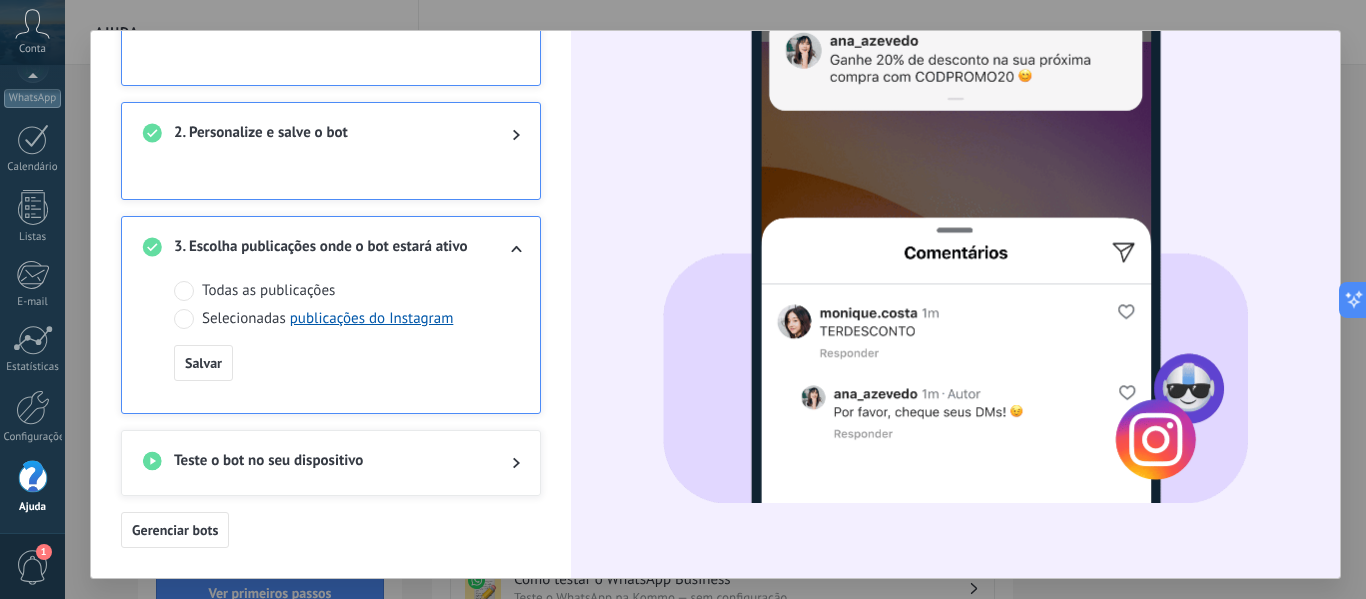 click on "Teste o bot no seu dispositivo" at bounding box center [327, 463] 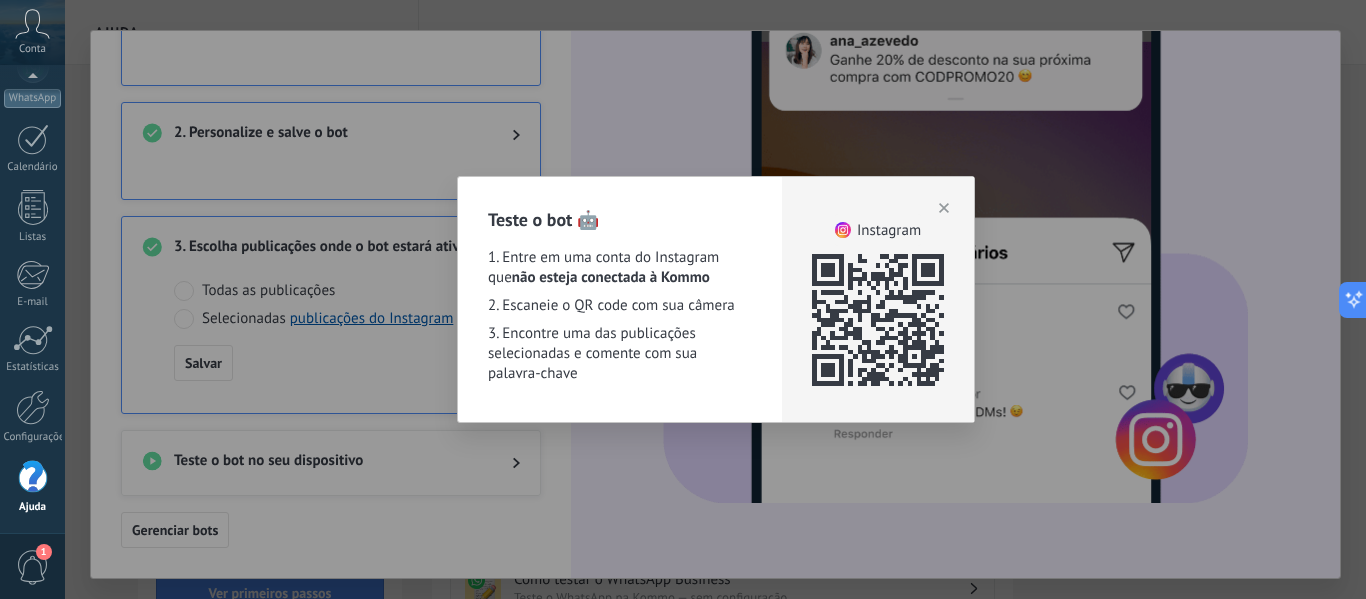 drag, startPoint x: 951, startPoint y: 206, endPoint x: 1071, endPoint y: 255, distance: 129.61867 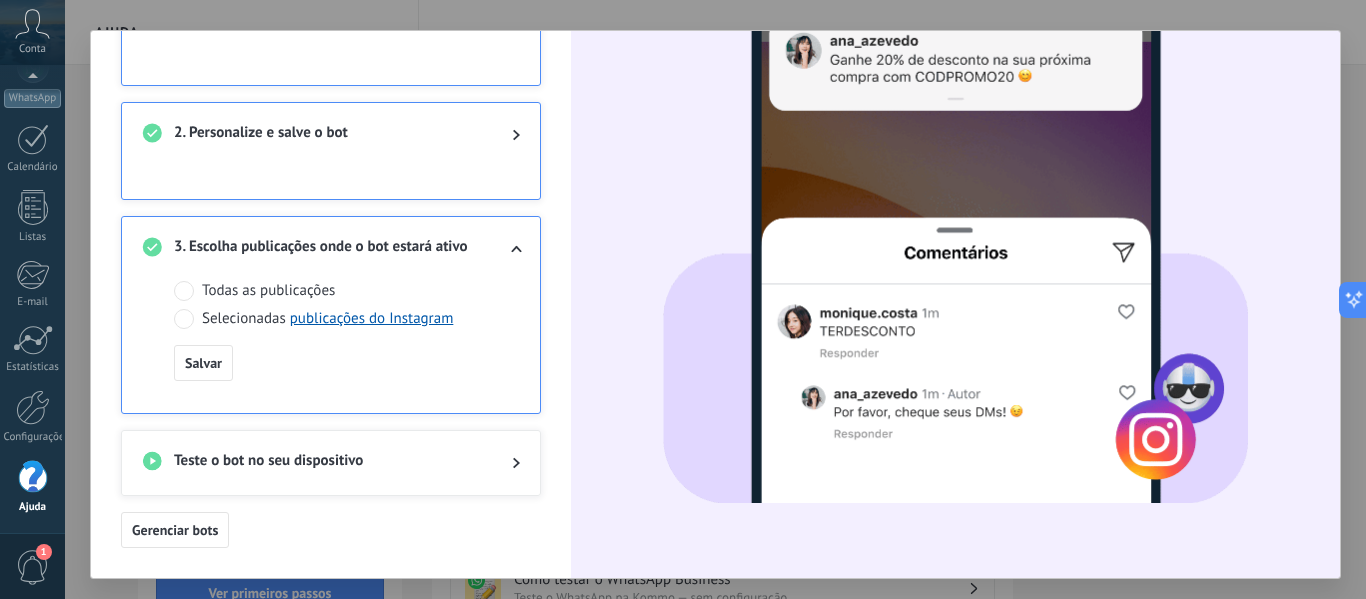 scroll, scrollTop: 0, scrollLeft: 0, axis: both 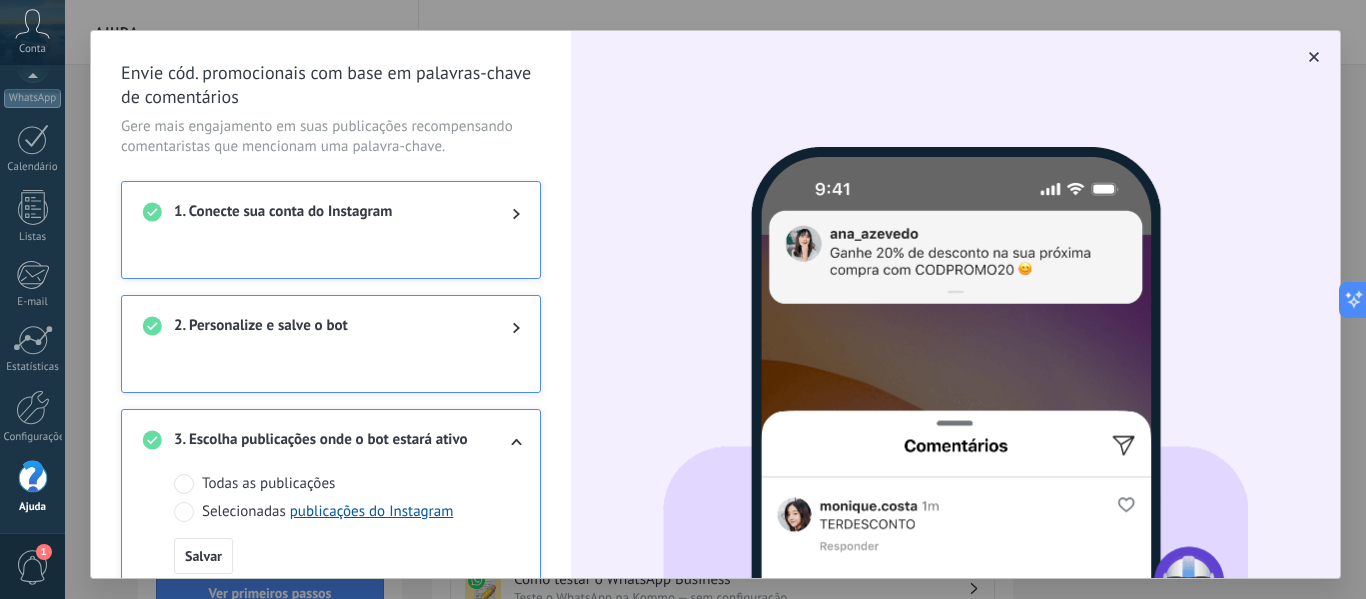 click 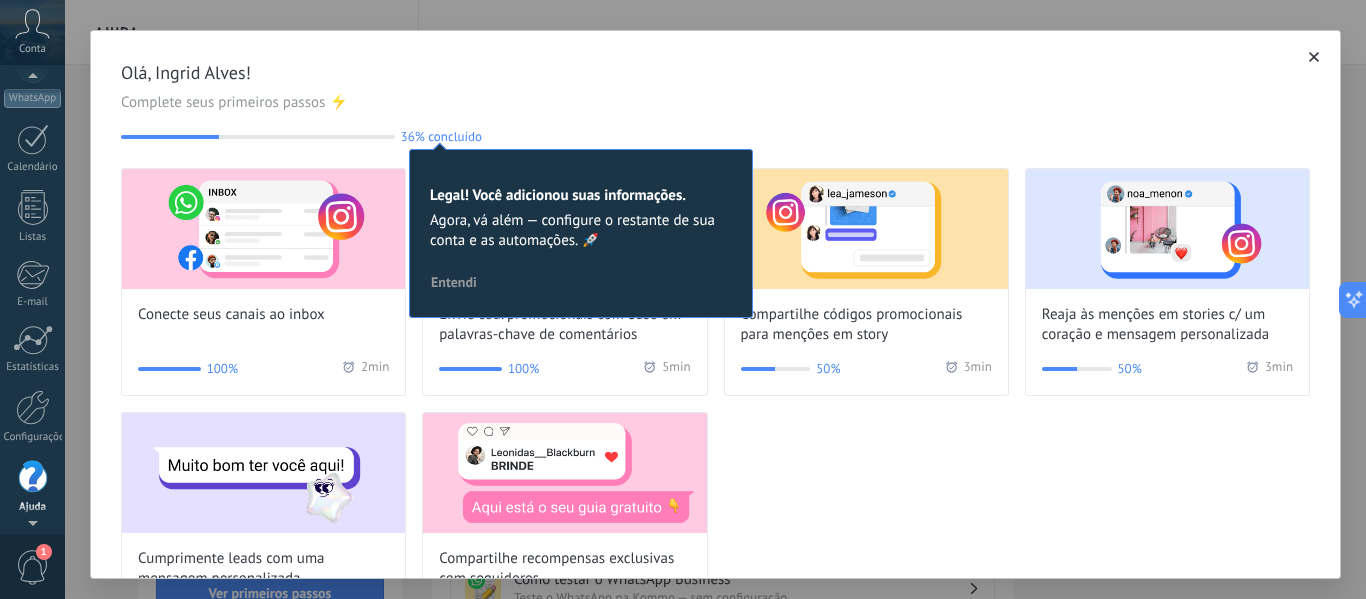scroll, scrollTop: 230, scrollLeft: 0, axis: vertical 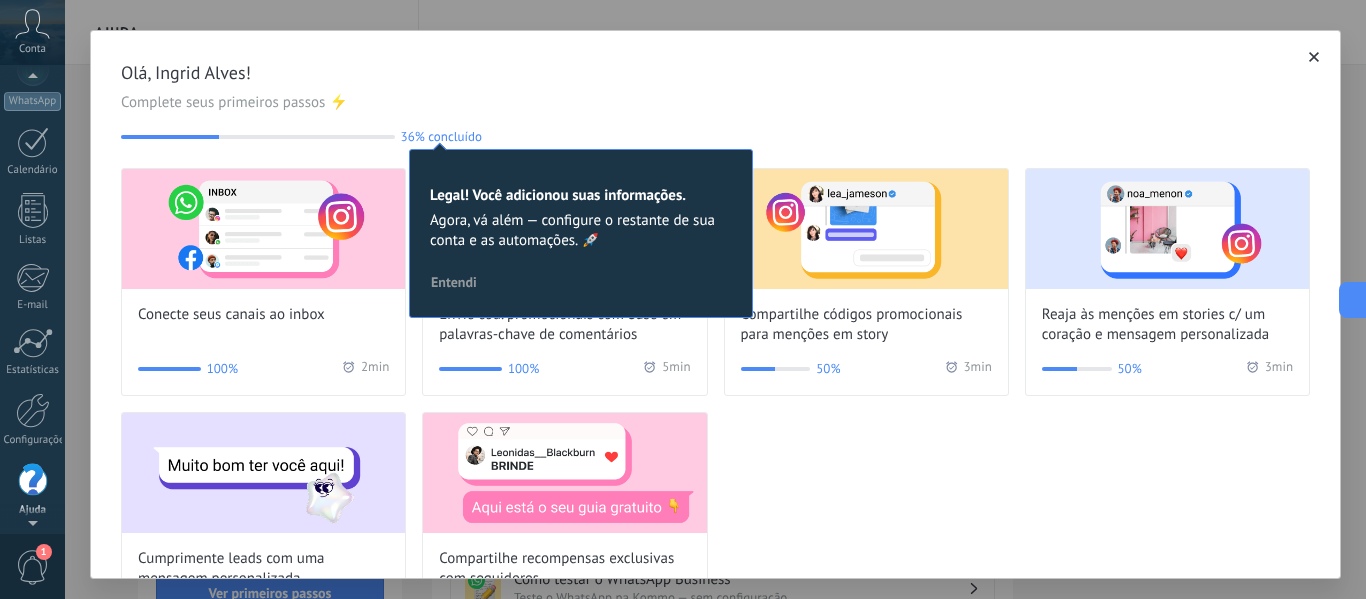 click 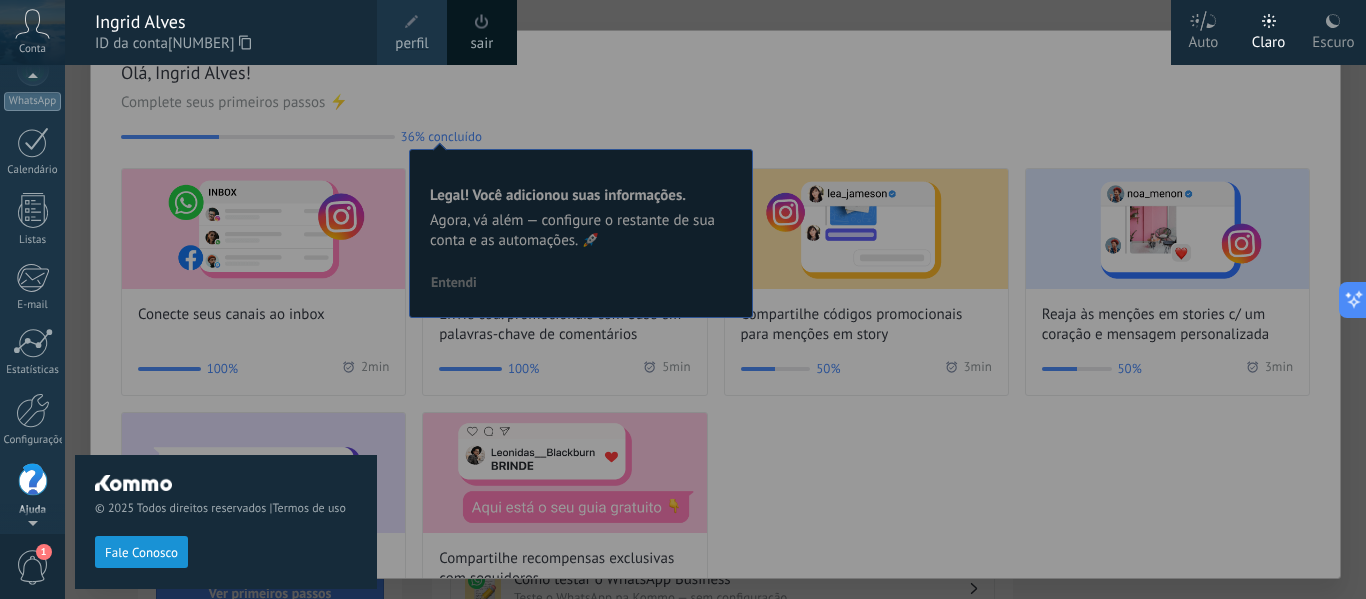 click 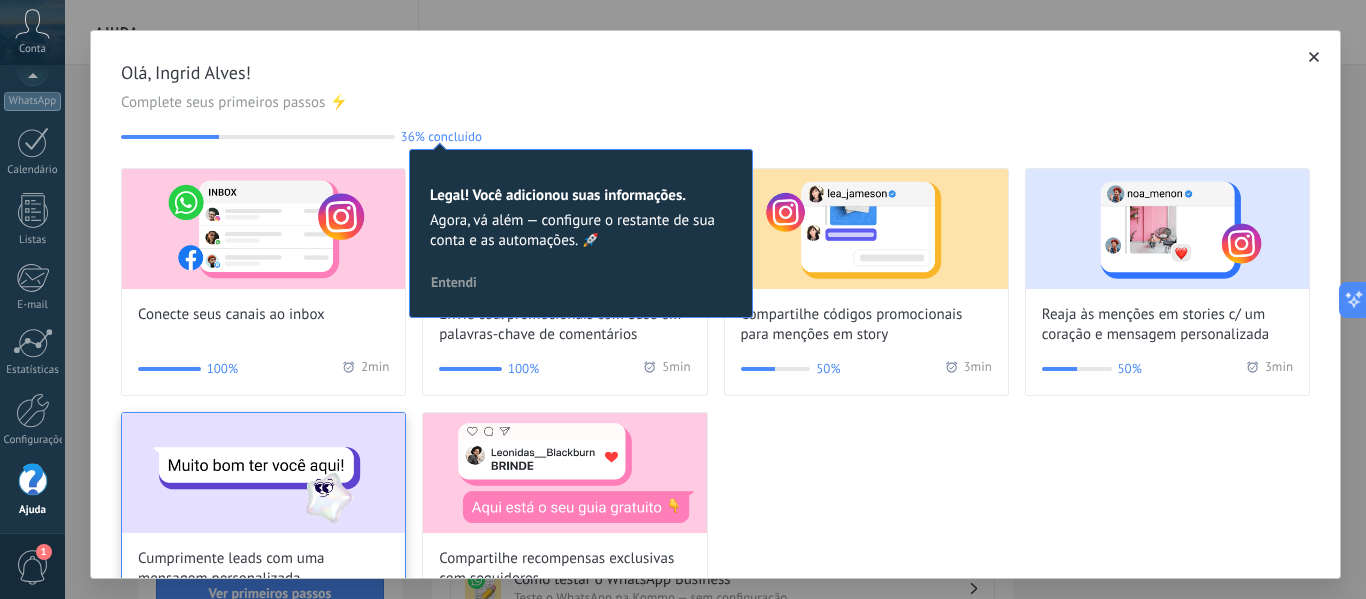 scroll, scrollTop: 233, scrollLeft: 0, axis: vertical 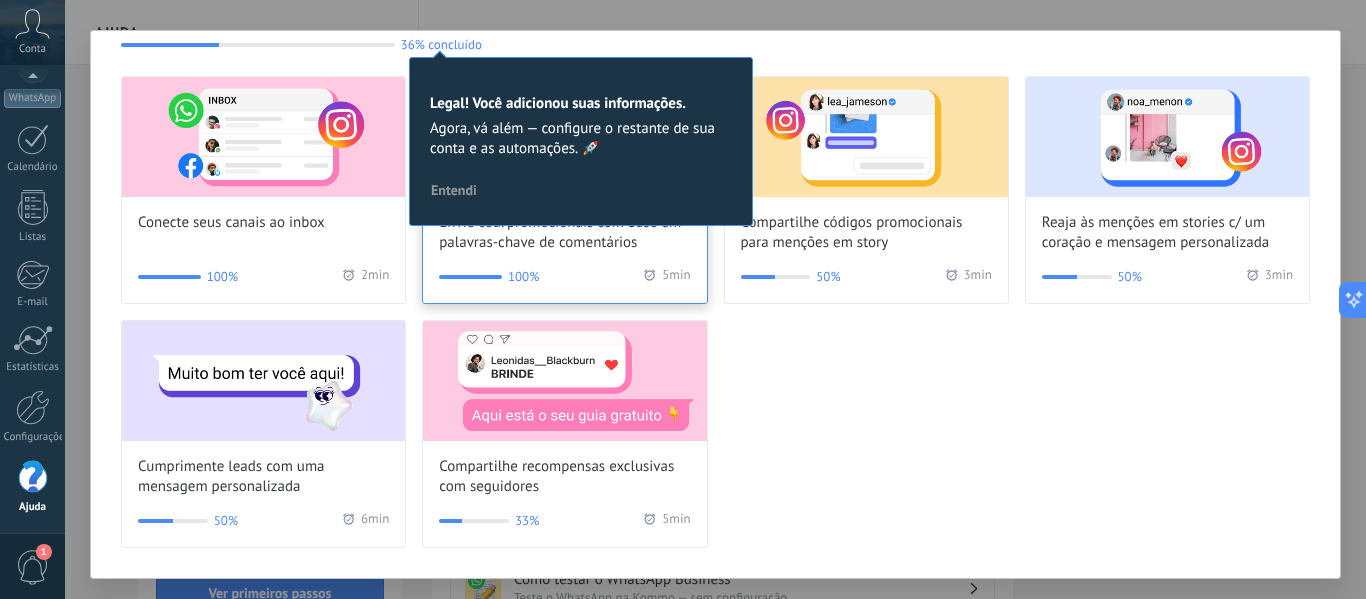 click on "Envie cód. promocionais com base em palavras-chave de comentários" at bounding box center (564, 233) 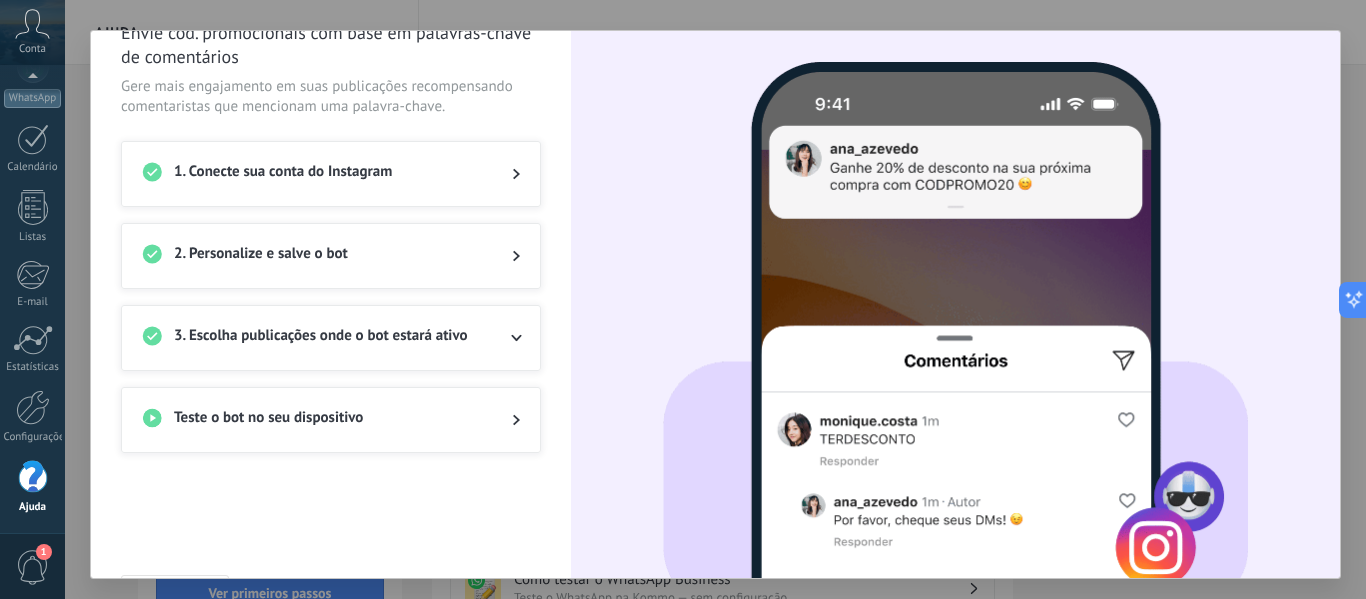 scroll, scrollTop: 92, scrollLeft: 0, axis: vertical 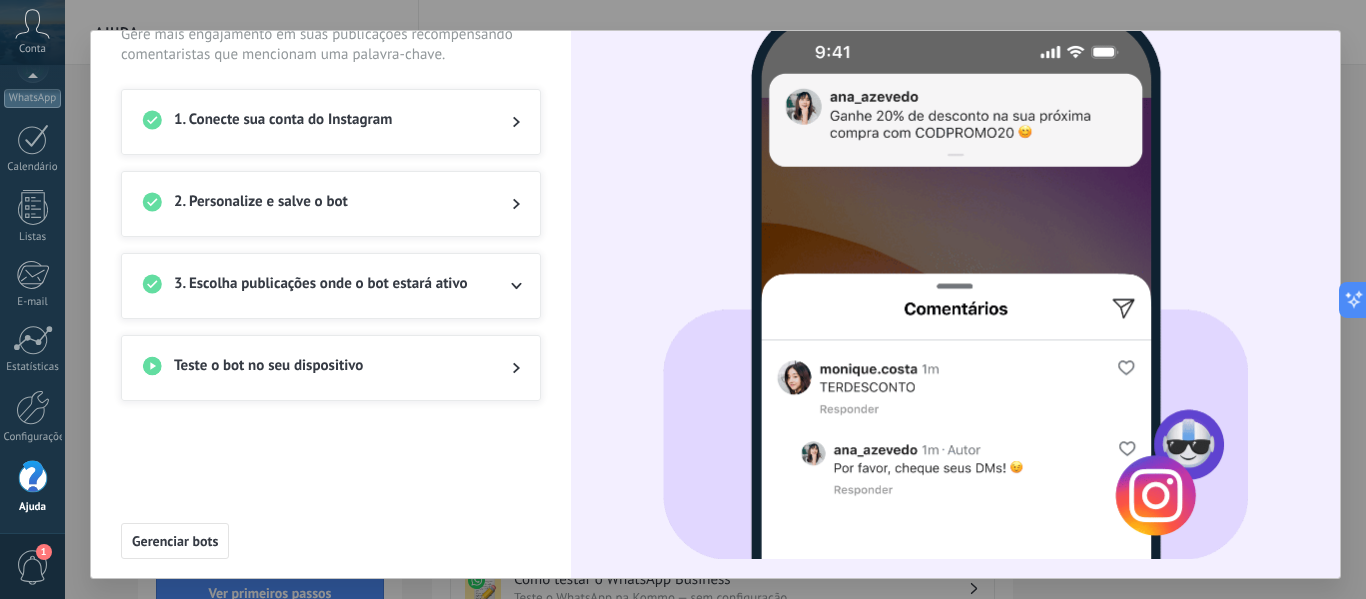 click on "1. Conecte sua conta do Instagram" at bounding box center [327, 122] 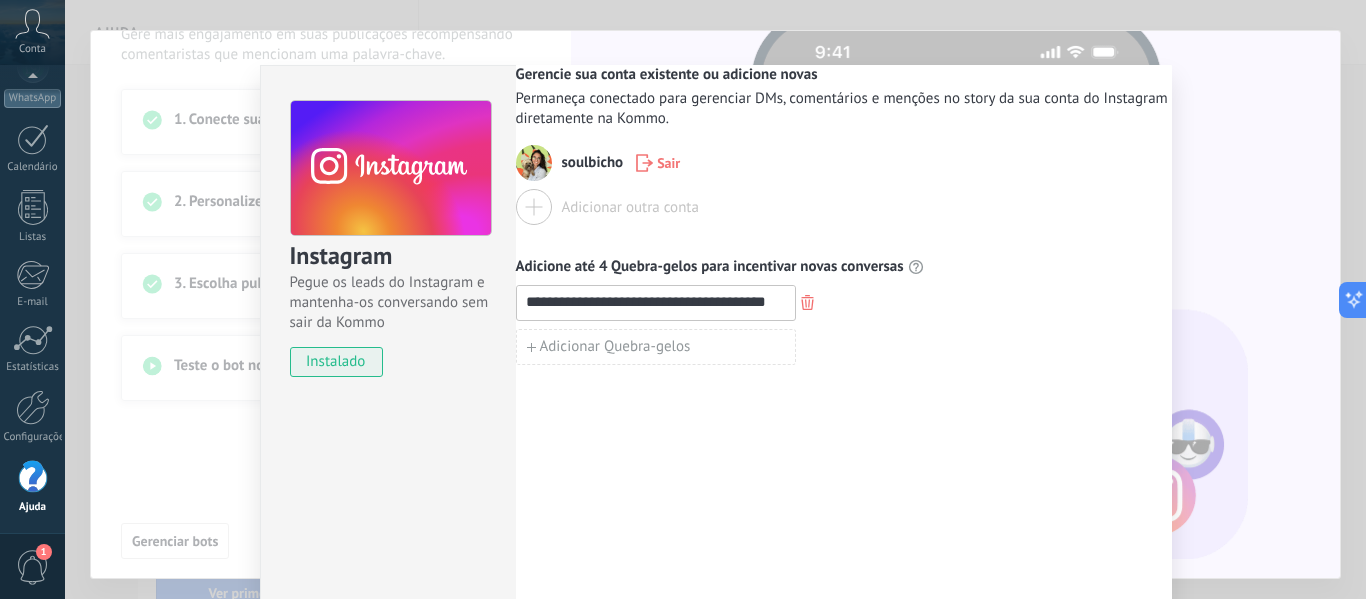 drag, startPoint x: 1264, startPoint y: 87, endPoint x: 1243, endPoint y: 98, distance: 23.70654 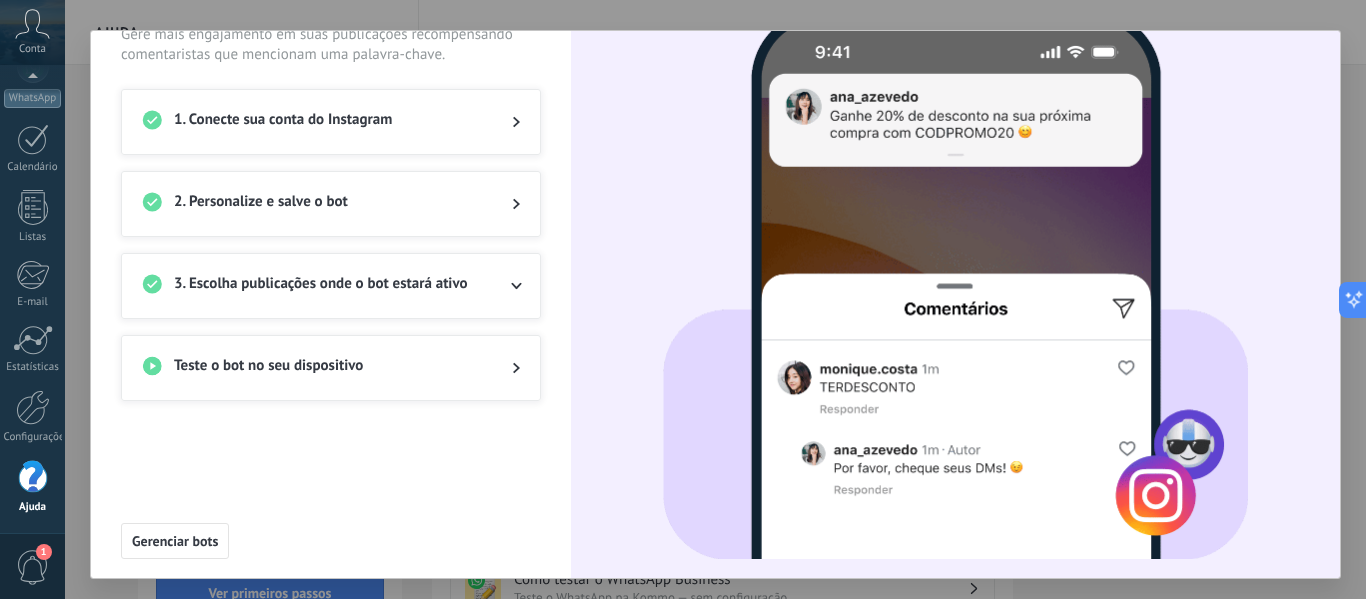click on "2. Personalize e salve o bot" at bounding box center [331, 204] 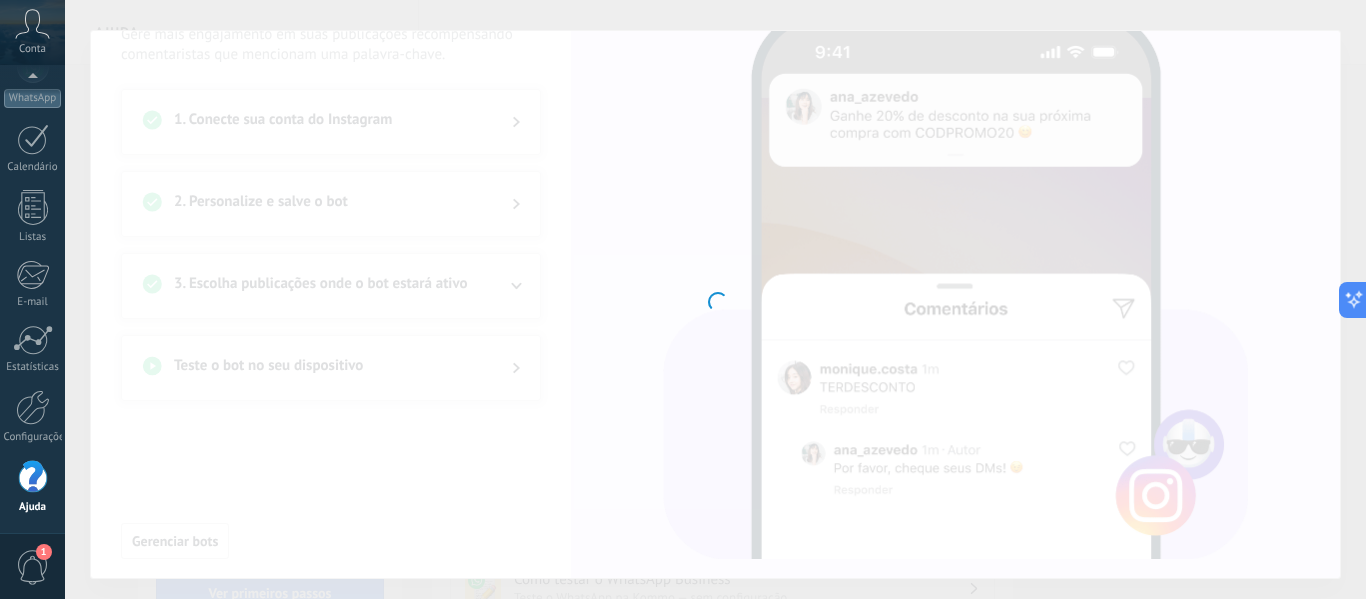 type on "**********" 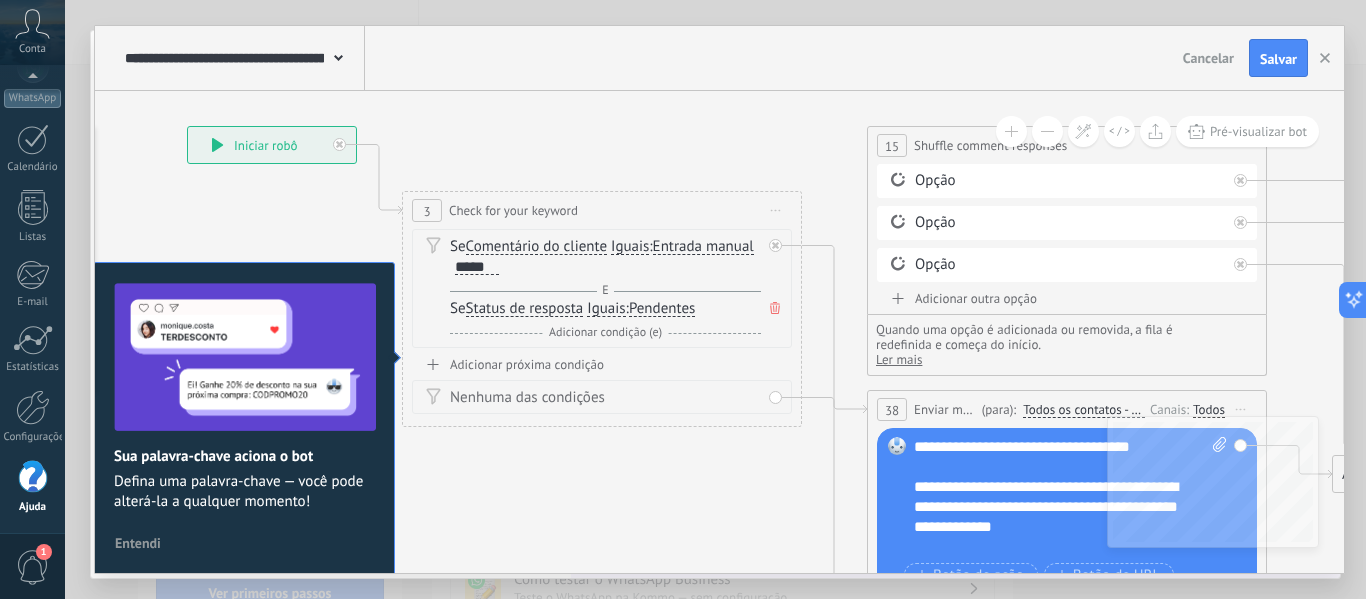 drag, startPoint x: 1025, startPoint y: 229, endPoint x: 713, endPoint y: 115, distance: 332.17465 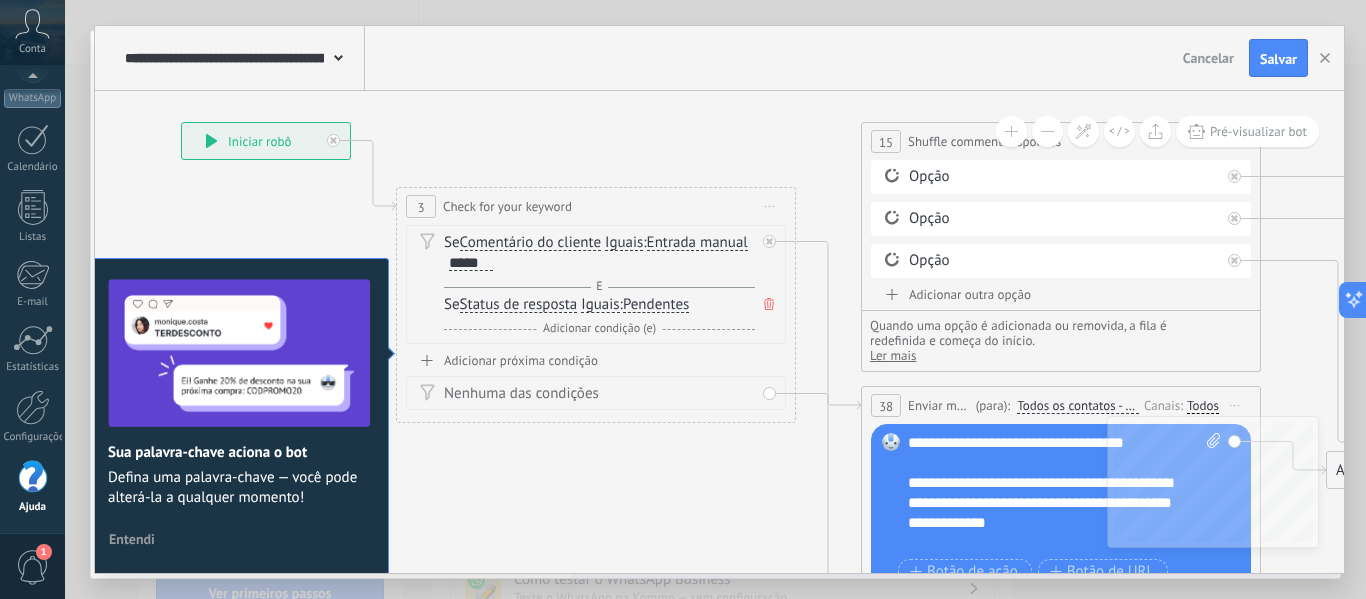 click on "Pendentes" at bounding box center [656, 305] 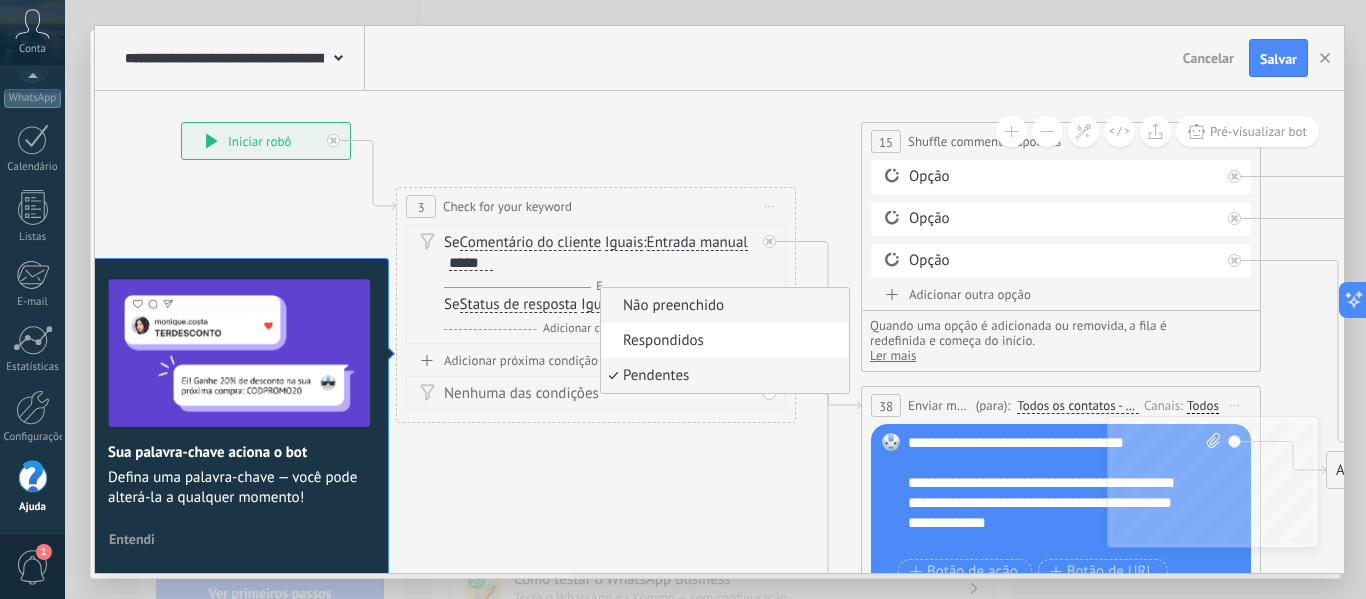 click on "Não preenchido" at bounding box center (722, 306) 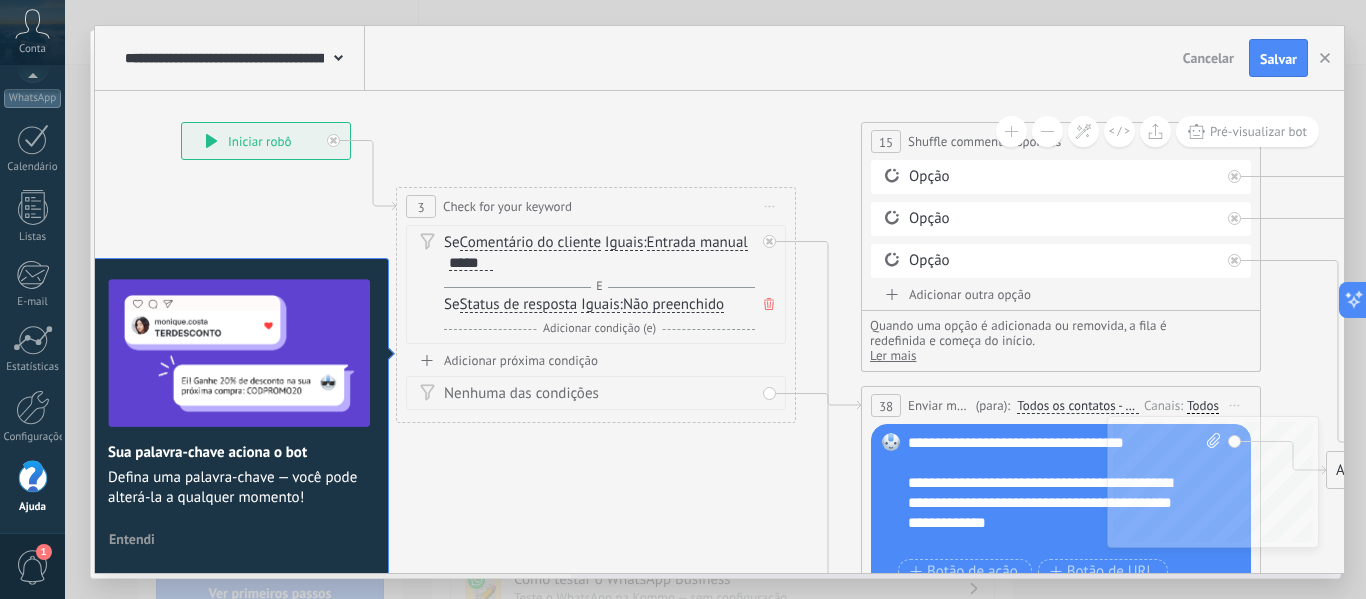 click on "Adicionar condição (e)" at bounding box center (599, 328) 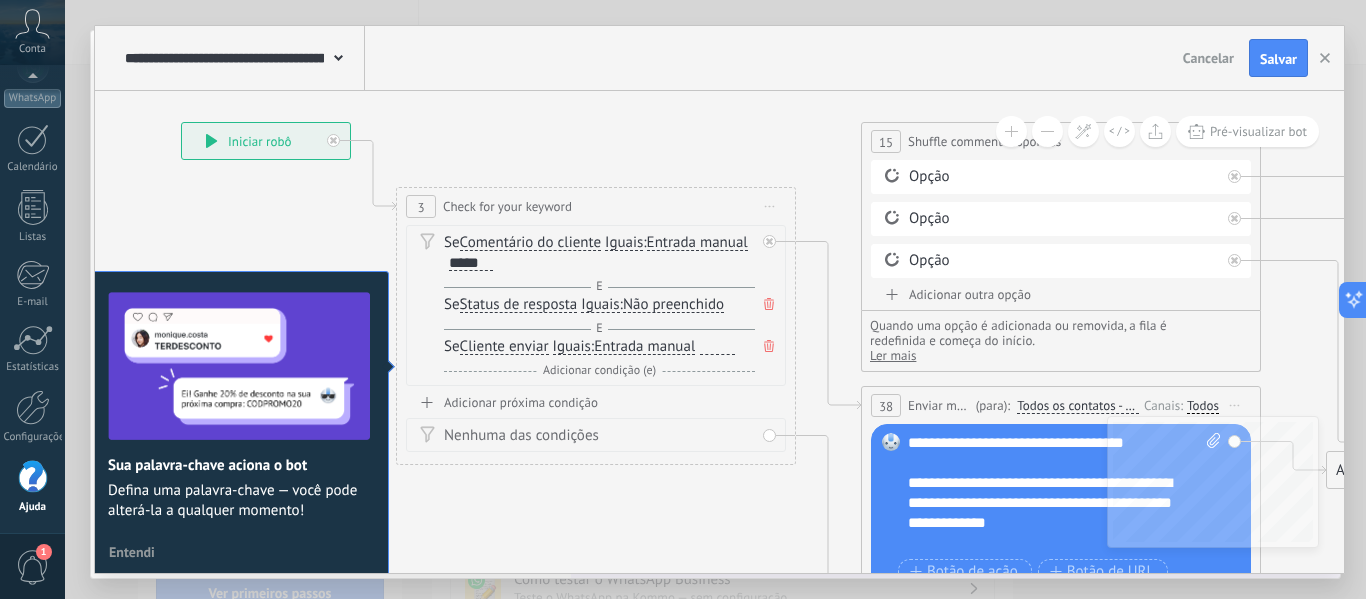 click on "Cliente enviar" at bounding box center [504, 347] 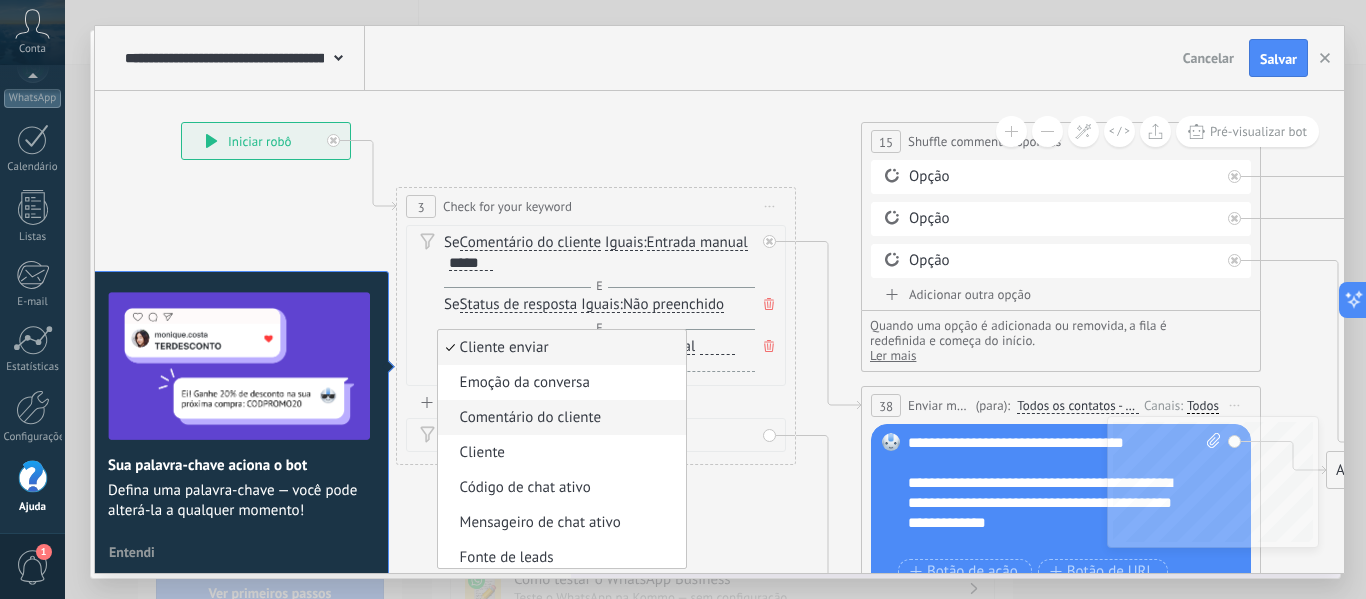 click on "Comentário do cliente" at bounding box center (559, 418) 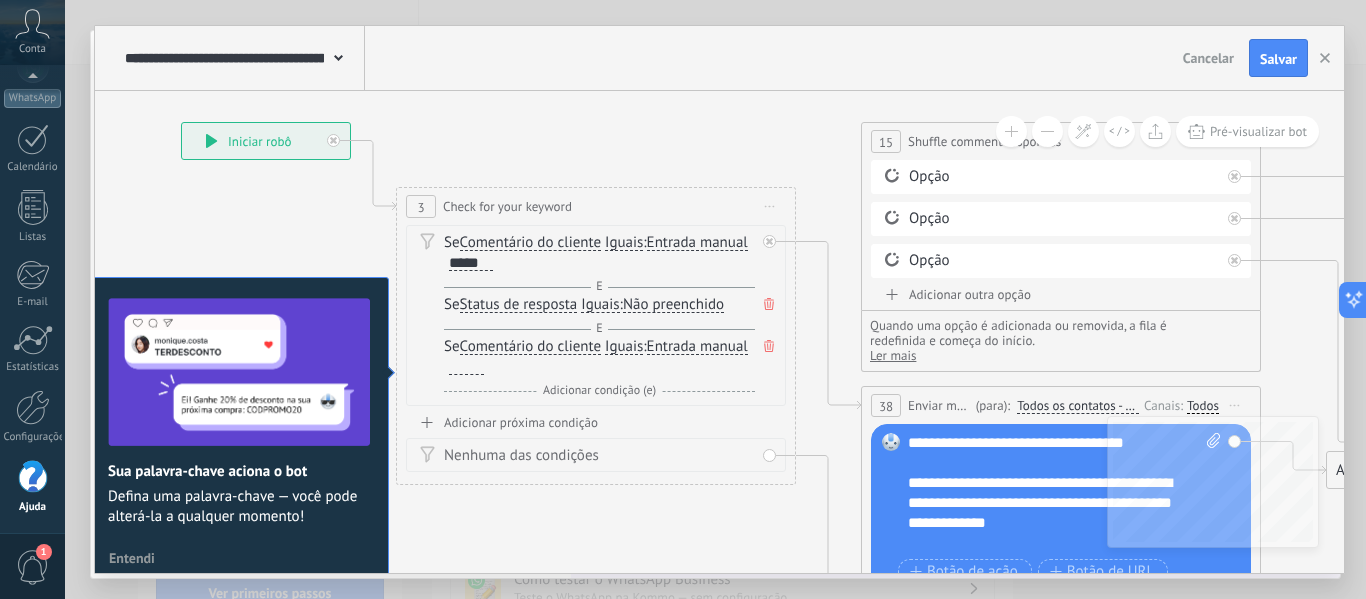 click on "Entrada manual" at bounding box center (697, 347) 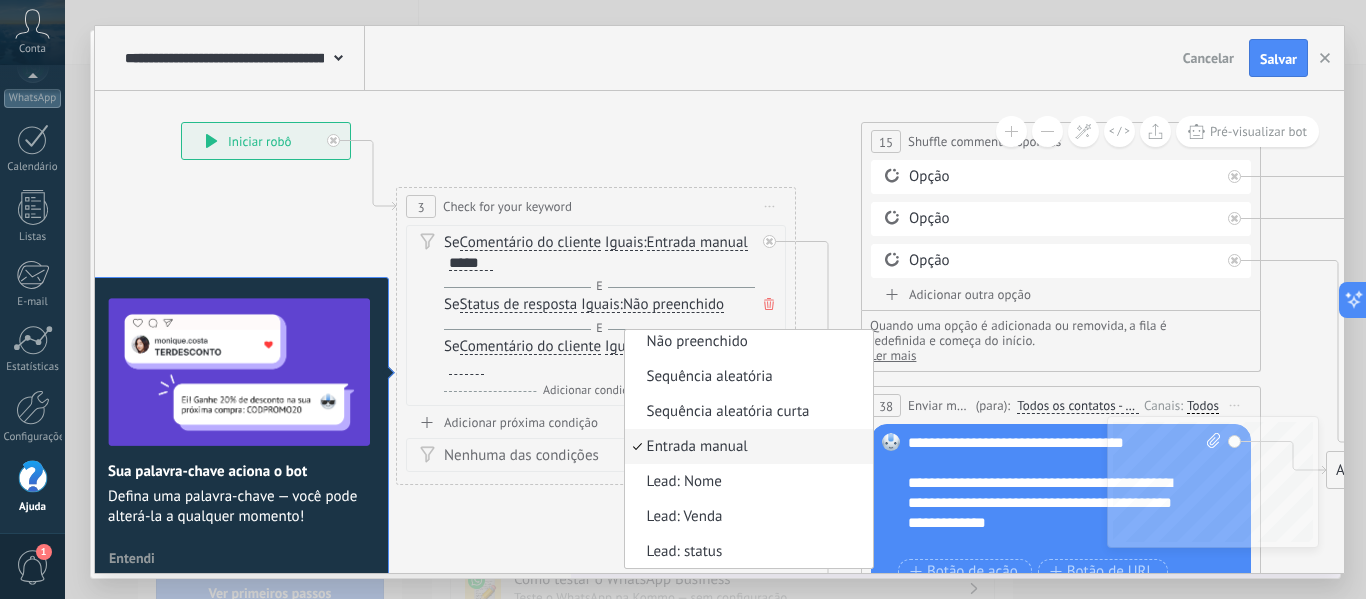 drag, startPoint x: 670, startPoint y: 373, endPoint x: 669, endPoint y: 352, distance: 21.023796 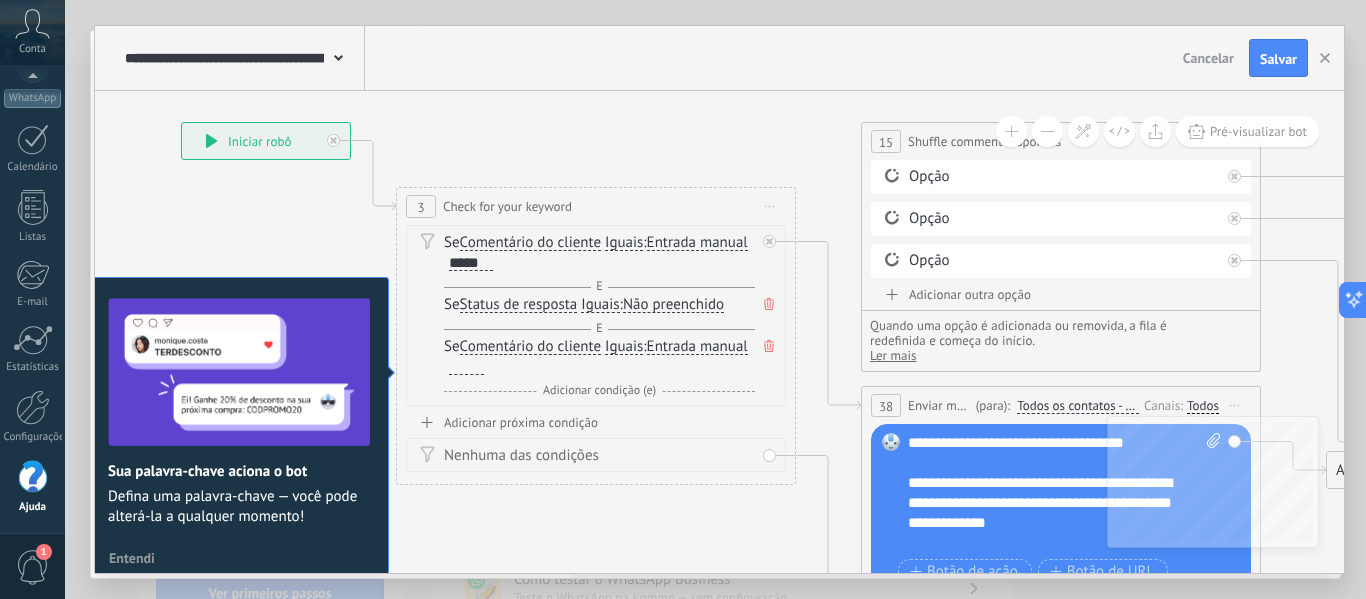 click on "Entrada manual" at bounding box center [697, 347] 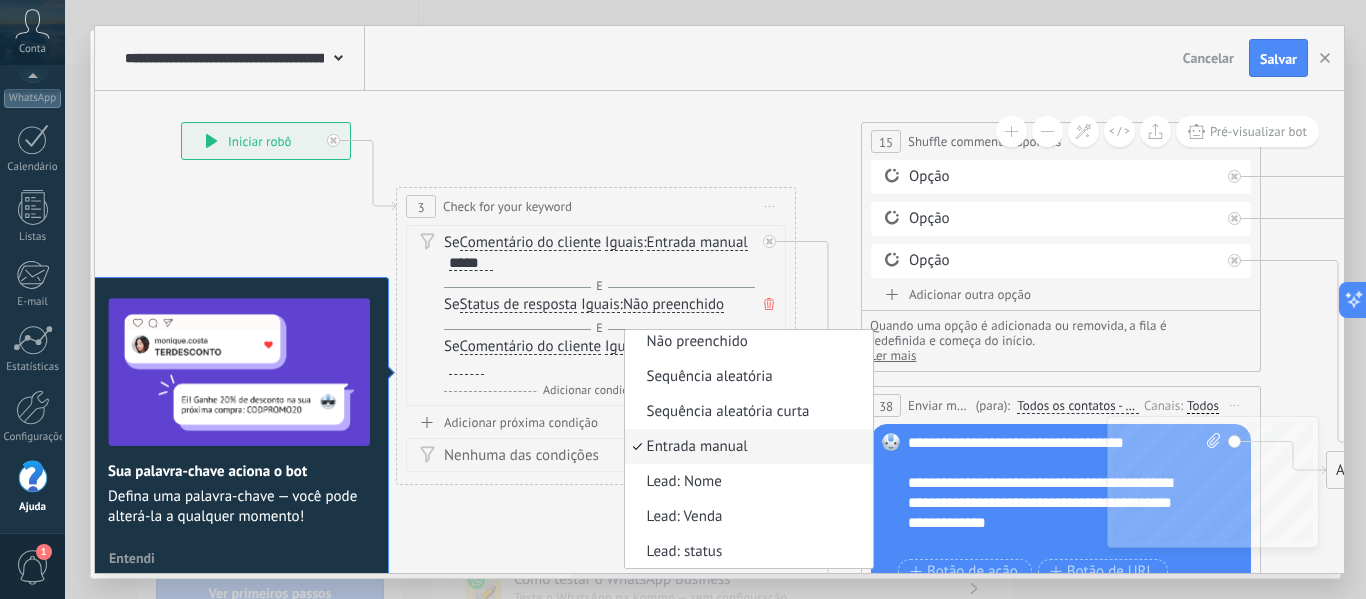 click on "Se
Comentário do cliente
Cliente enviar
Emoção da conversa
Comentário do cliente
Cliente
Código de chat ativo
Mensageiro de chat ativo
Fonte de leads
Status da conversa
Status de resposta
Status da interação
Lead: utm_content
E" at bounding box center (599, 369) 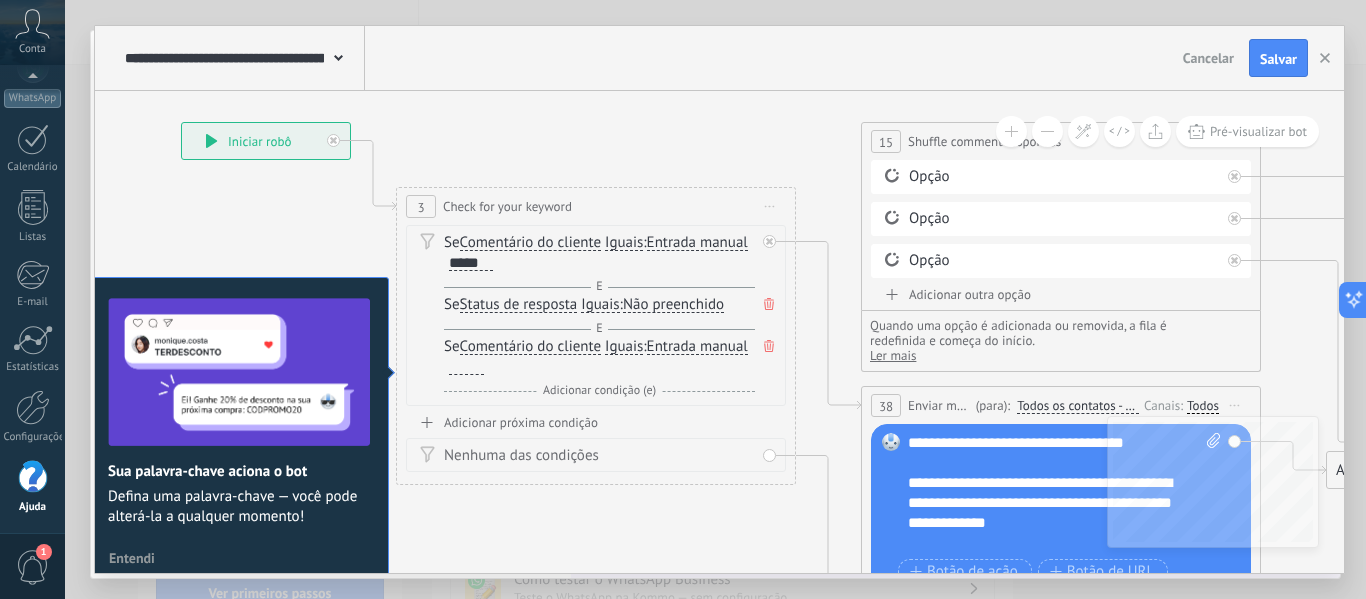 click at bounding box center (466, 367) 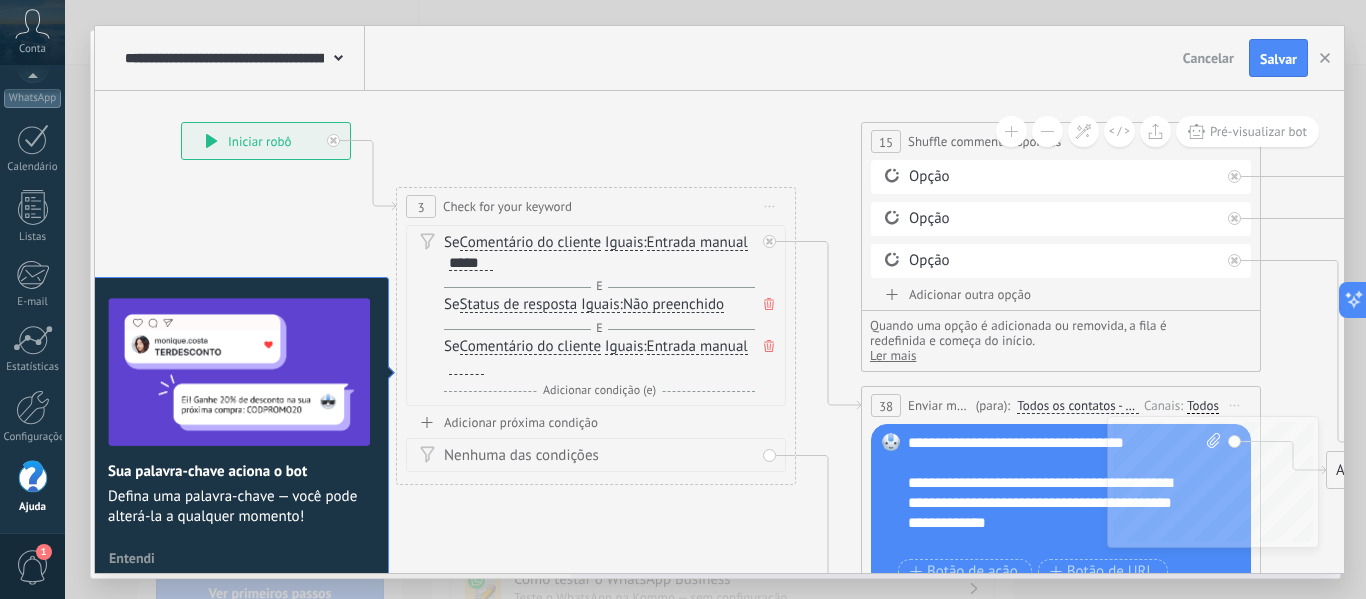 drag, startPoint x: 574, startPoint y: 369, endPoint x: 562, endPoint y: 370, distance: 12.0415945 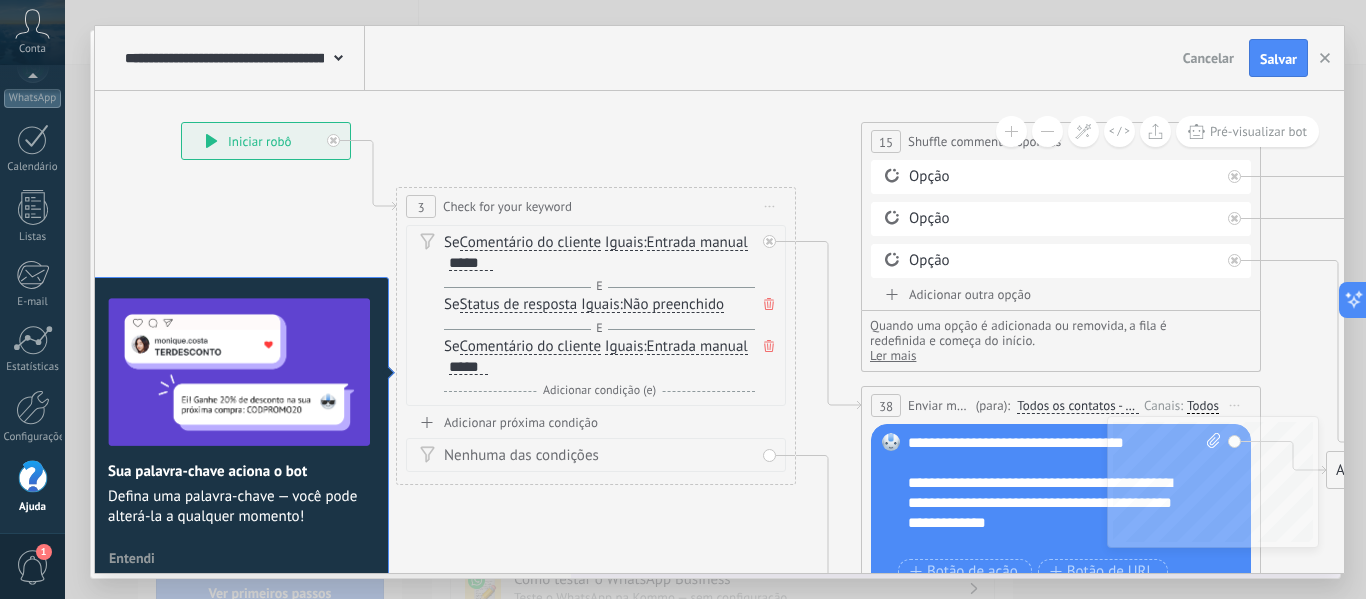 click on "Adicionar condição (e)" at bounding box center (599, 390) 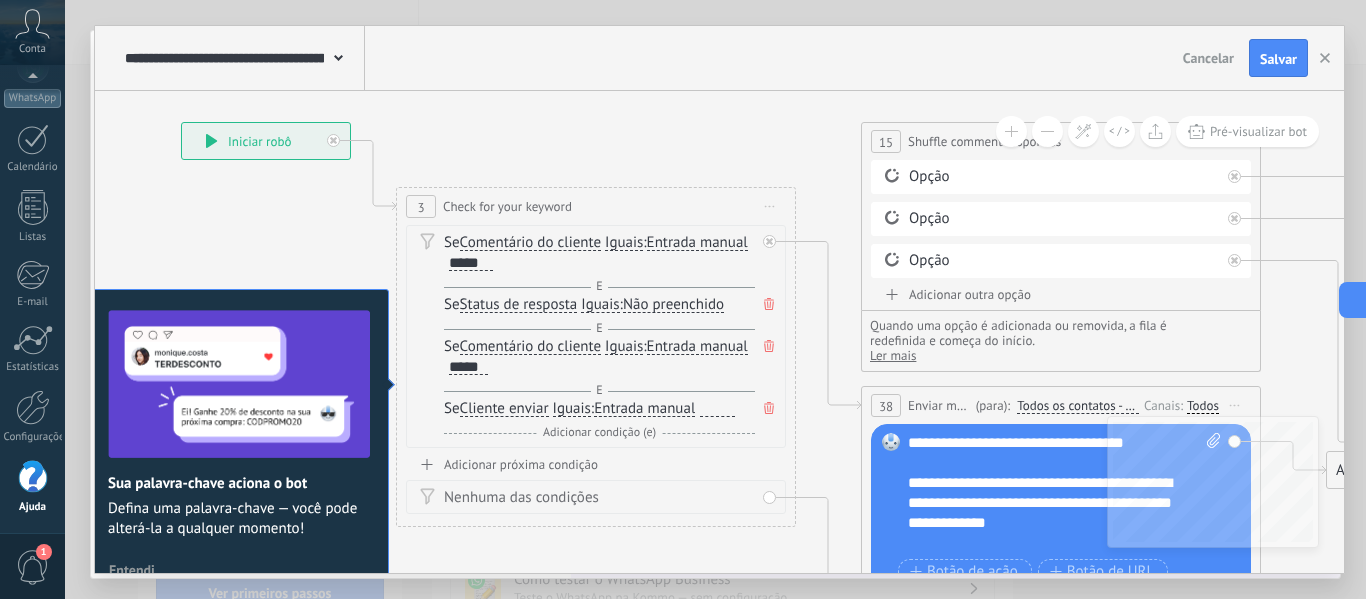click on "Cliente enviar" at bounding box center (504, 409) 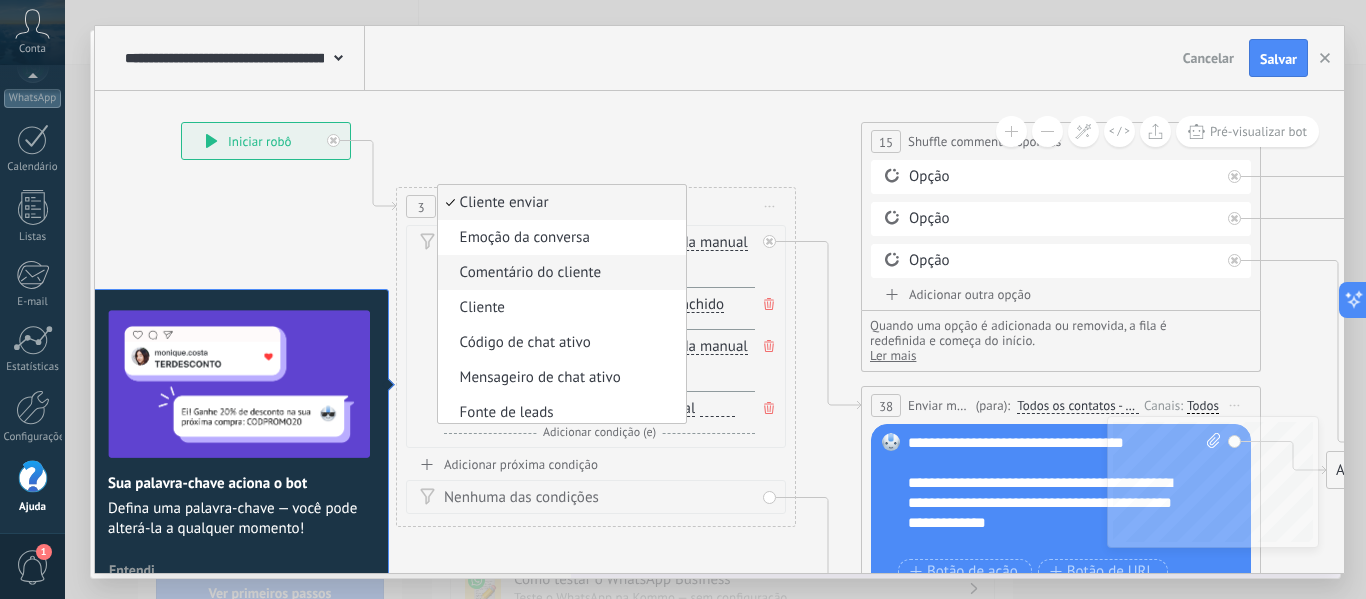 click on "Comentário do cliente" at bounding box center [559, 273] 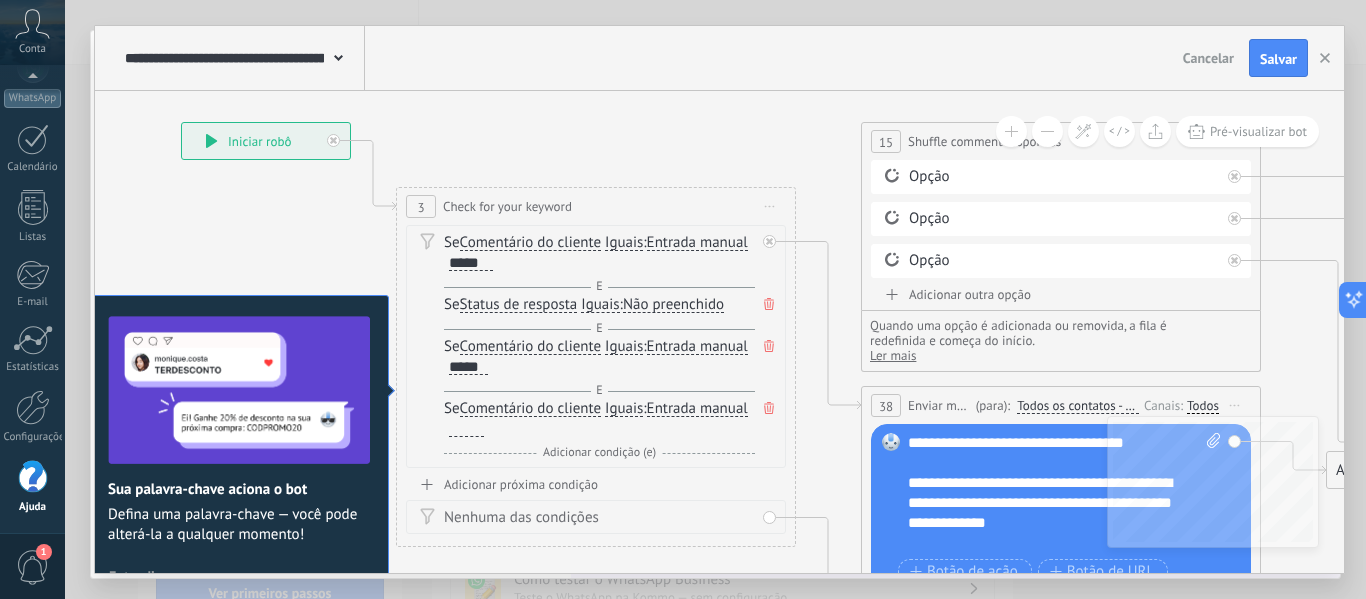 click on "Entrada manual" at bounding box center (697, 409) 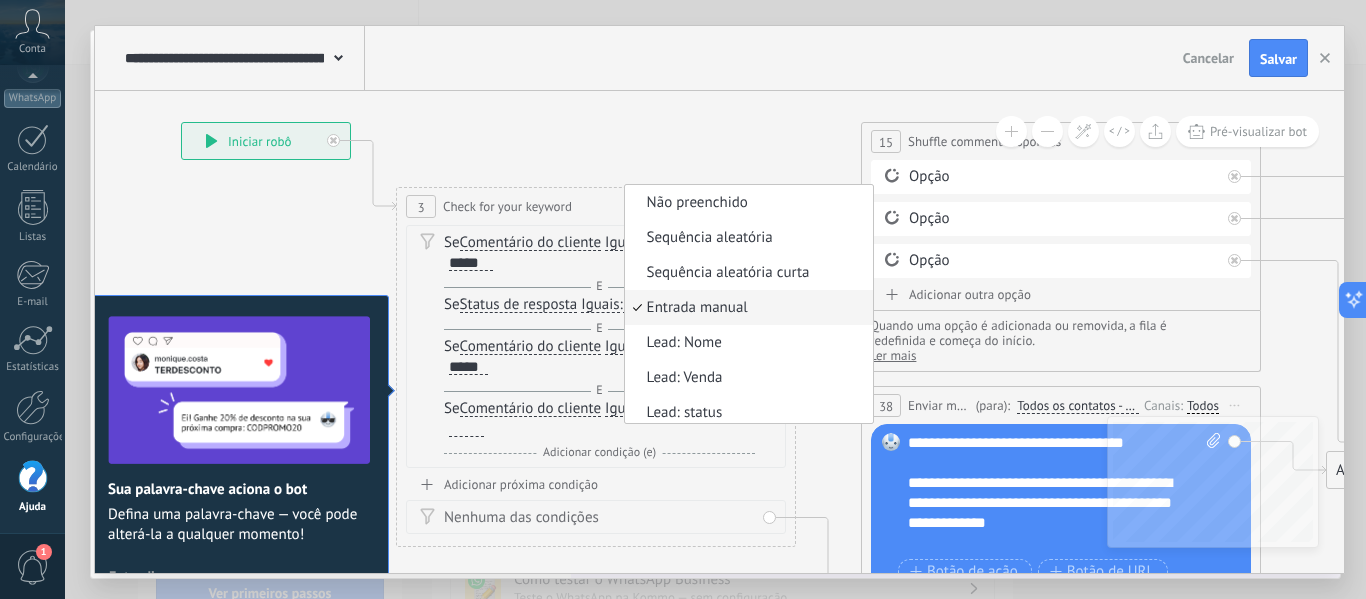 scroll, scrollTop: 6, scrollLeft: 0, axis: vertical 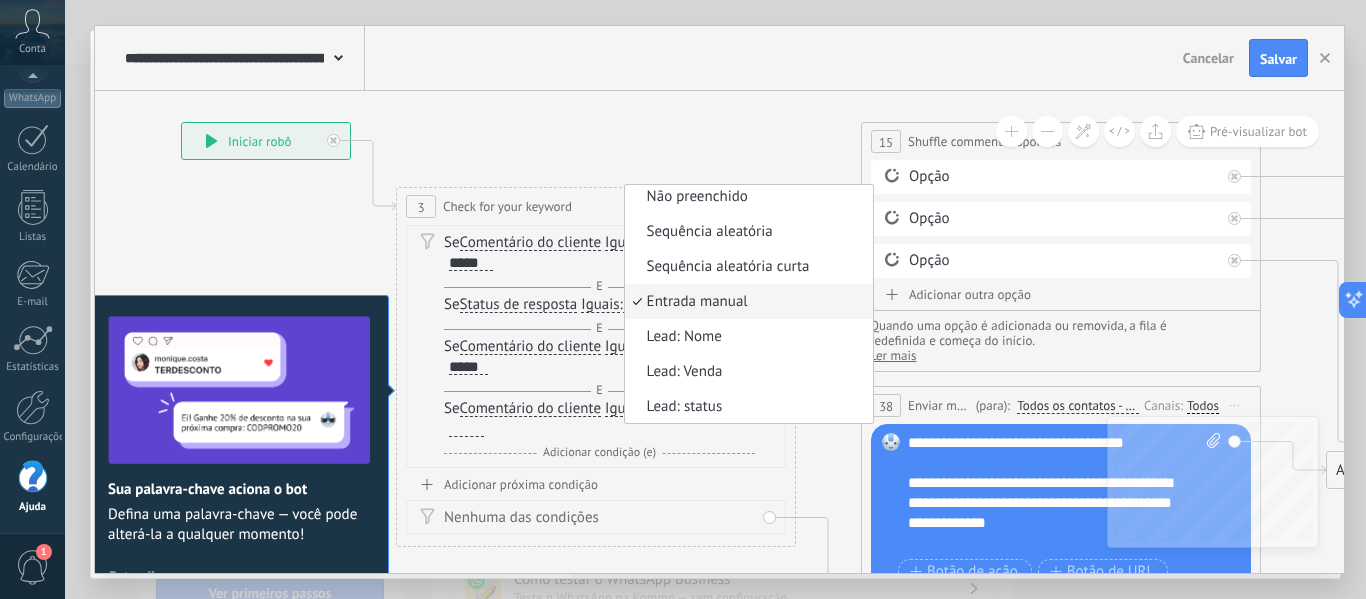 drag, startPoint x: 709, startPoint y: 406, endPoint x: 672, endPoint y: 408, distance: 37.054016 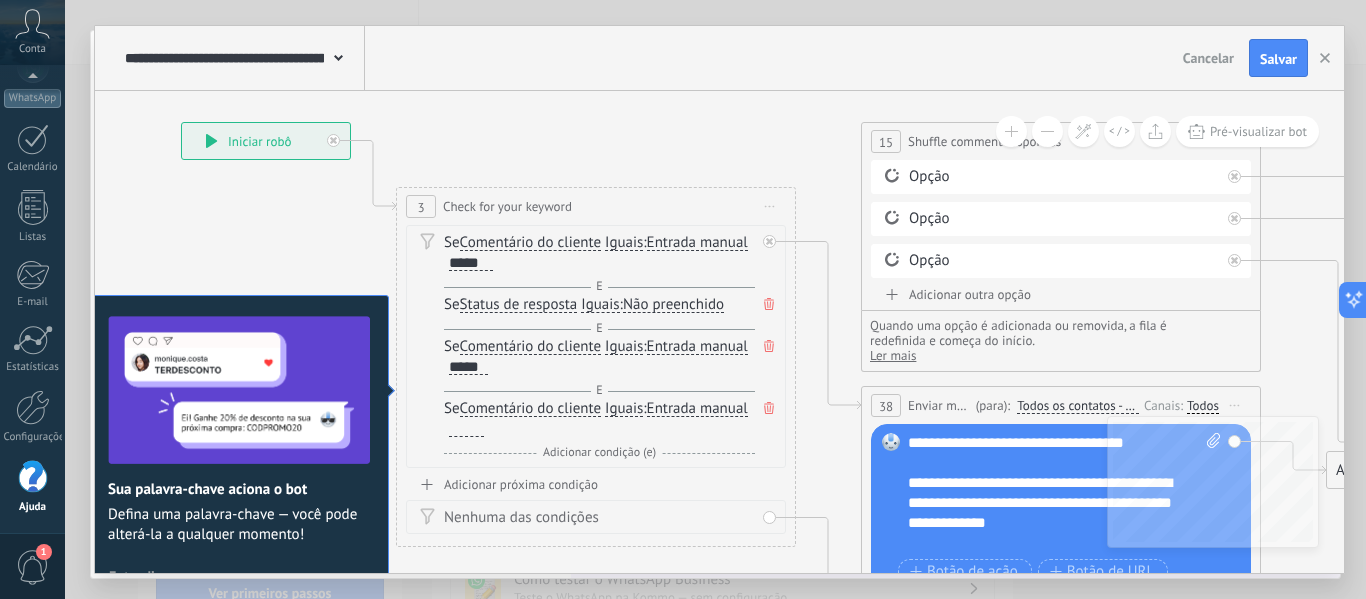 click at bounding box center (466, 429) 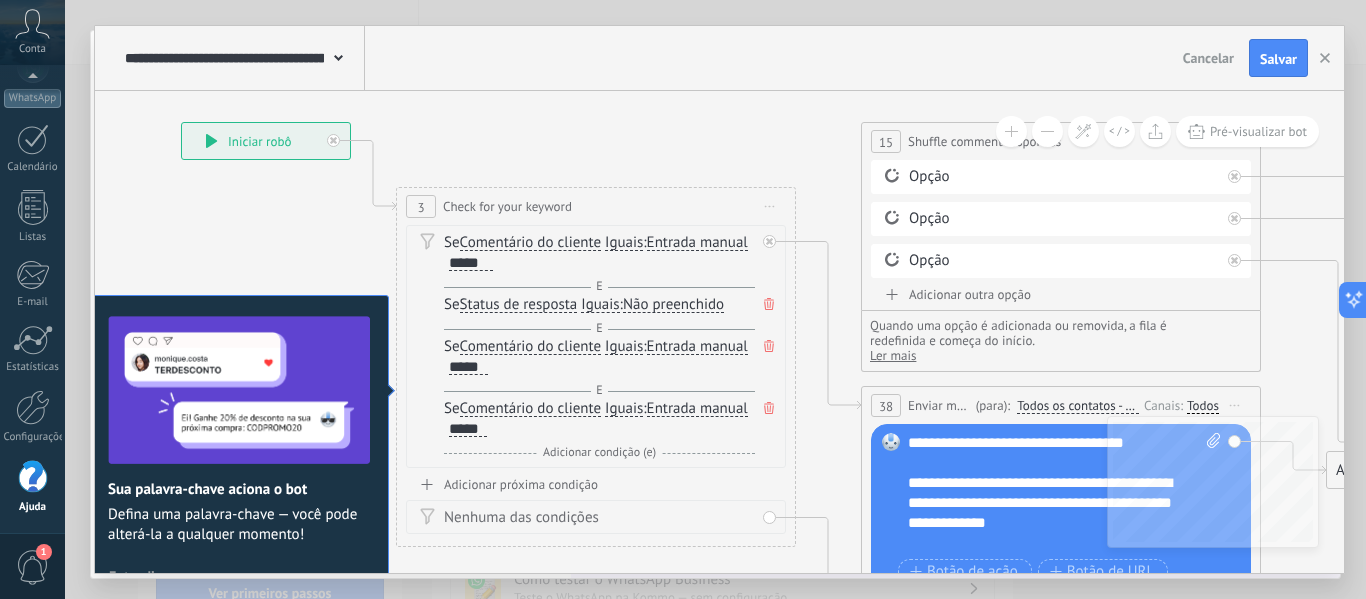 click on "Iguais" at bounding box center [624, 243] 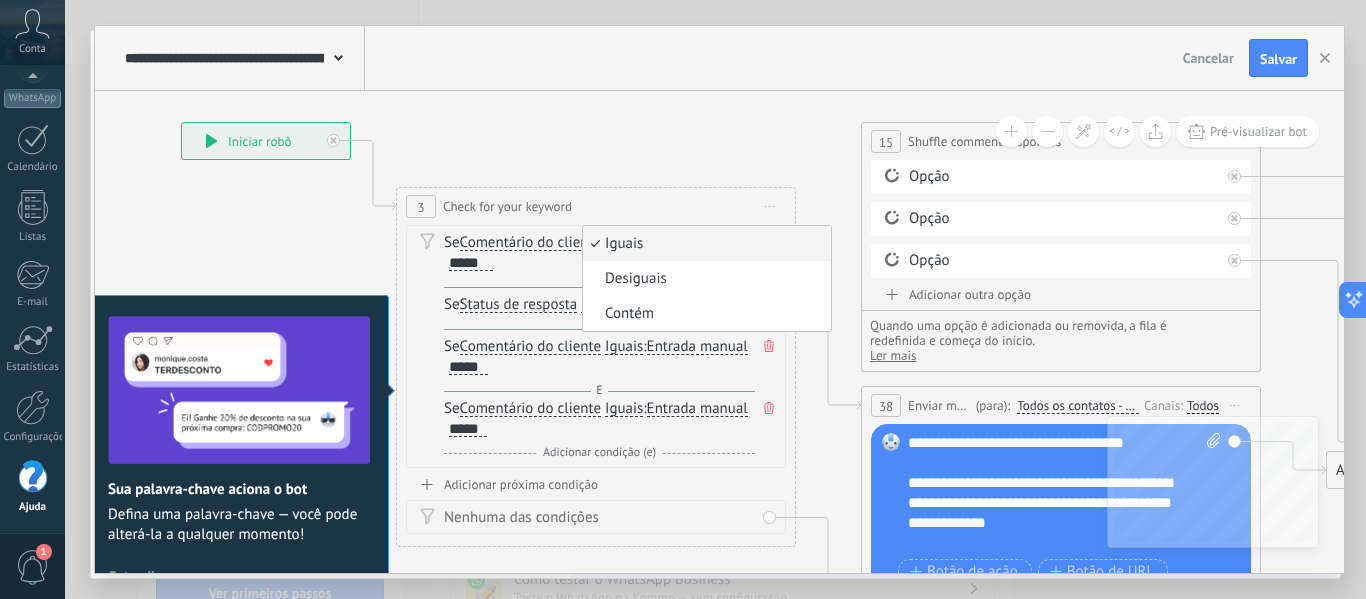 click on "Iguais" at bounding box center (624, 409) 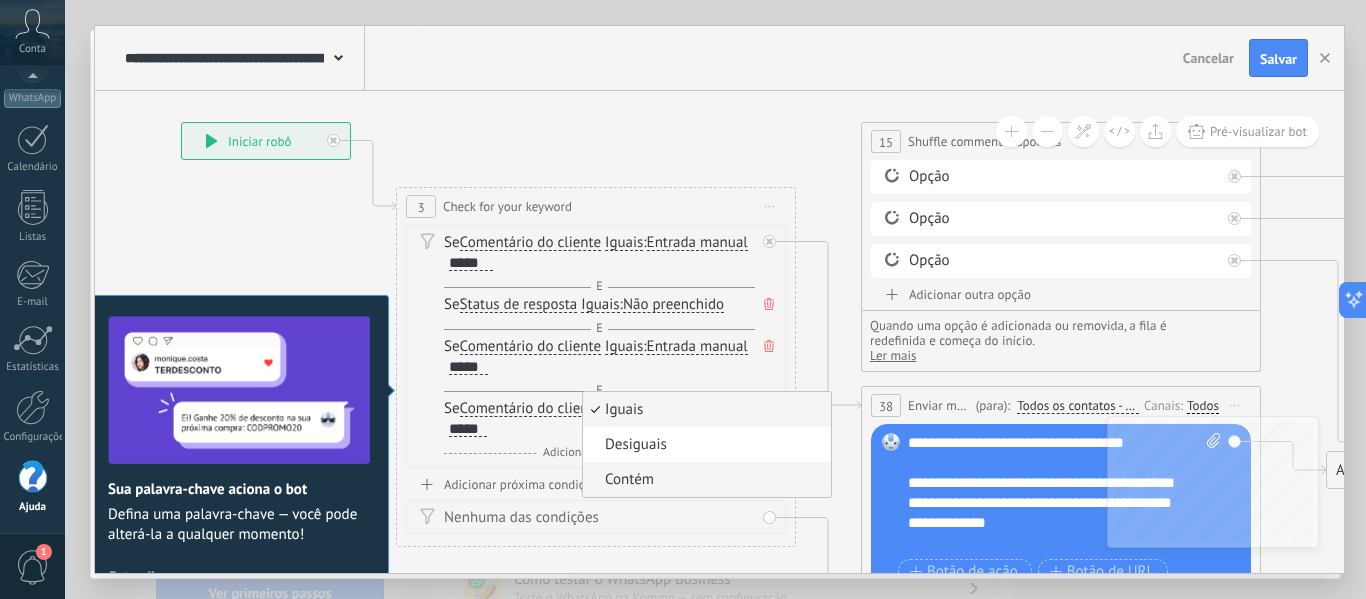 click on "Contém" at bounding box center [704, 480] 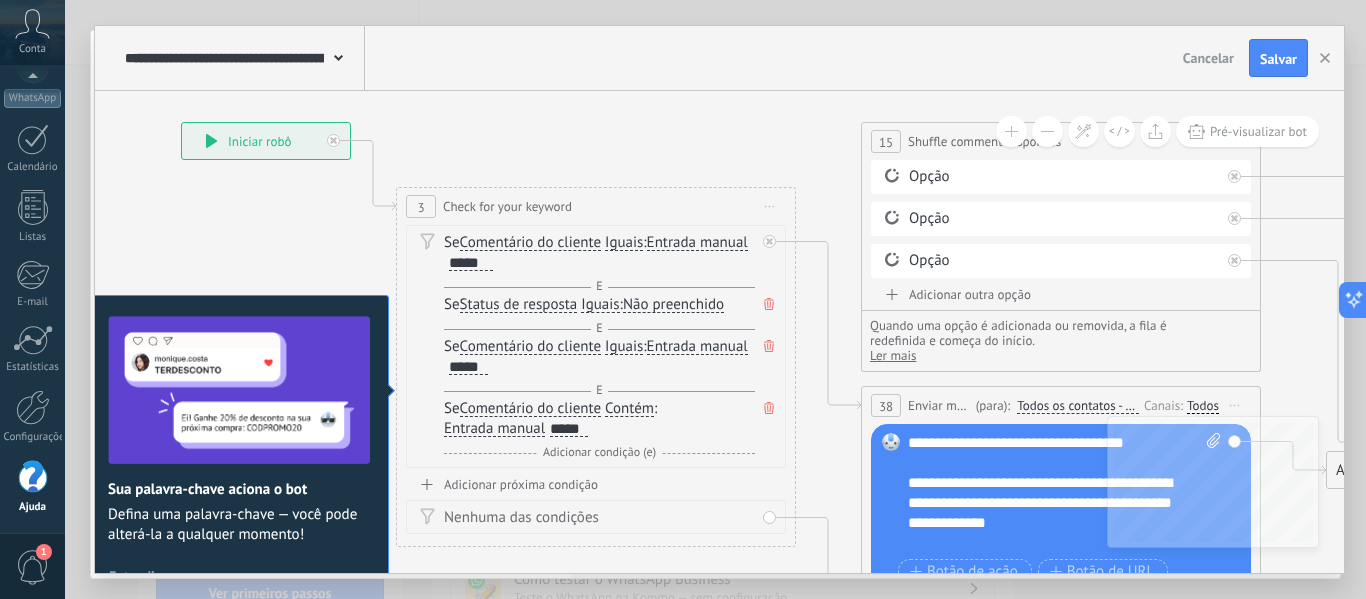 click on "Salvar" at bounding box center (1278, 58) 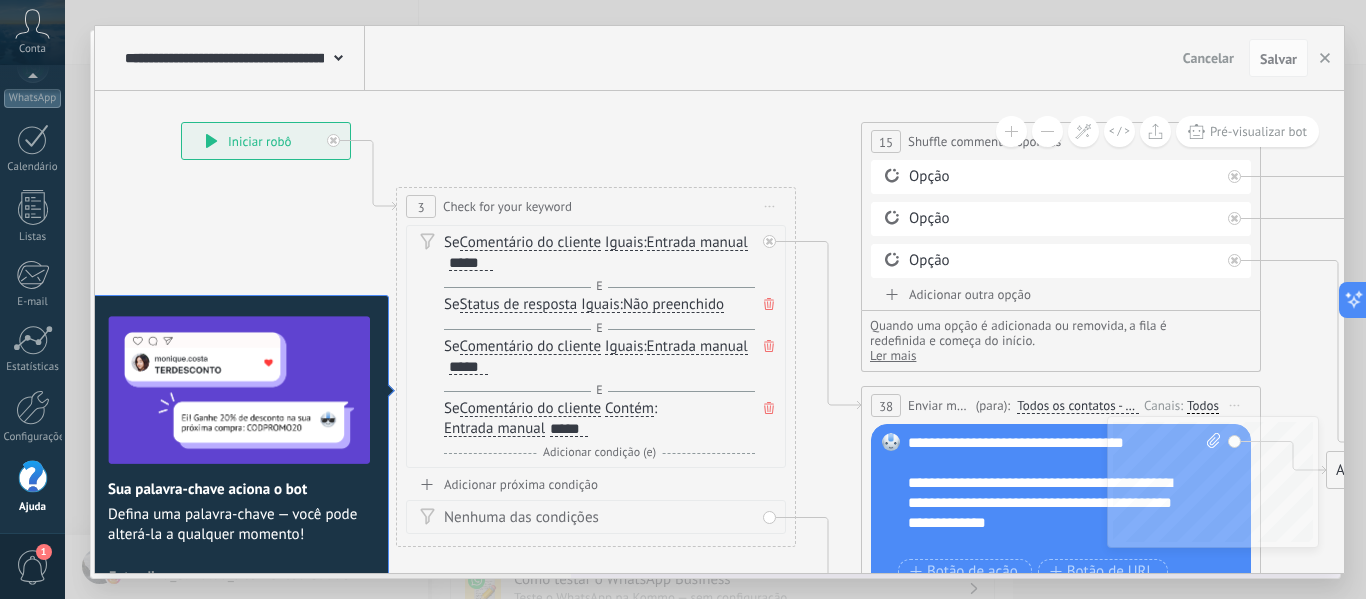 click on "**********" at bounding box center (266, 141) 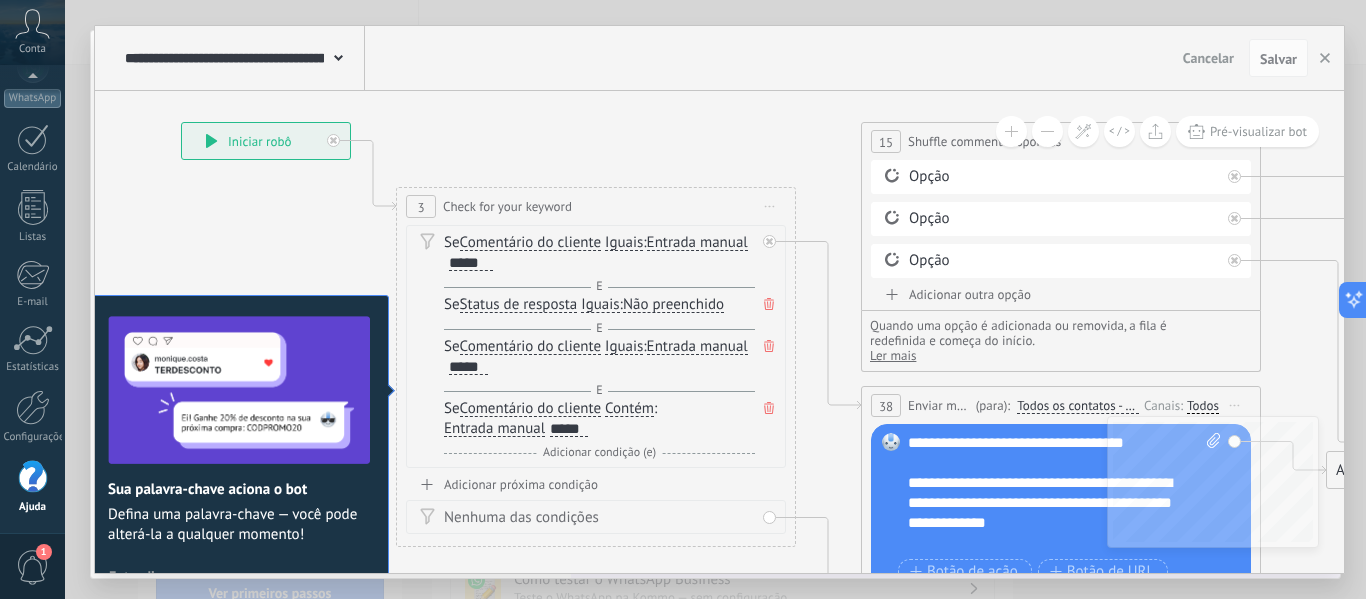 click on "**********" at bounding box center (266, 141) 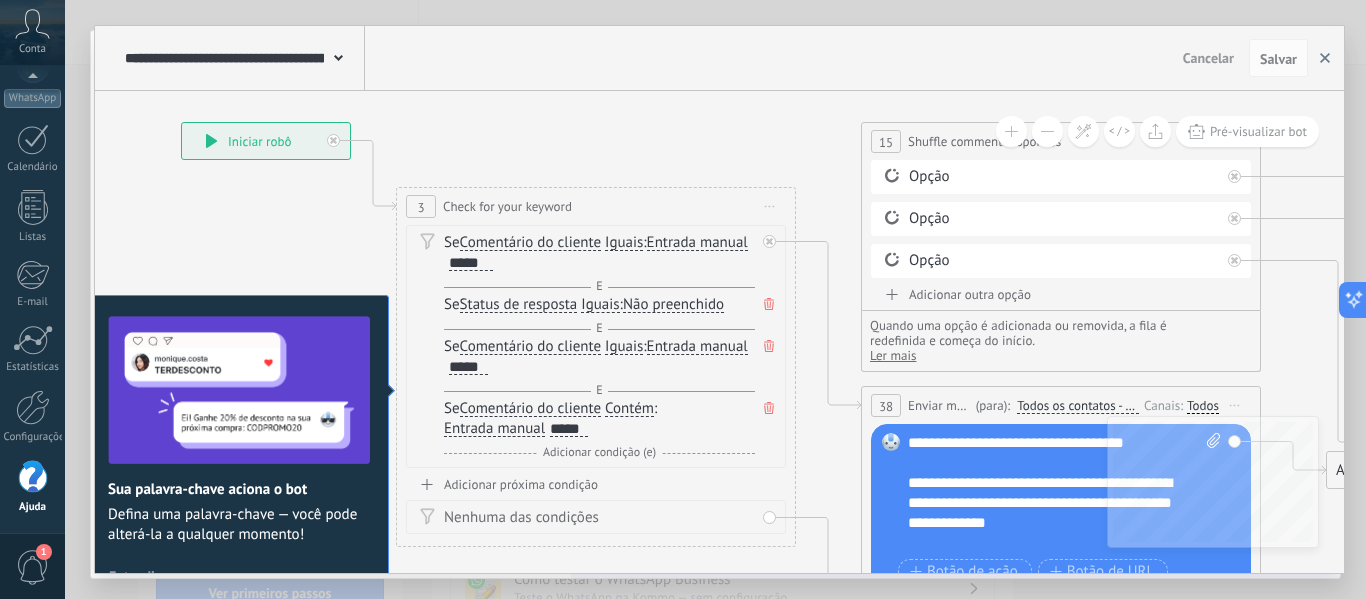 drag, startPoint x: 1271, startPoint y: 67, endPoint x: 1338, endPoint y: 64, distance: 67.06713 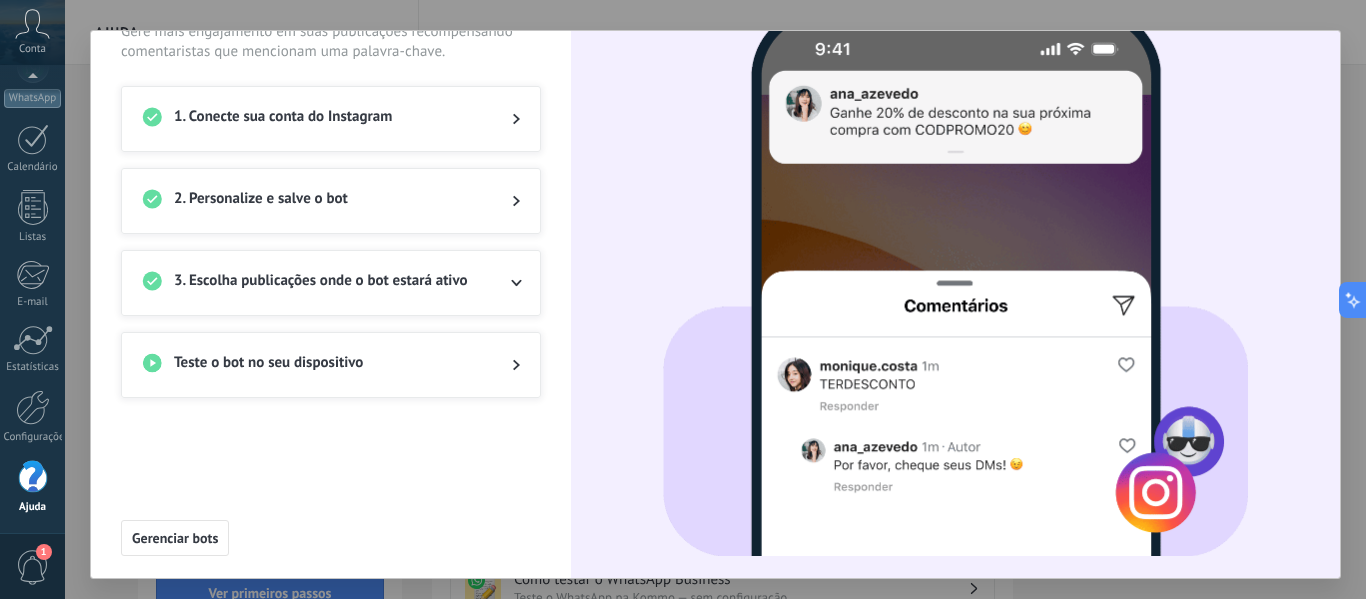 scroll, scrollTop: 103, scrollLeft: 0, axis: vertical 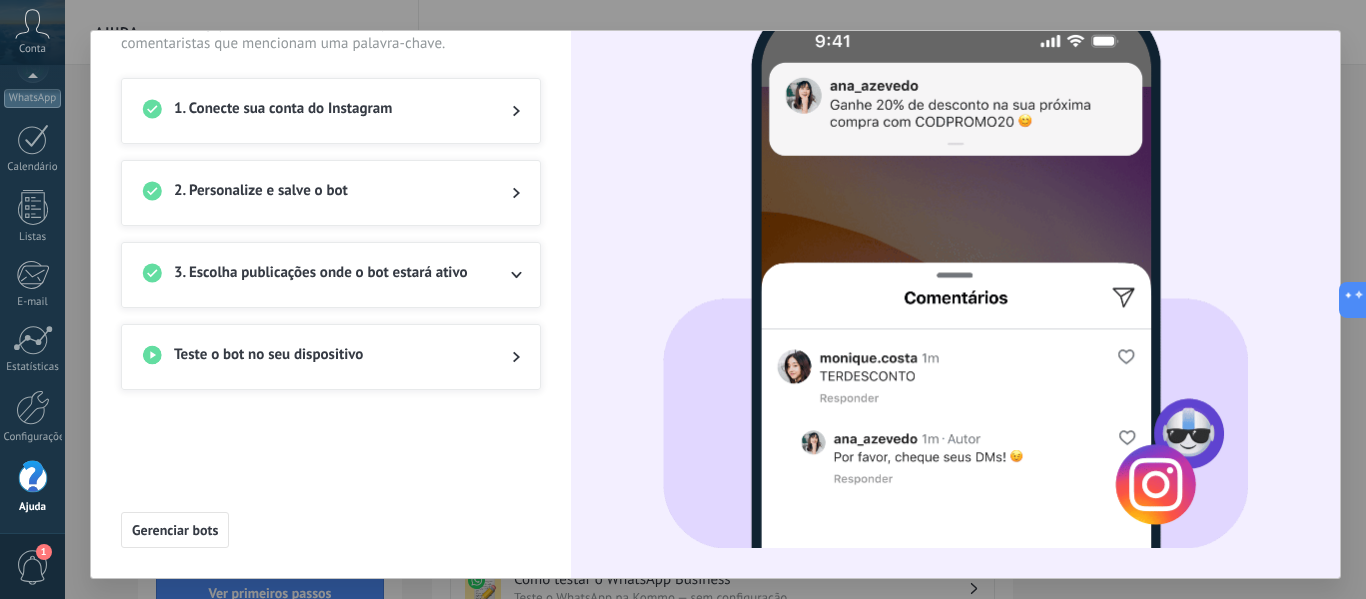 click on "Teste o bot no seu dispositivo" at bounding box center [327, 357] 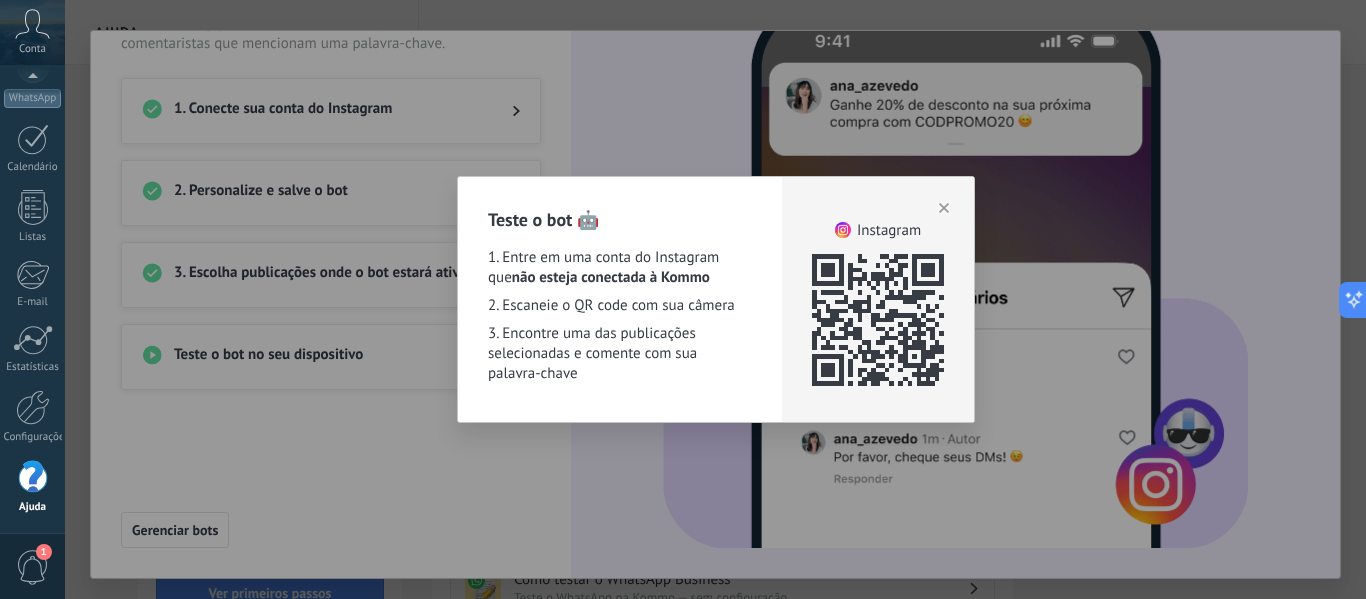 click 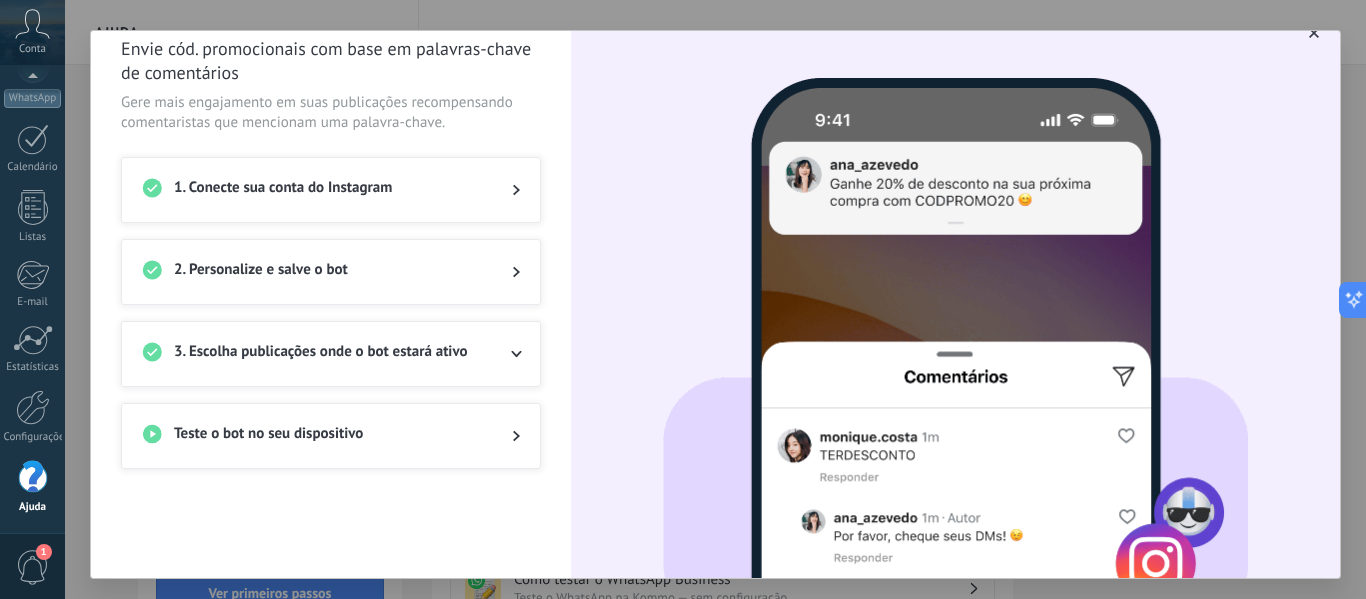 scroll, scrollTop: 0, scrollLeft: 0, axis: both 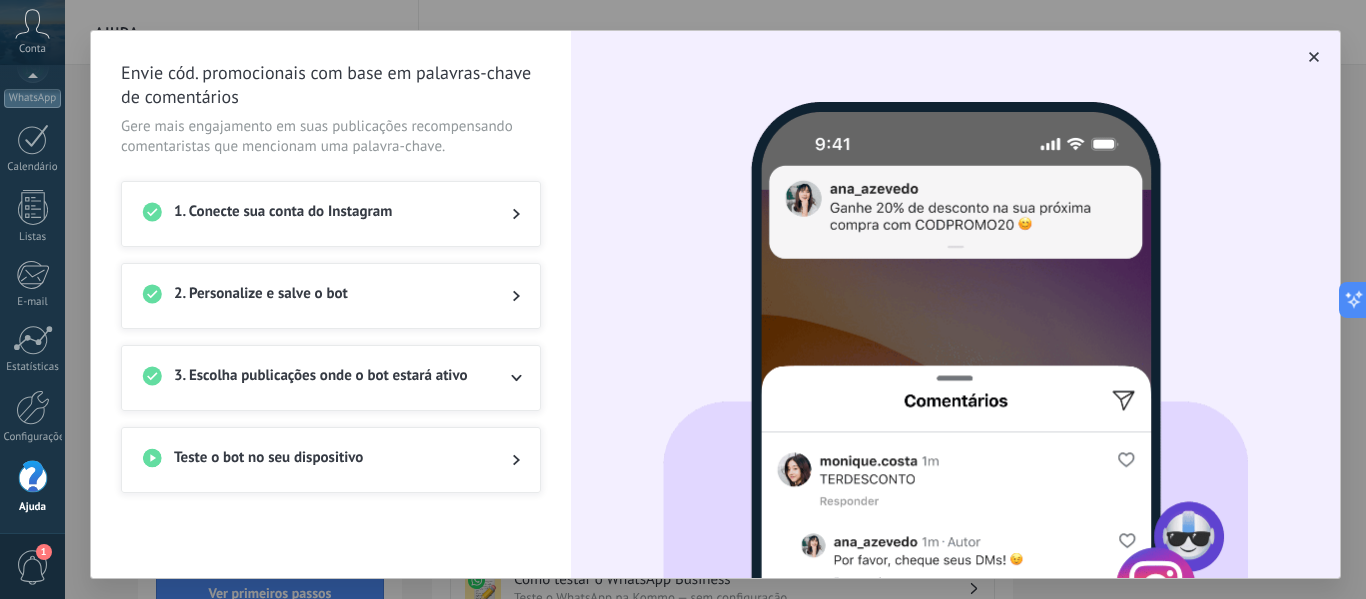 click 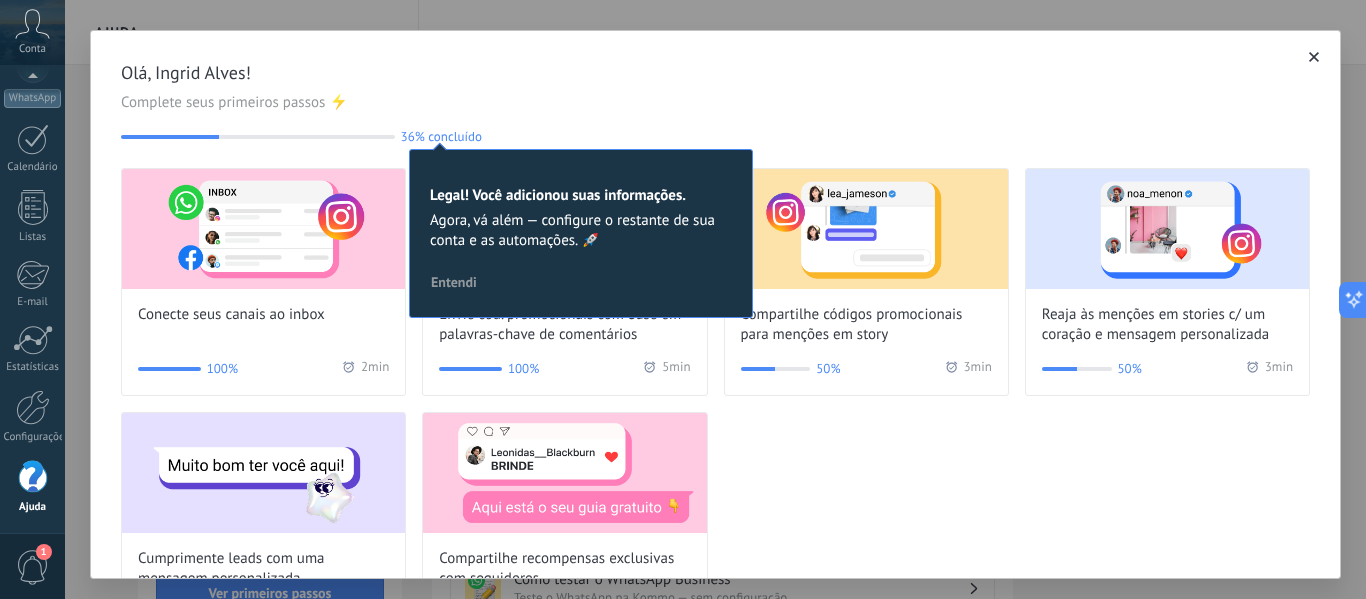 click on "Legal! Você adicionou suas informações." at bounding box center (581, 195) 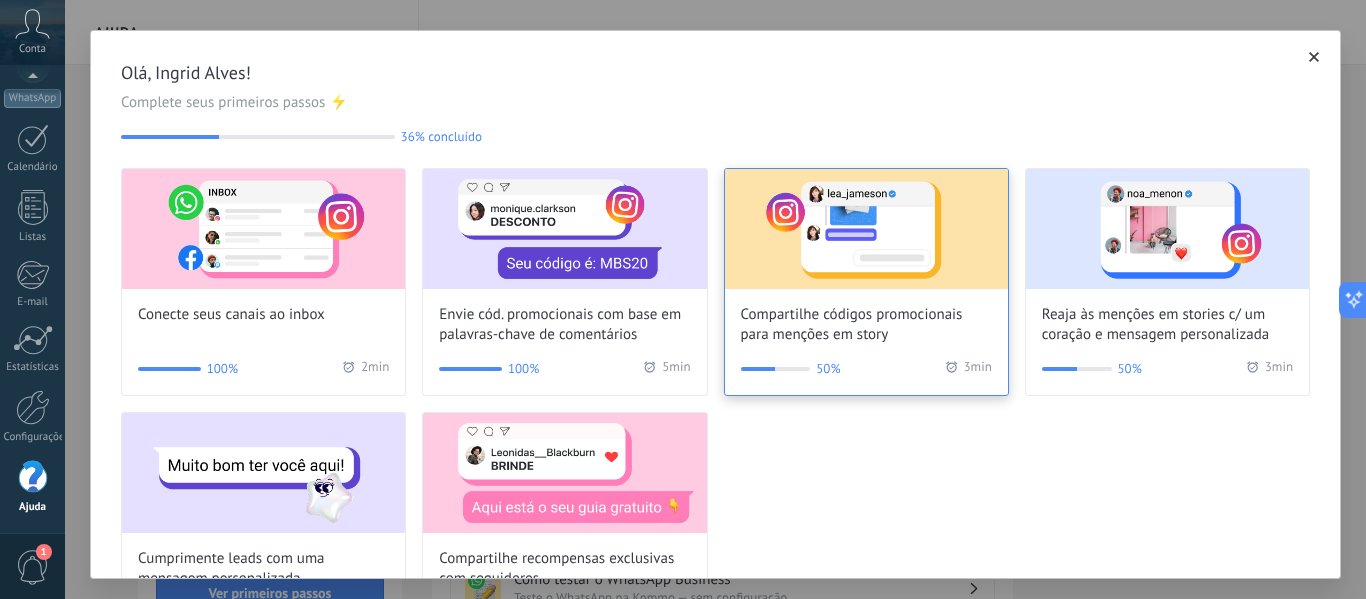 click at bounding box center (866, 229) 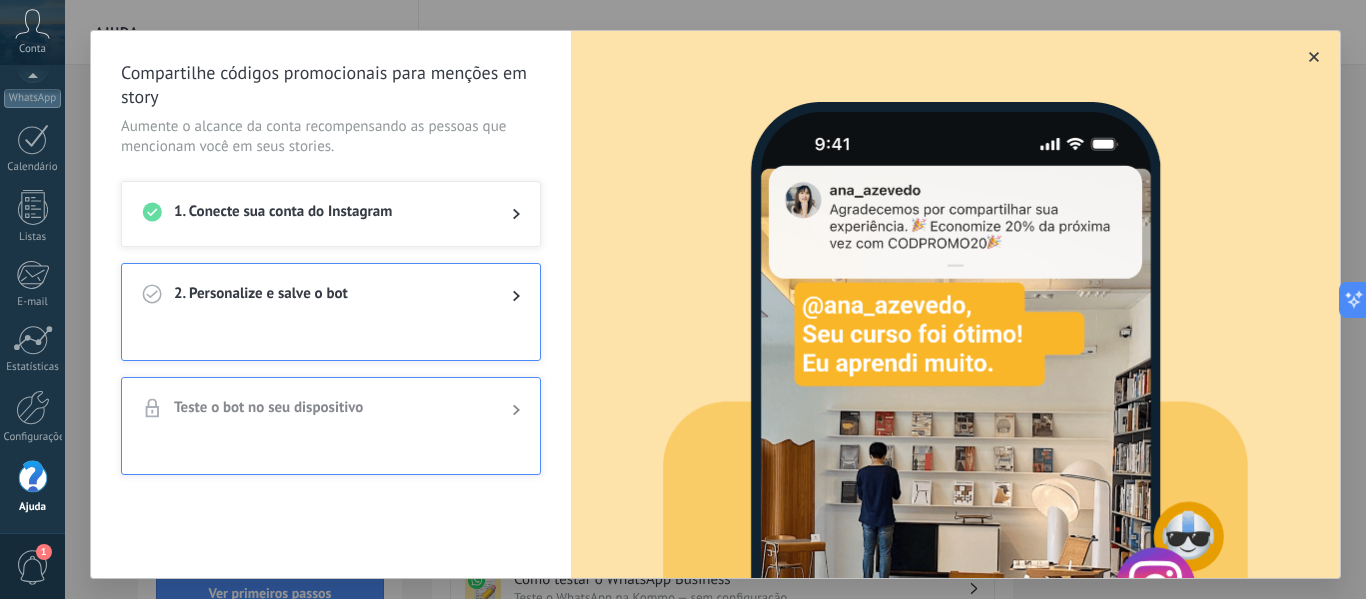click 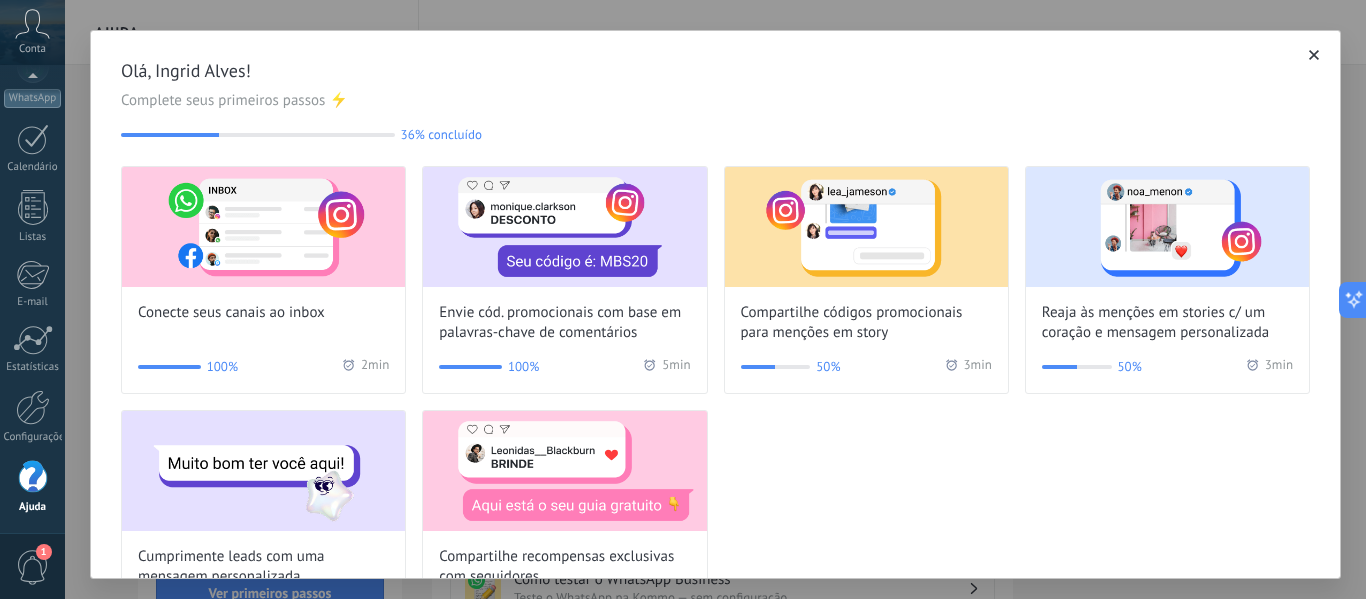 scroll, scrollTop: 0, scrollLeft: 0, axis: both 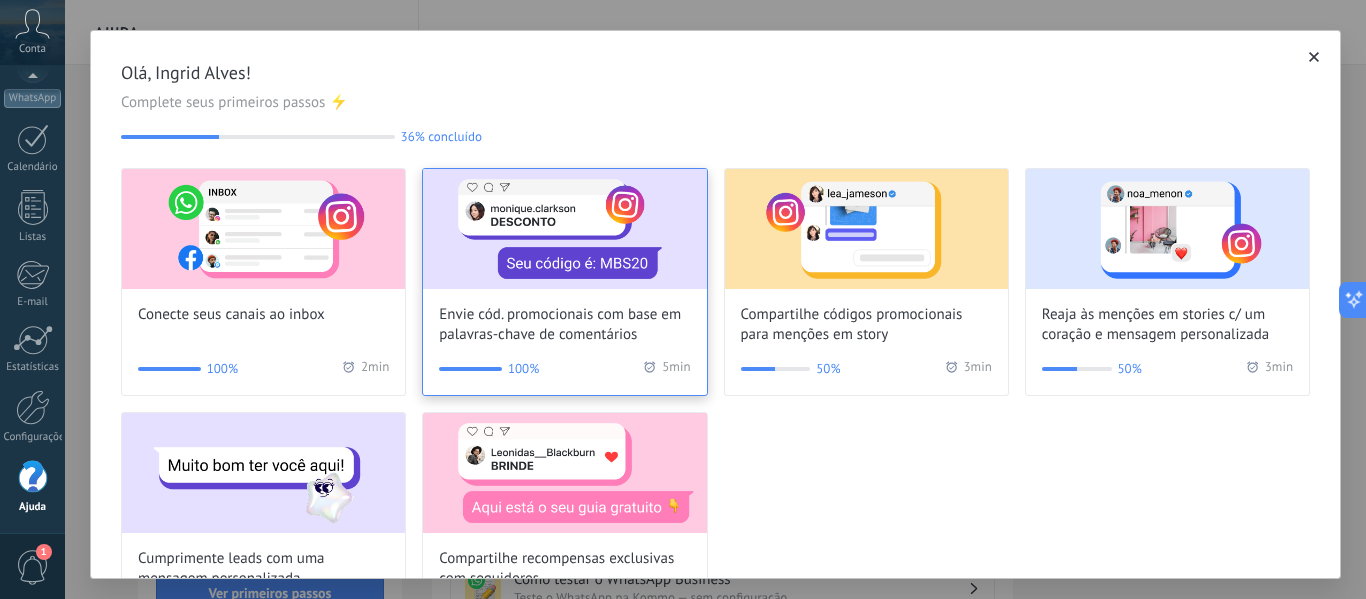 click on "Envie cód. promocionais com base em palavras-chave de comentários" at bounding box center (564, 257) 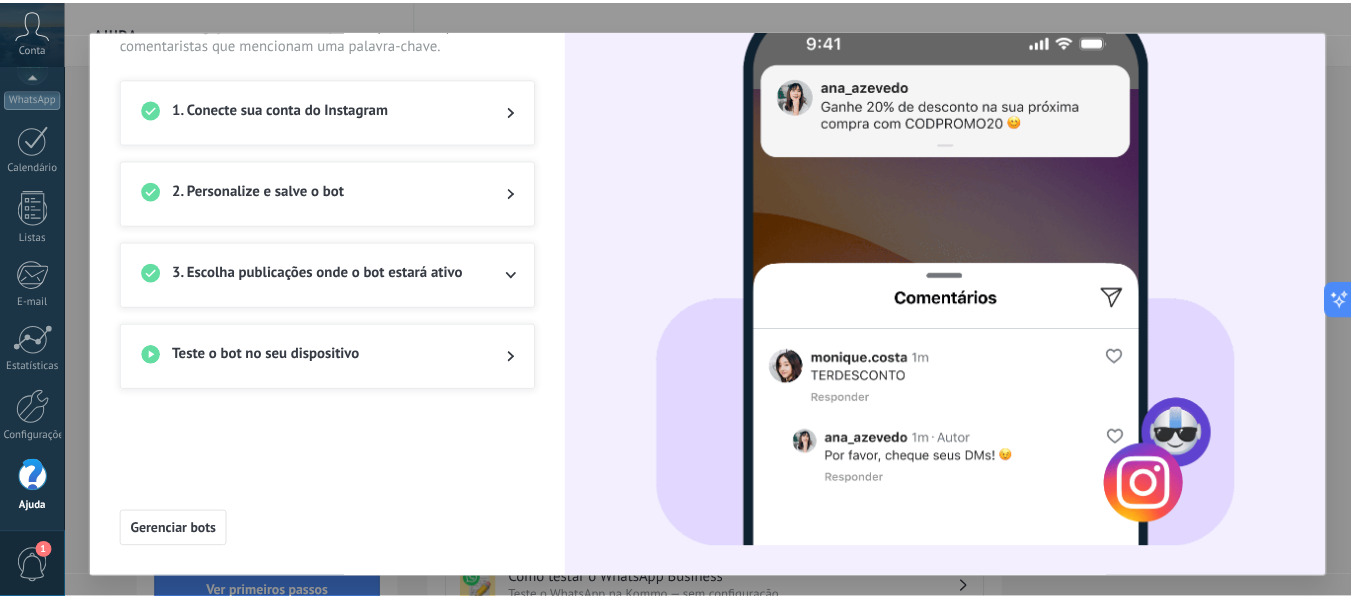 scroll, scrollTop: 0, scrollLeft: 0, axis: both 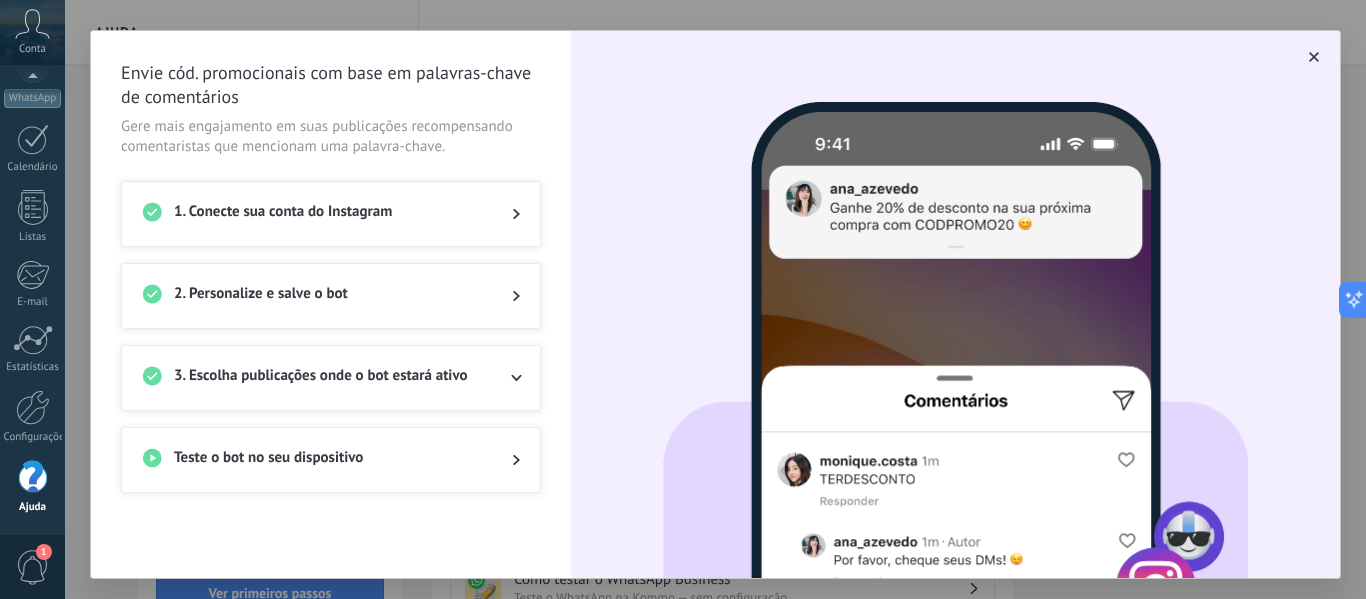 click at bounding box center (1314, 57) 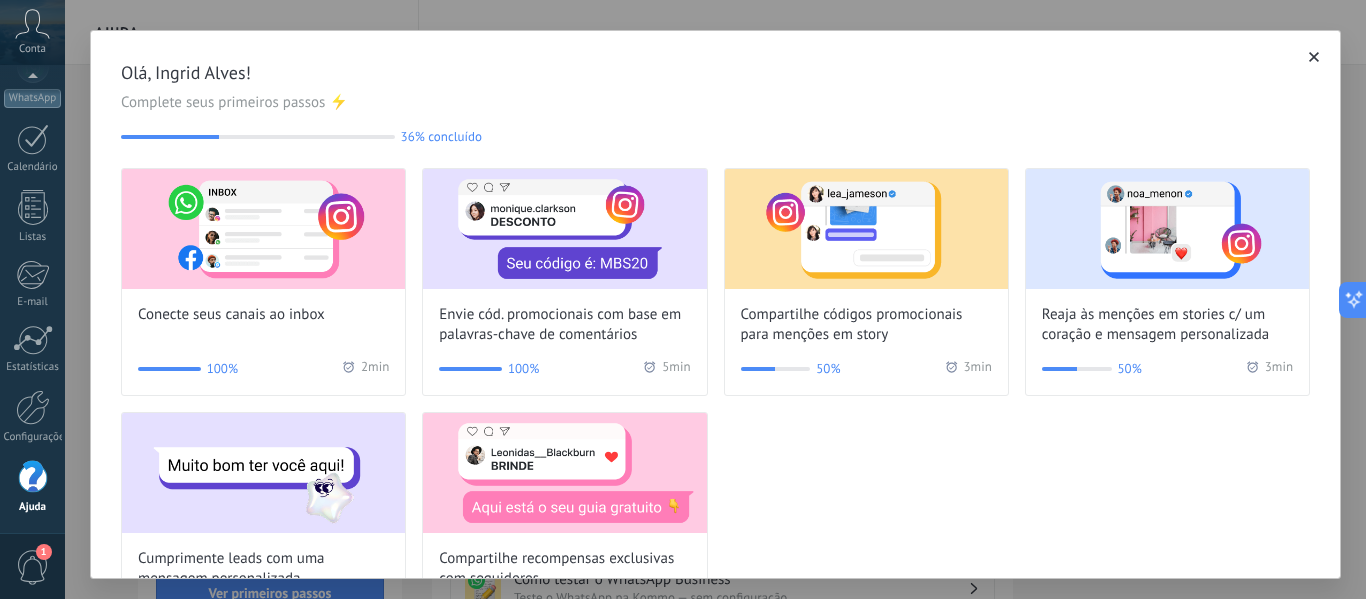 click 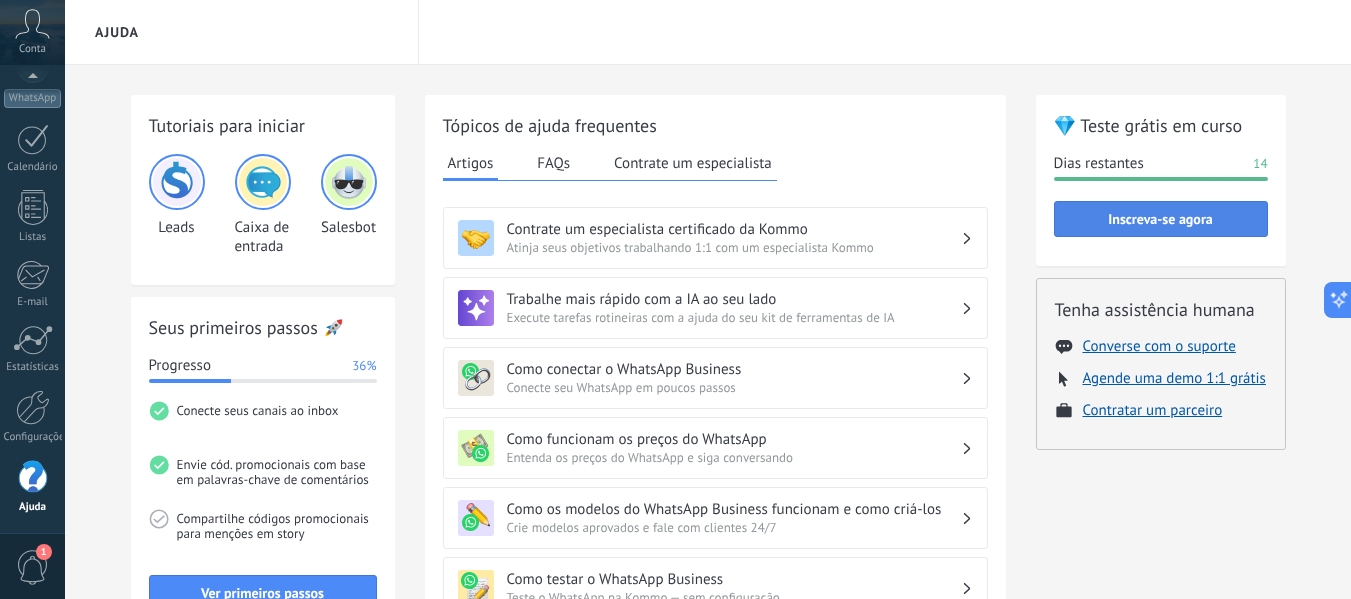 click on "Inscreva-se agora" at bounding box center [1160, 219] 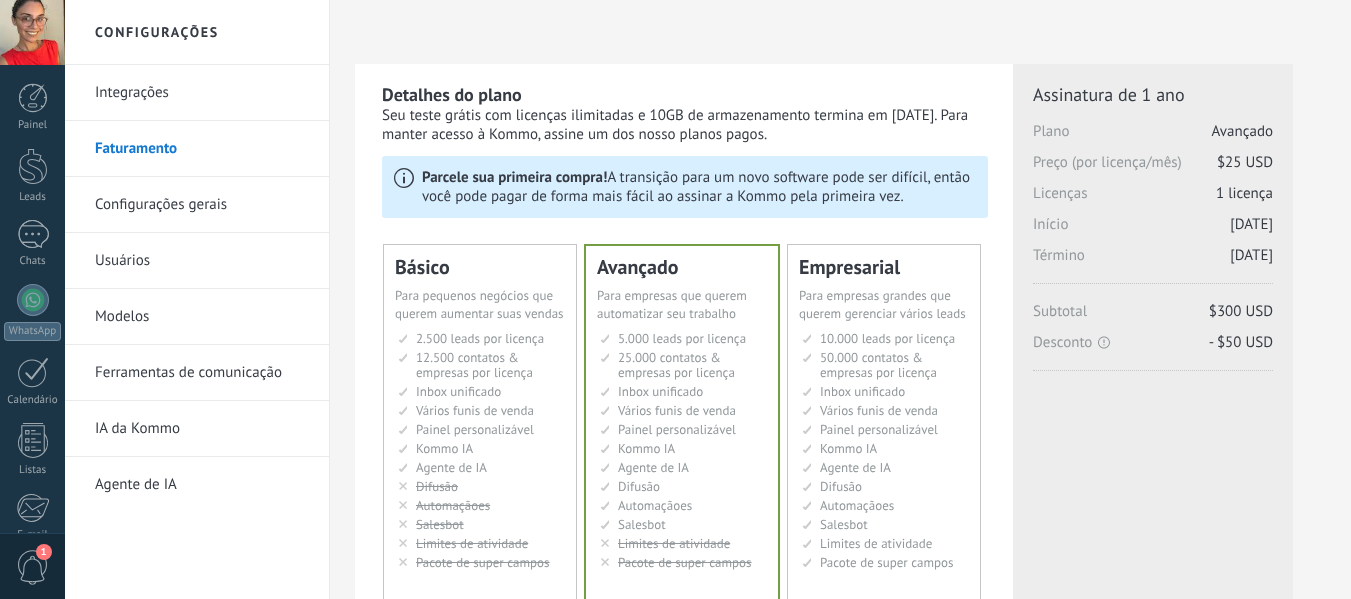 click on "Difusão" at bounding box center (437, 486) 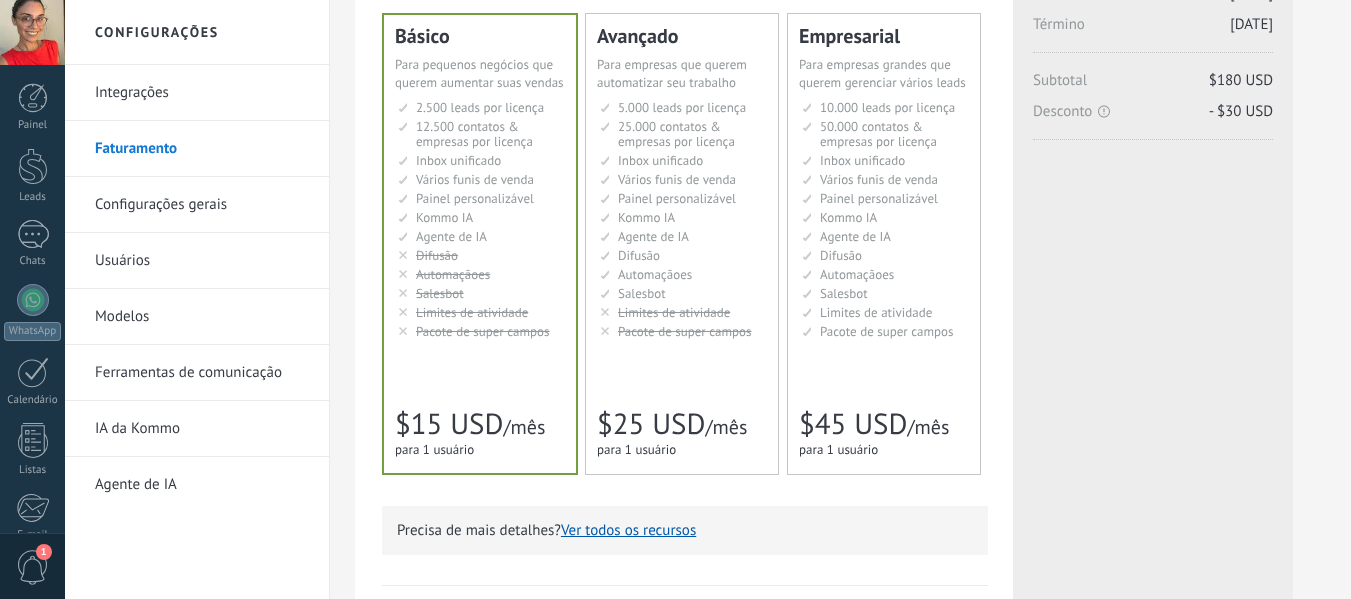 scroll, scrollTop: 231, scrollLeft: 0, axis: vertical 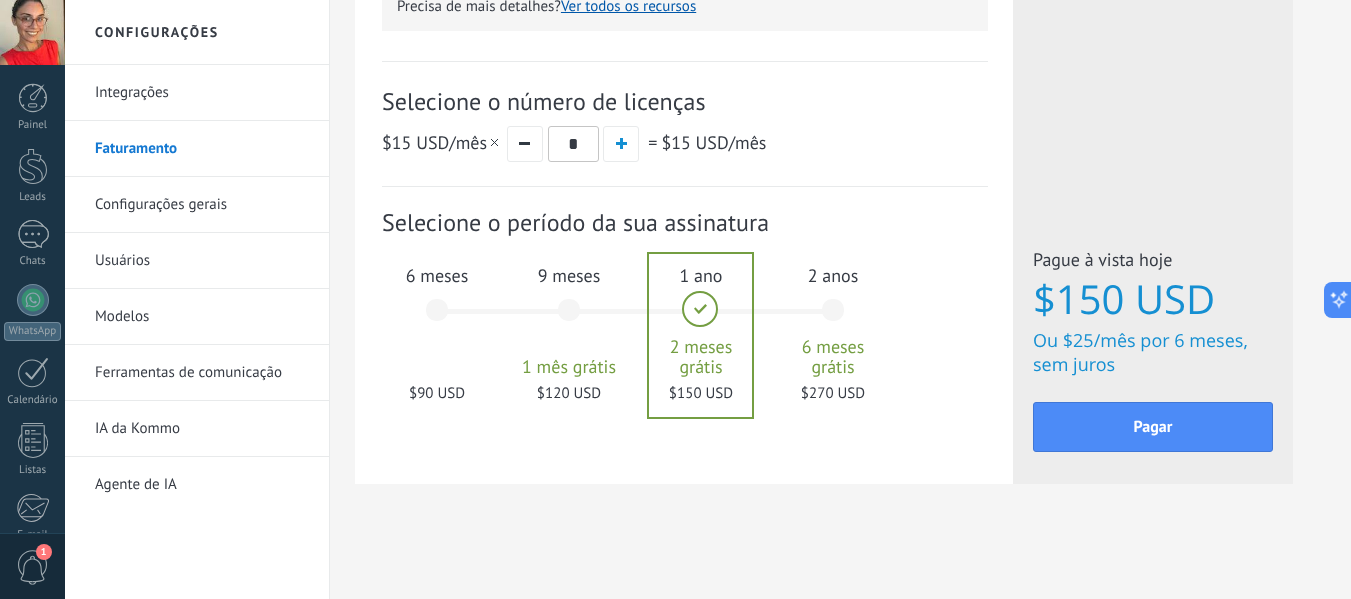 drag, startPoint x: 1365, startPoint y: 242, endPoint x: 1365, endPoint y: 478, distance: 236 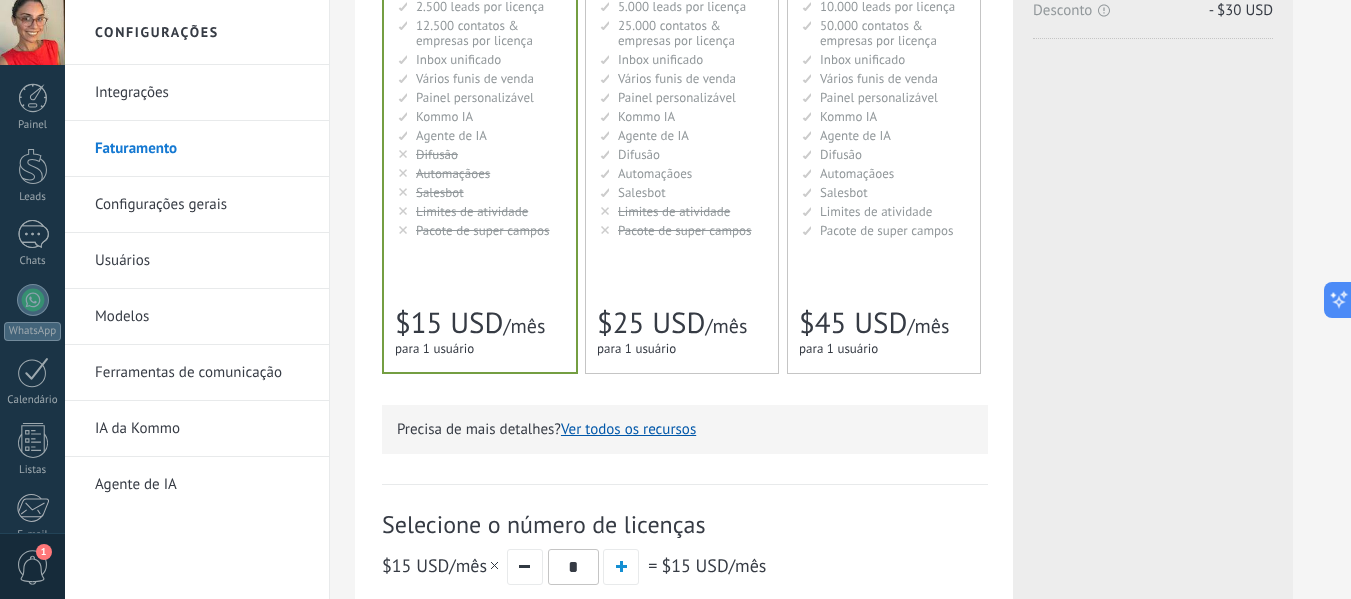 scroll, scrollTop: 185, scrollLeft: 0, axis: vertical 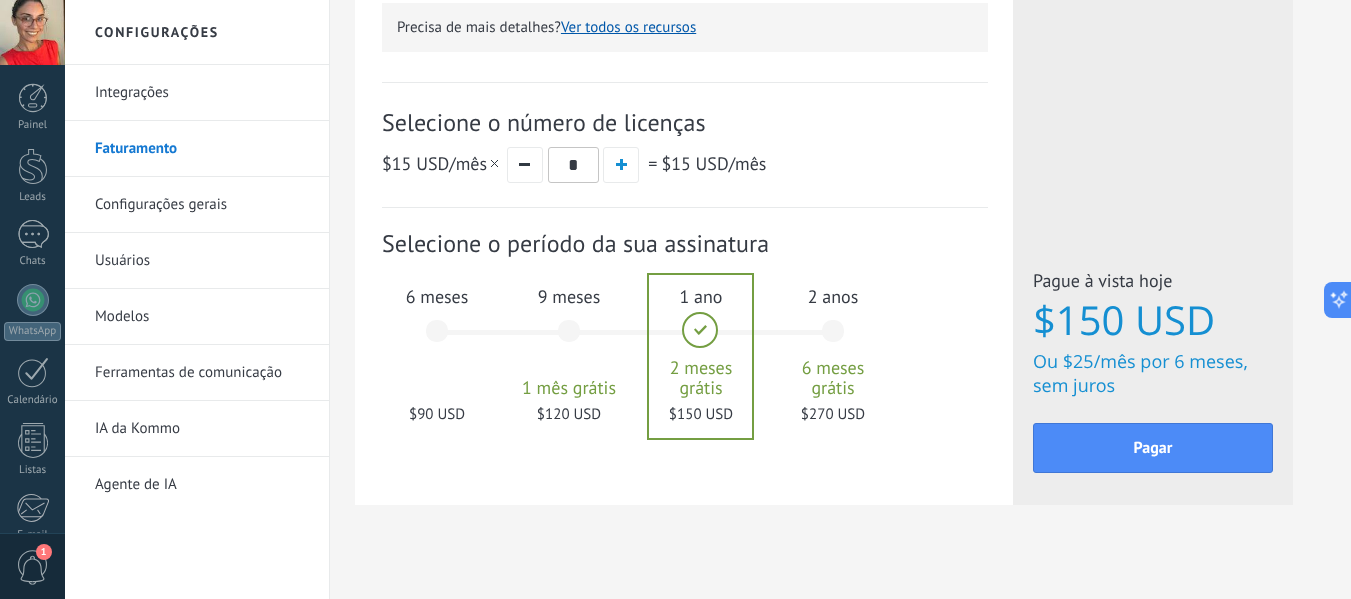 click on "6 meses
$90 USD" at bounding box center [437, 340] 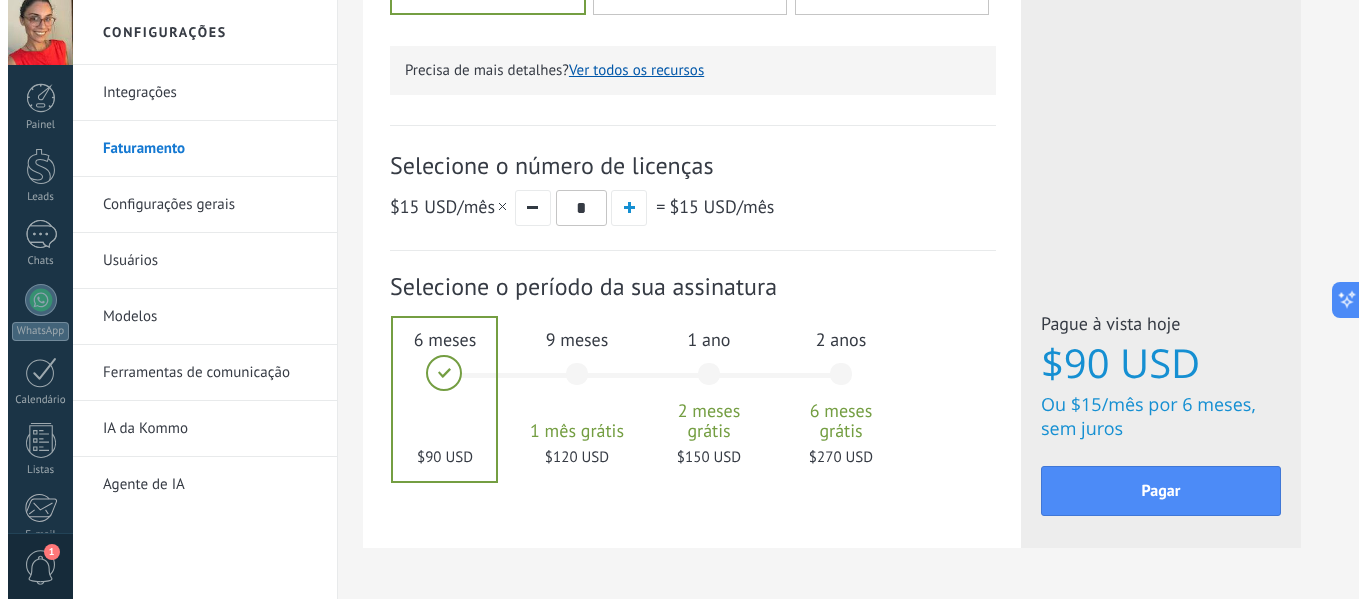 scroll, scrollTop: 684, scrollLeft: 0, axis: vertical 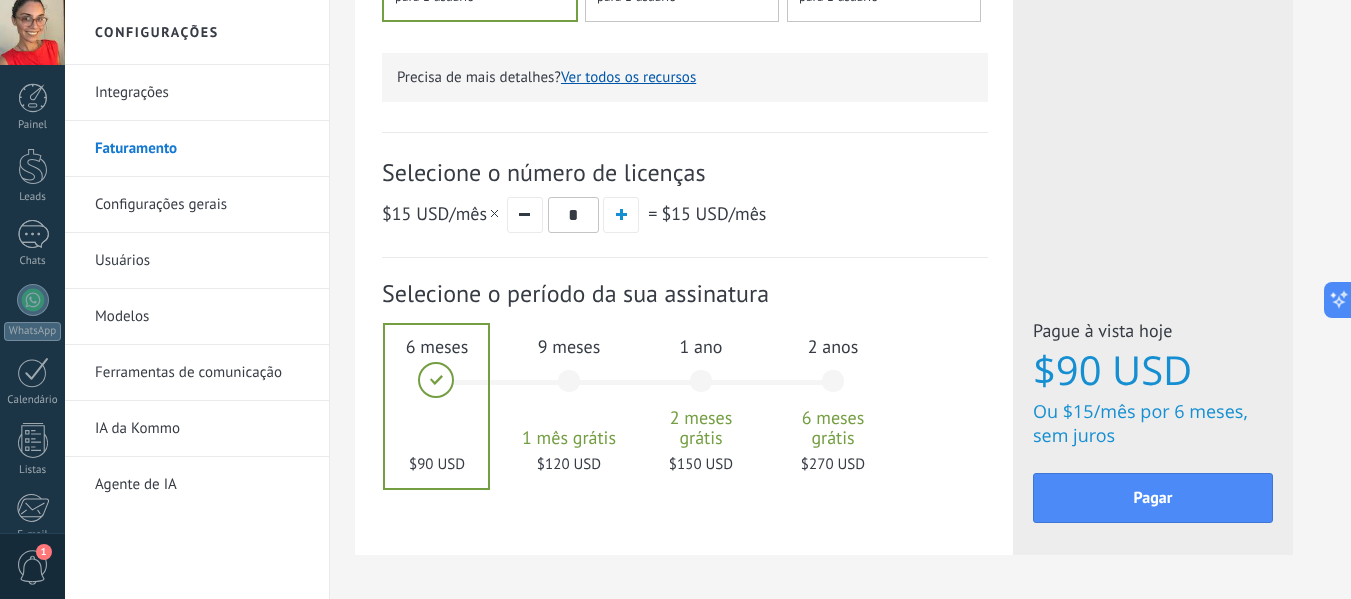 click on "1 mês grátis" at bounding box center [569, 438] 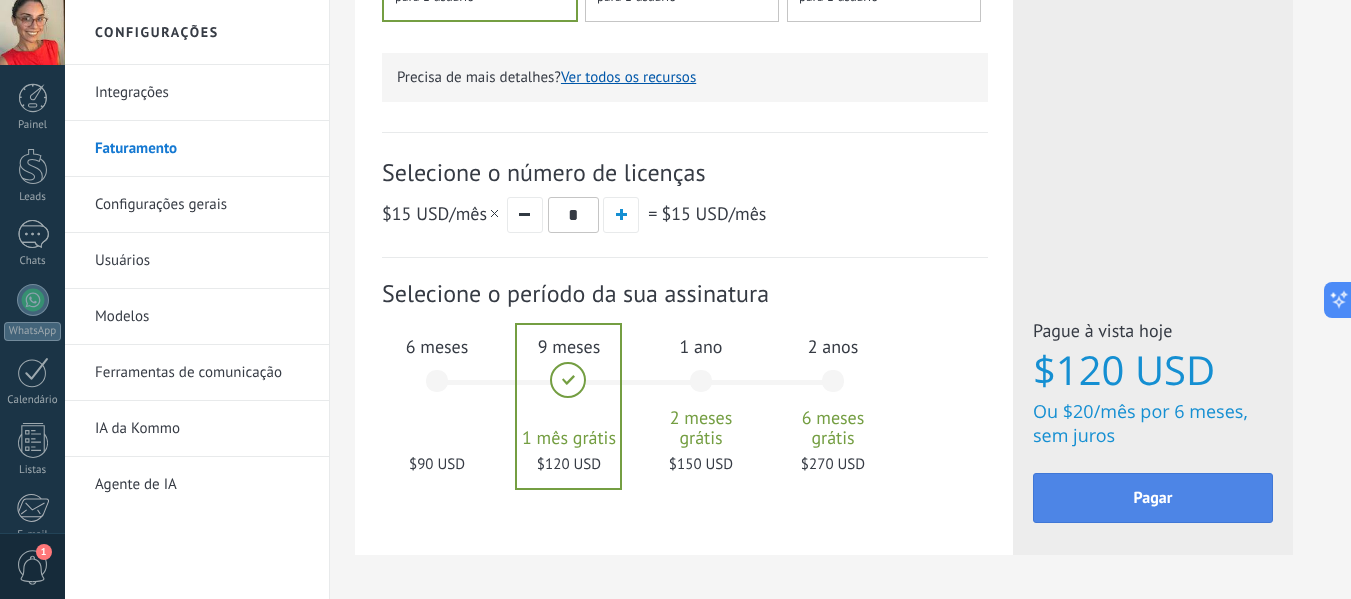 click on "Pagar" at bounding box center (1153, 498) 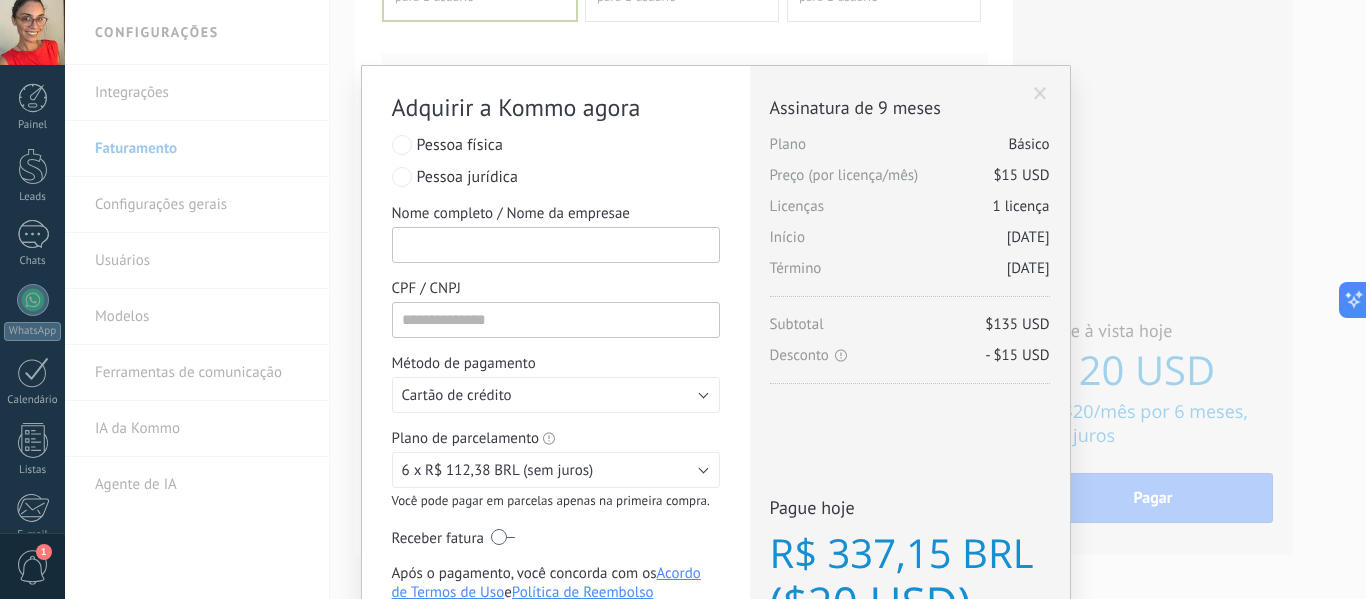 click on "Nome completo / Nome da empresae" at bounding box center [556, 245] 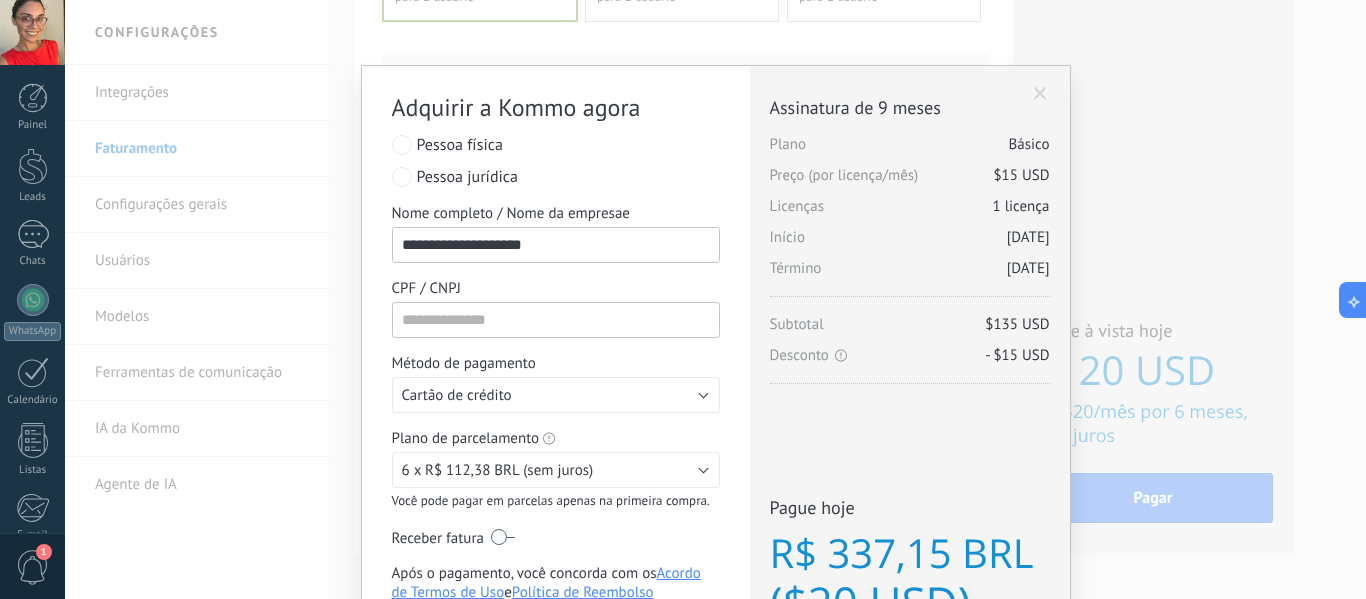 type on "**********" 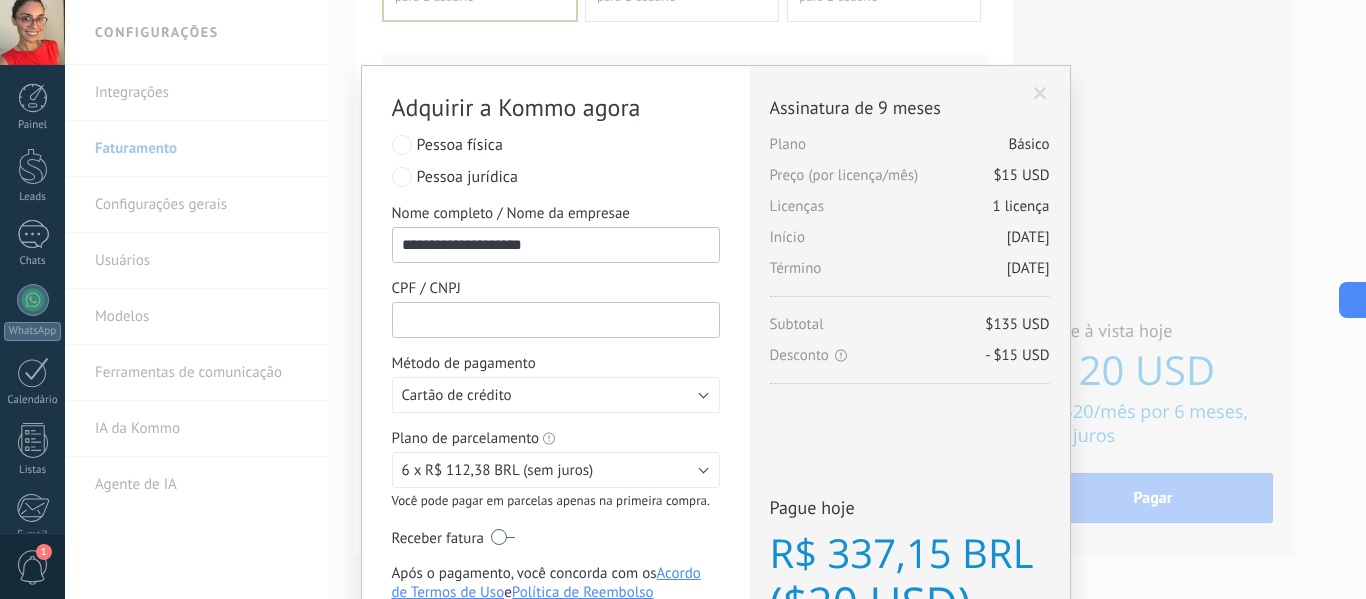click on "CPF / CNPJ" at bounding box center (556, 320) 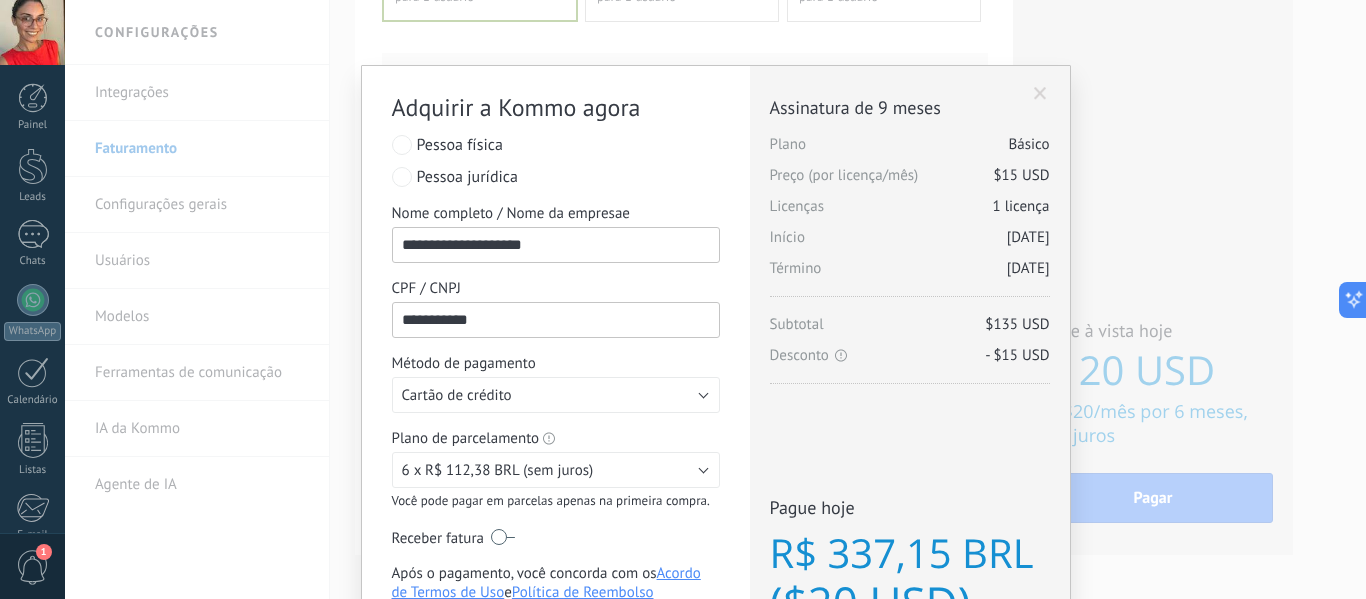 type on "**********" 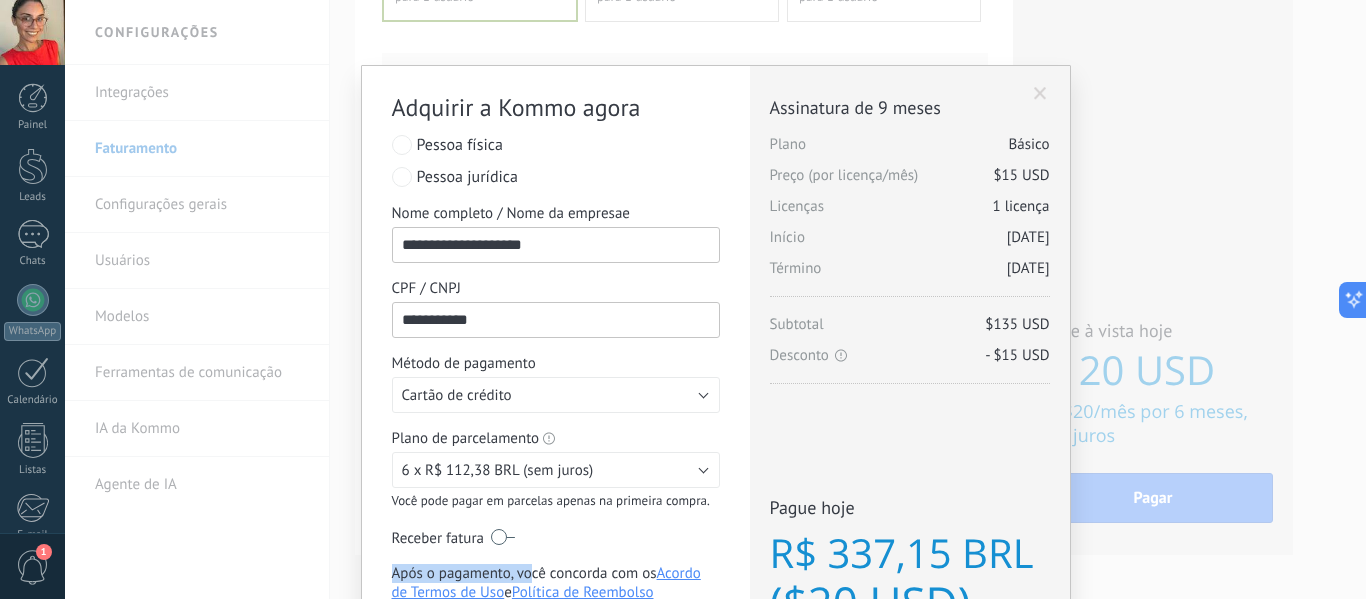 click on "**********" at bounding box center [556, 393] 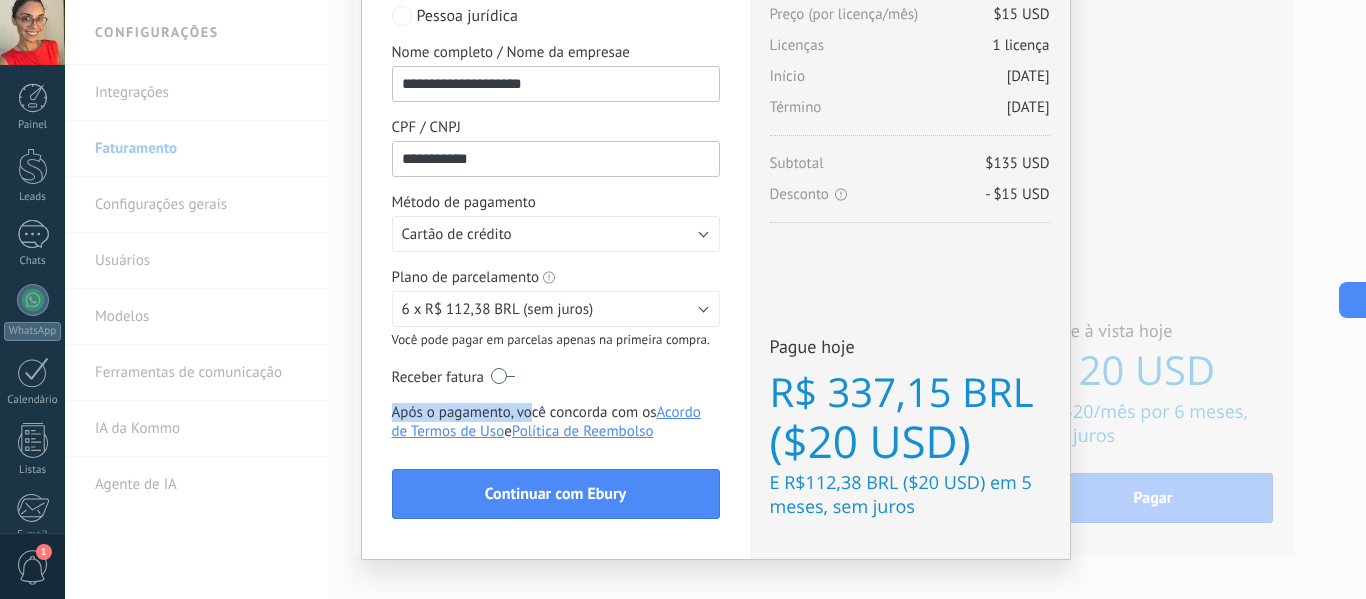 scroll, scrollTop: 187, scrollLeft: 0, axis: vertical 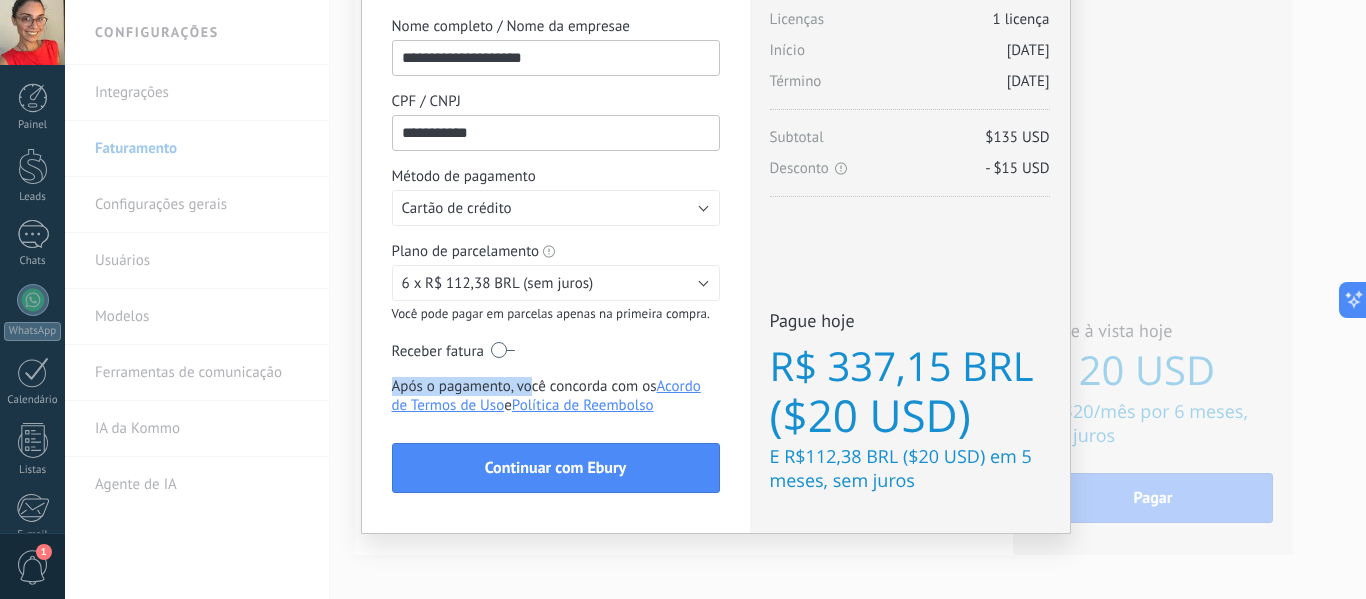 click on "Receber fatura" at bounding box center [556, 351] 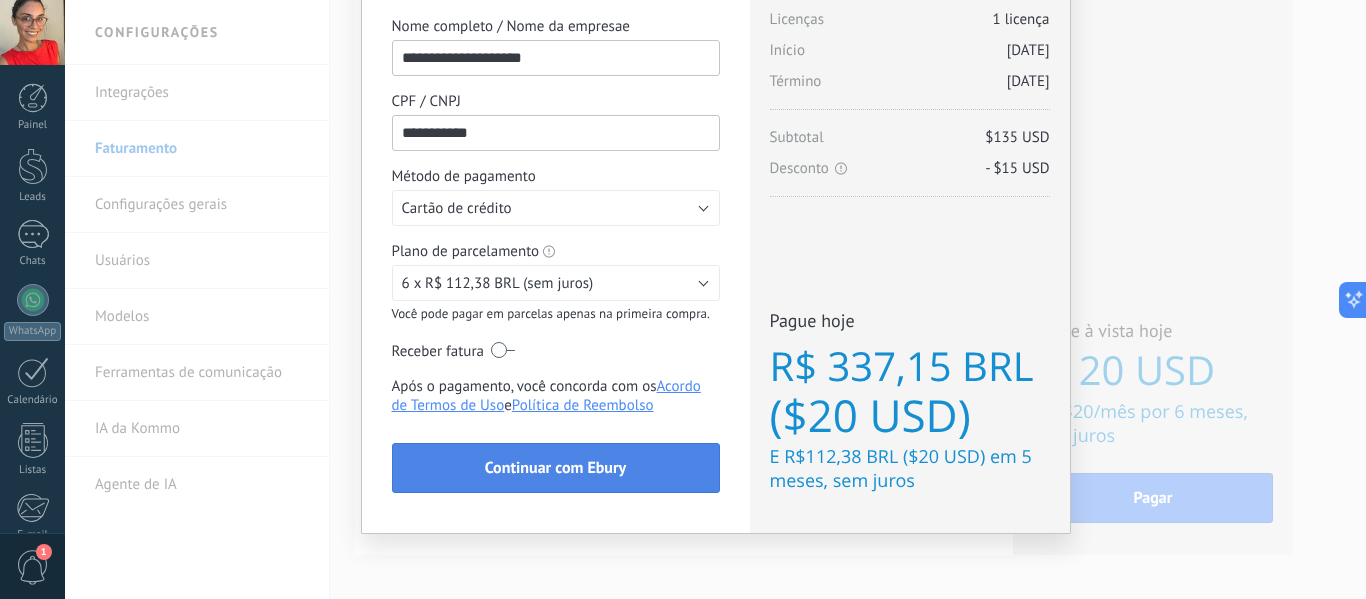 click on "Continuar com Ebury" at bounding box center [555, 468] 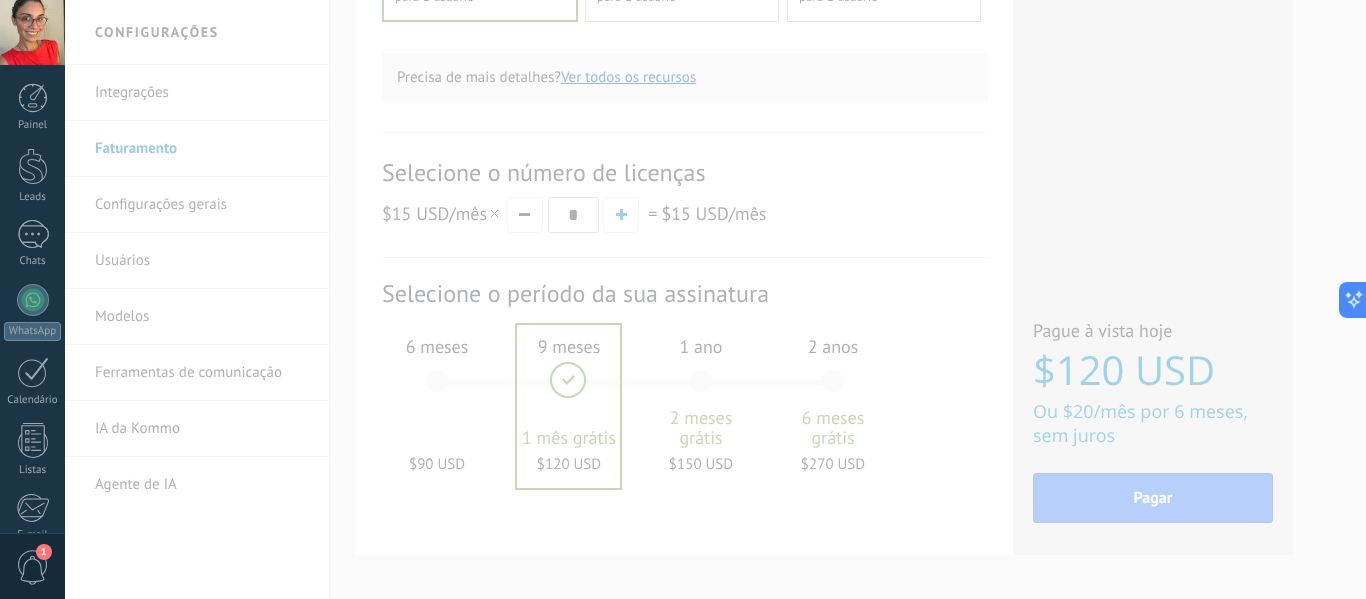 scroll, scrollTop: 0, scrollLeft: 0, axis: both 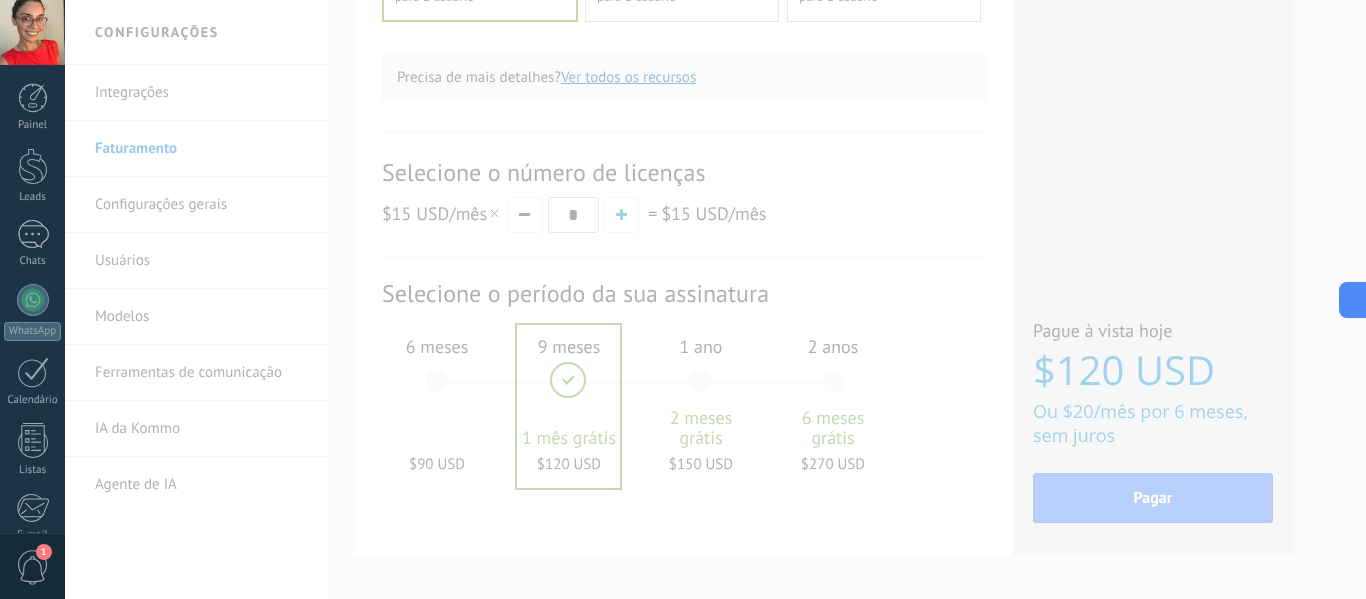 drag, startPoint x: 1365, startPoint y: 222, endPoint x: 1365, endPoint y: 87, distance: 135 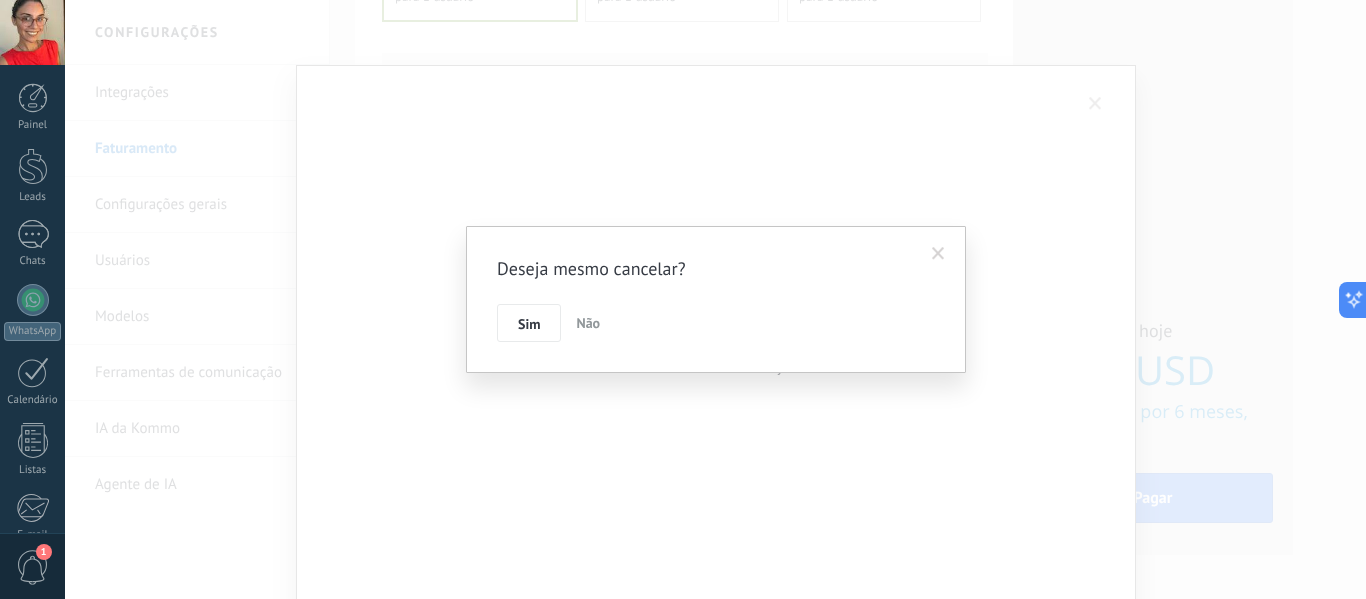 drag, startPoint x: 923, startPoint y: 253, endPoint x: 935, endPoint y: 252, distance: 12.0415945 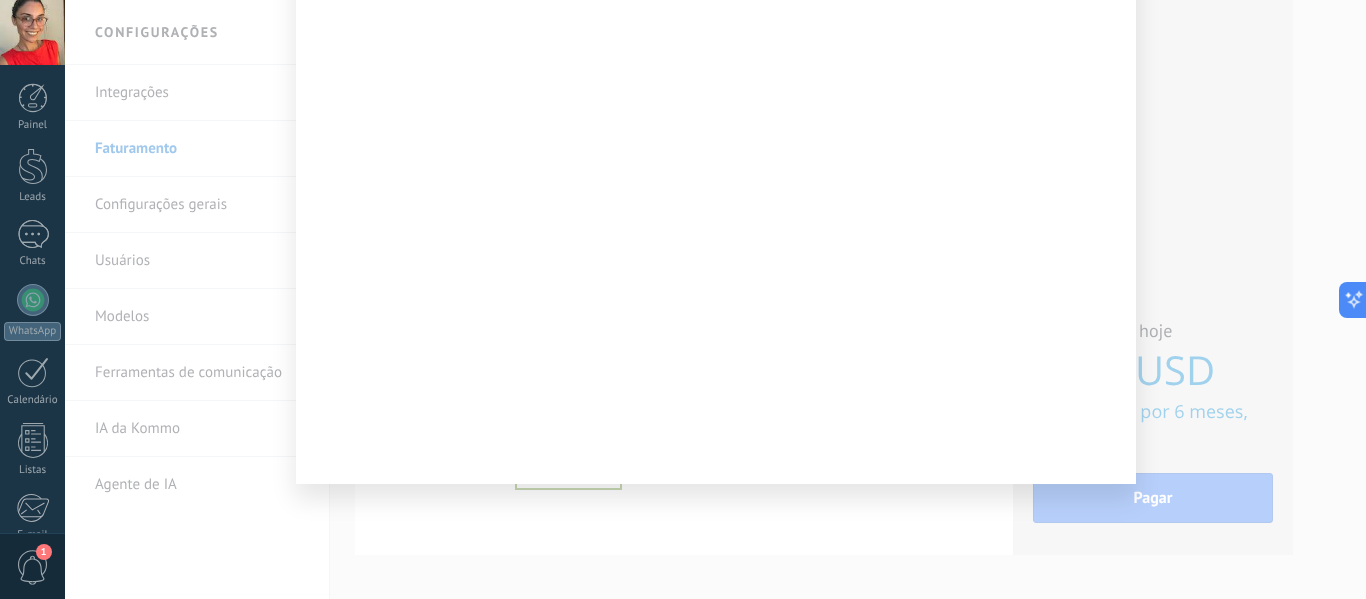 scroll, scrollTop: 183, scrollLeft: 0, axis: vertical 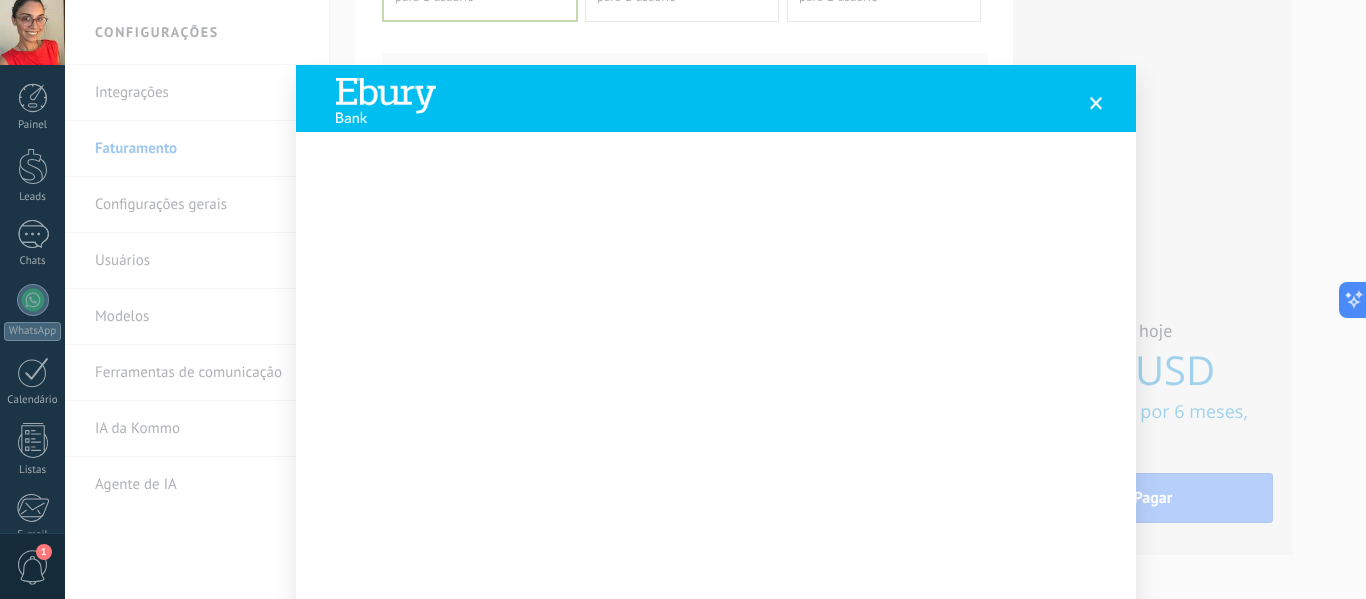 click at bounding box center (1096, 103) 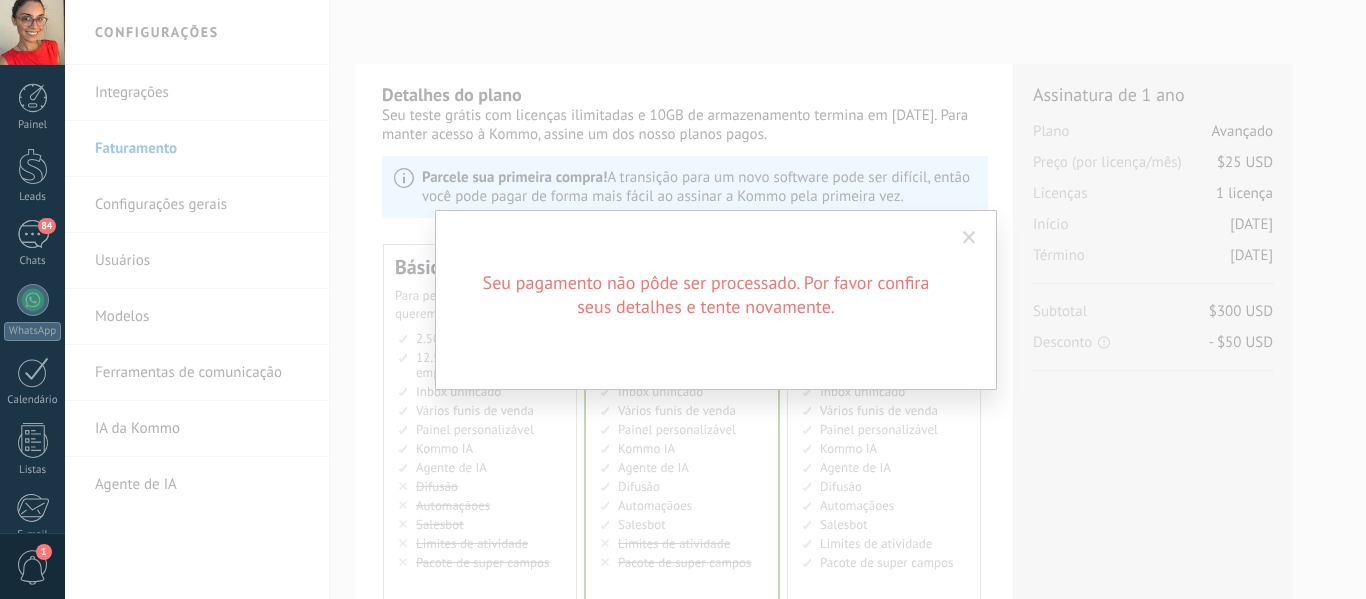 drag, startPoint x: 968, startPoint y: 236, endPoint x: 1004, endPoint y: 266, distance: 46.8615 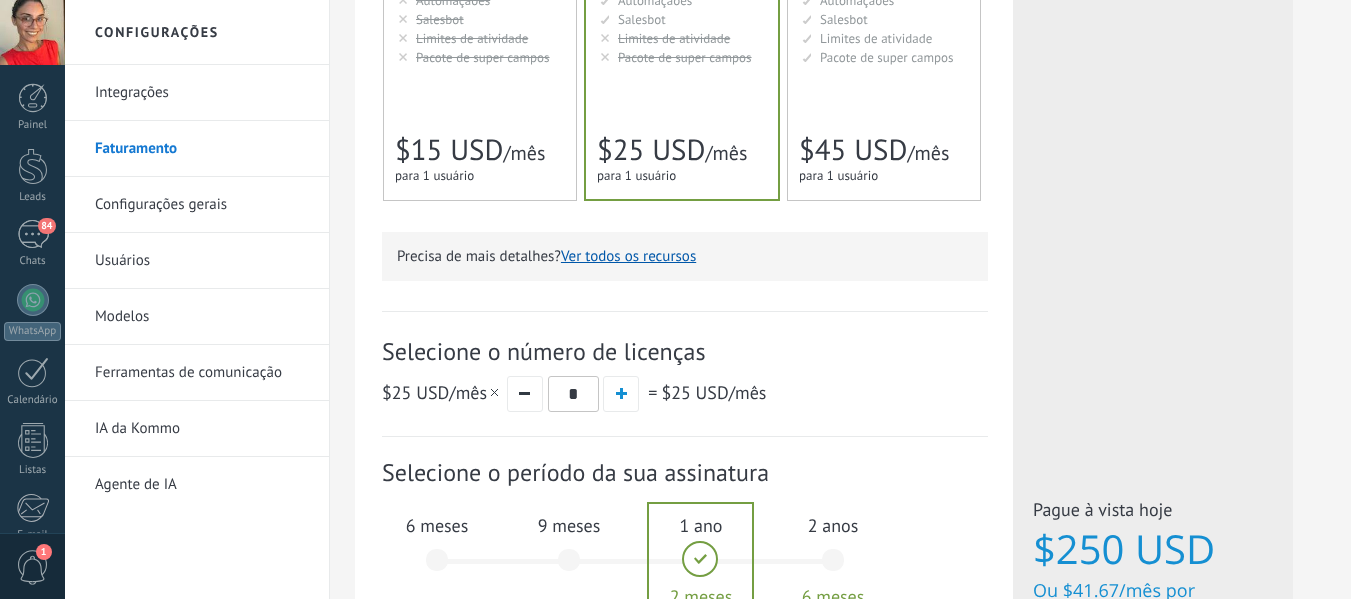 scroll, scrollTop: 505, scrollLeft: 0, axis: vertical 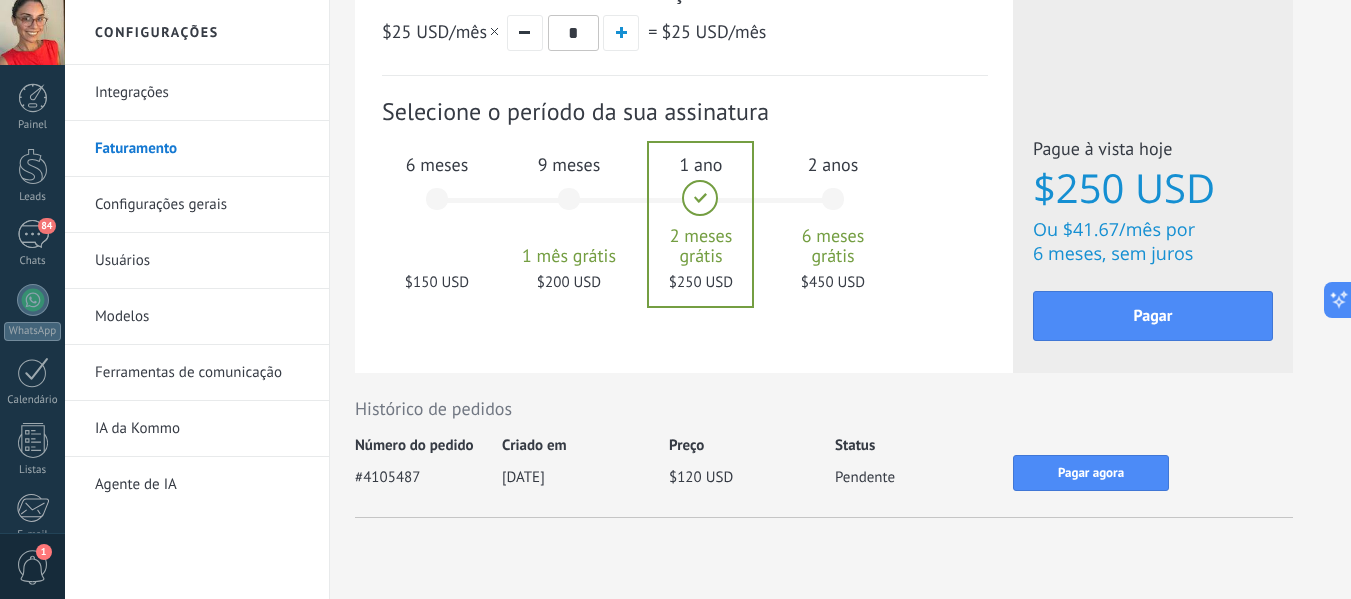 drag, startPoint x: 1365, startPoint y: 404, endPoint x: 1365, endPoint y: 539, distance: 135 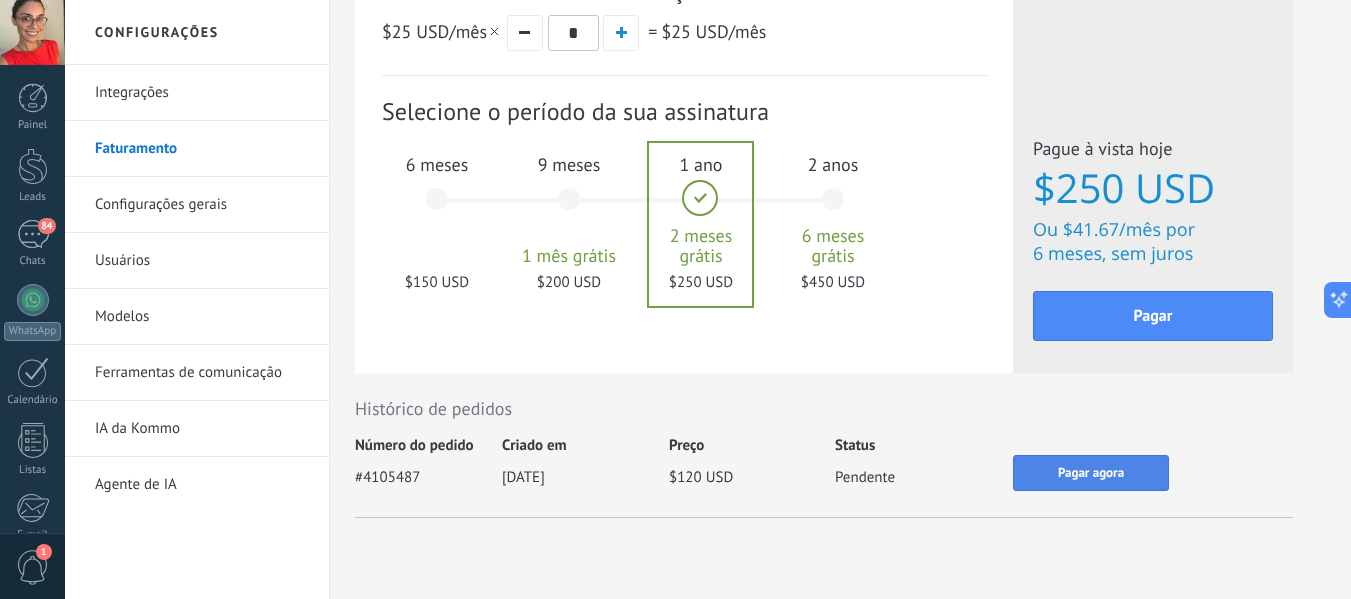 click on "Pagar agora" at bounding box center (1091, 473) 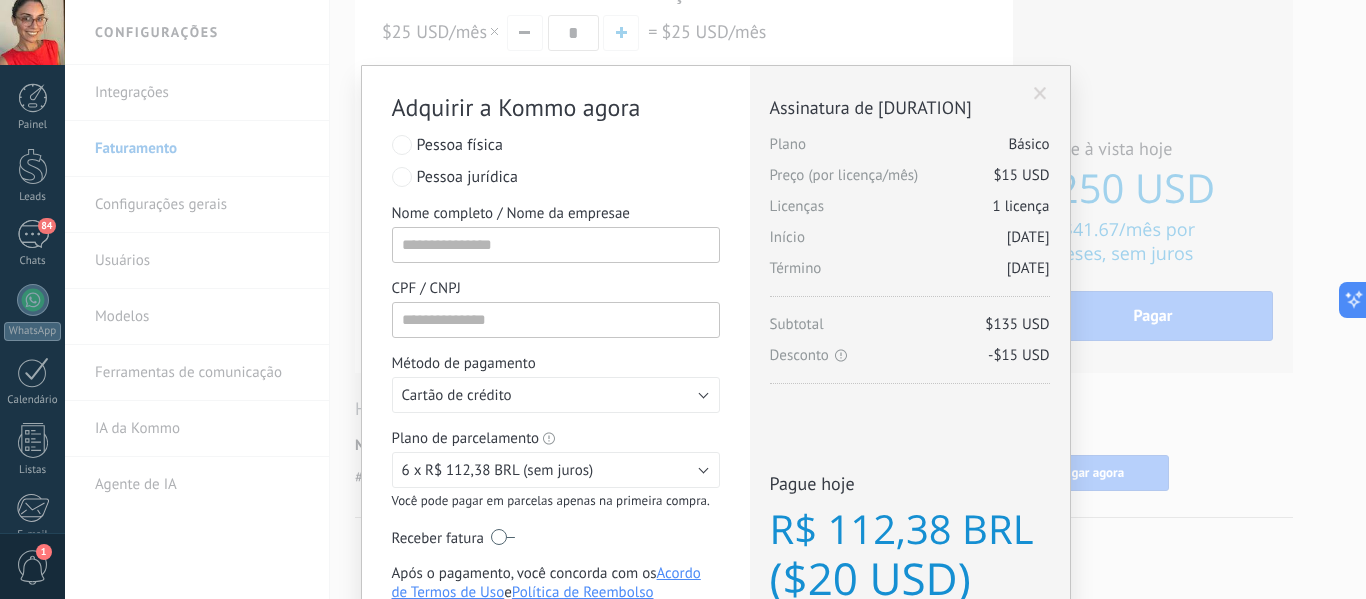 click at bounding box center [1040, 94] 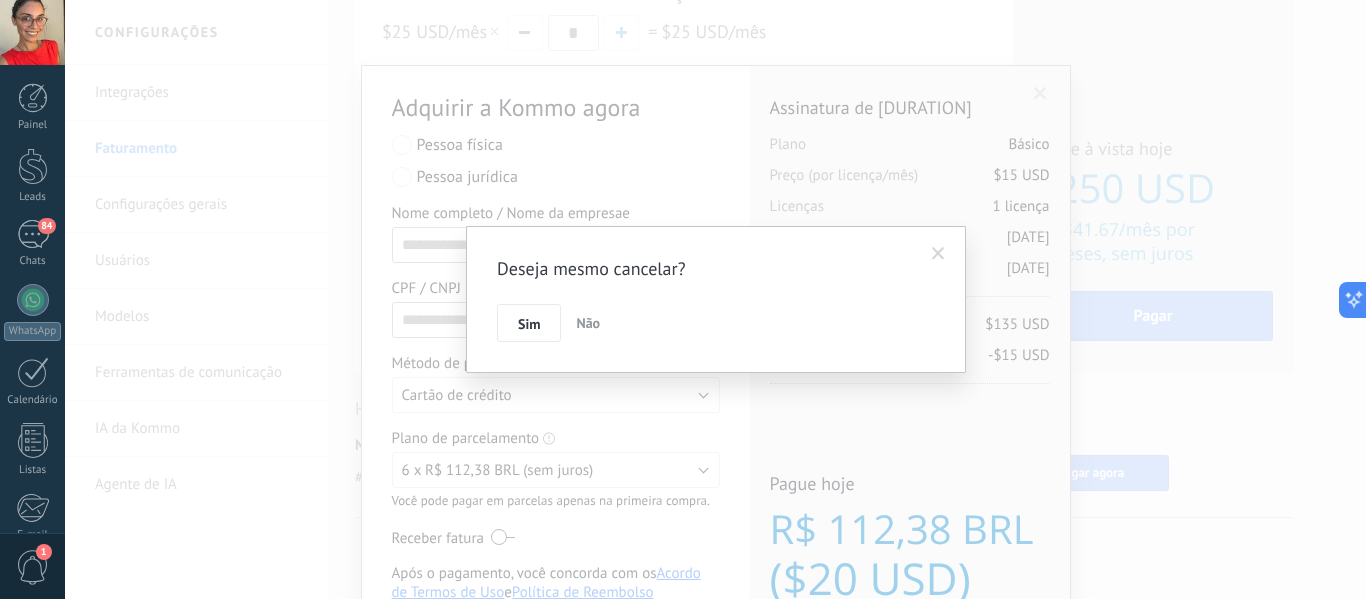 click at bounding box center (938, 254) 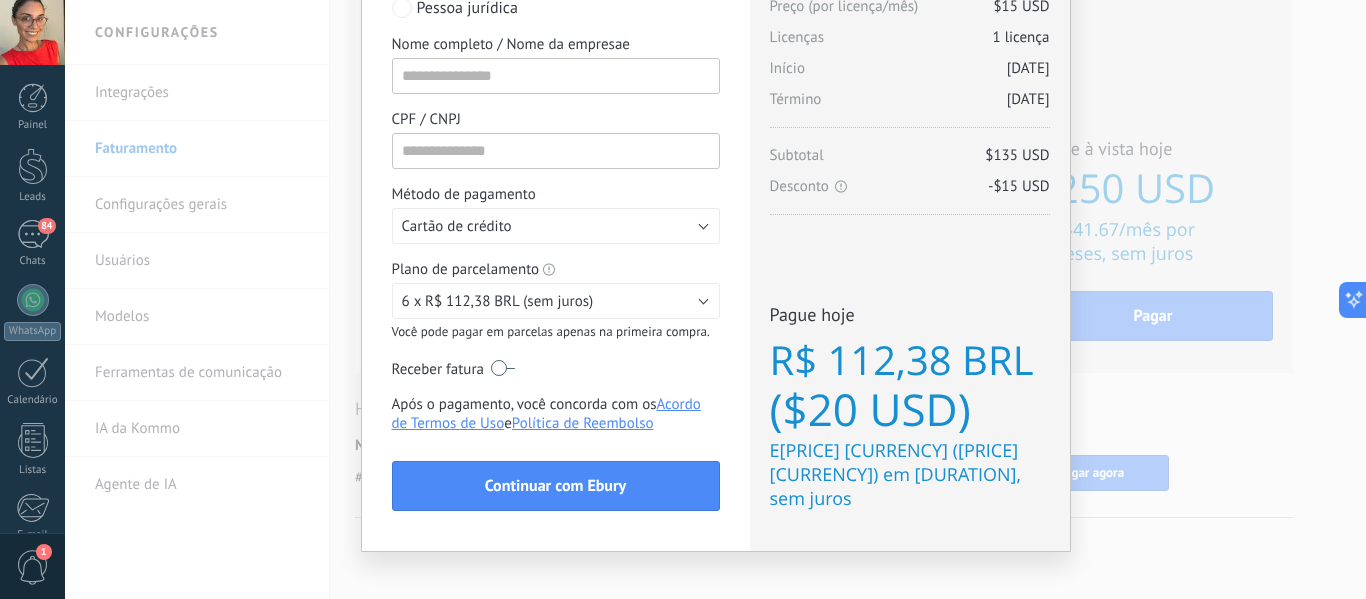 scroll, scrollTop: 187, scrollLeft: 0, axis: vertical 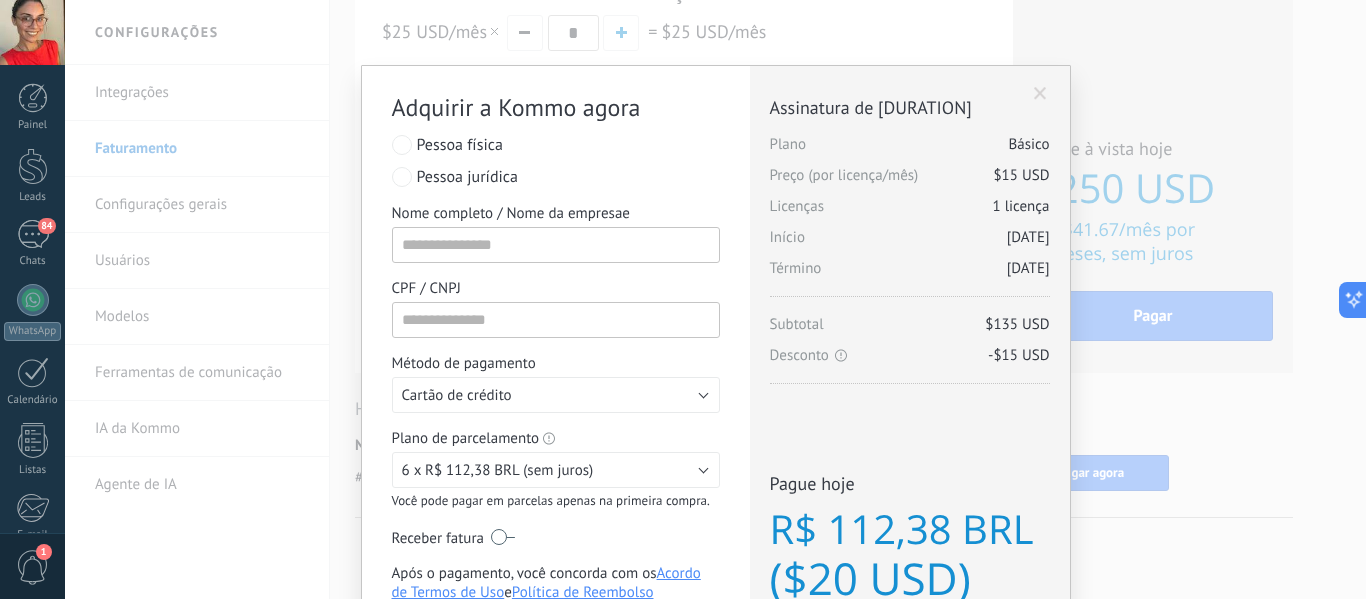 click at bounding box center (1040, 94) 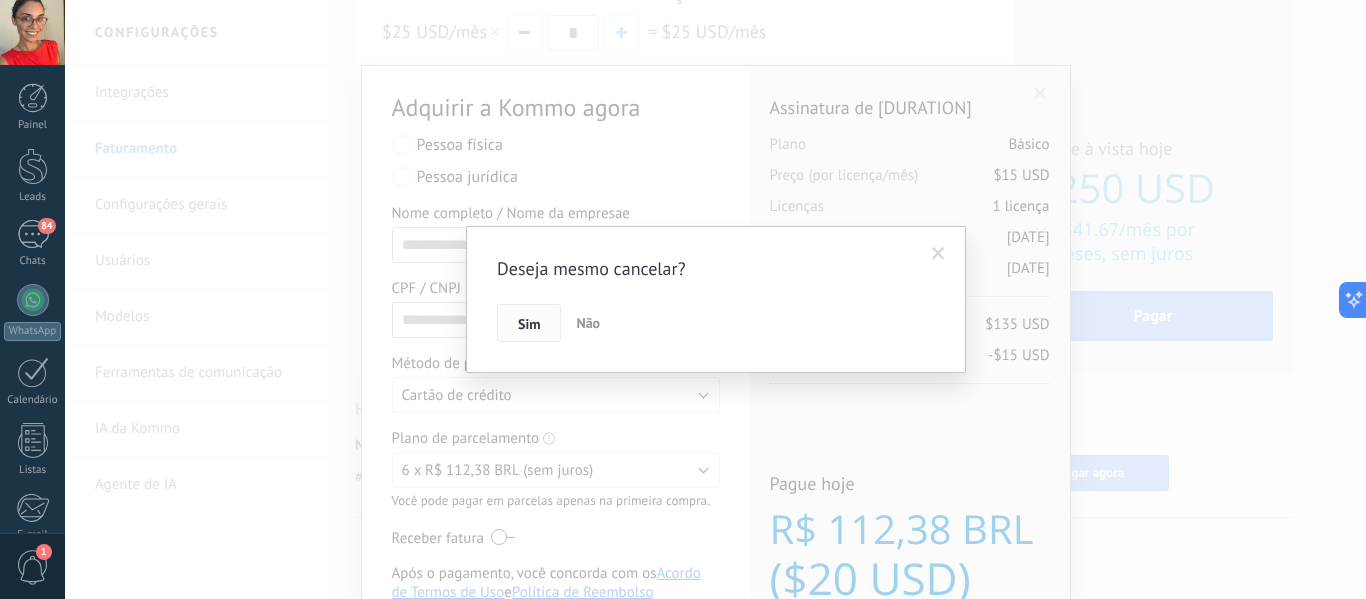 click on "Sim" at bounding box center (529, 323) 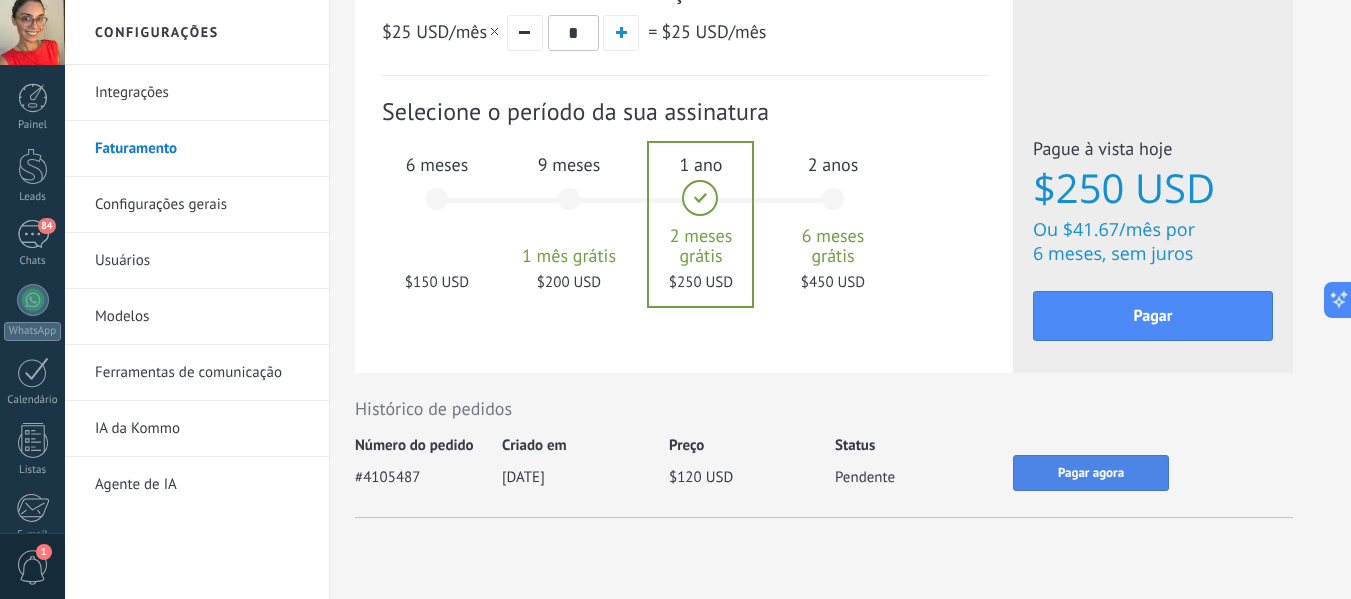 click on "Pagar agora" at bounding box center (1091, 473) 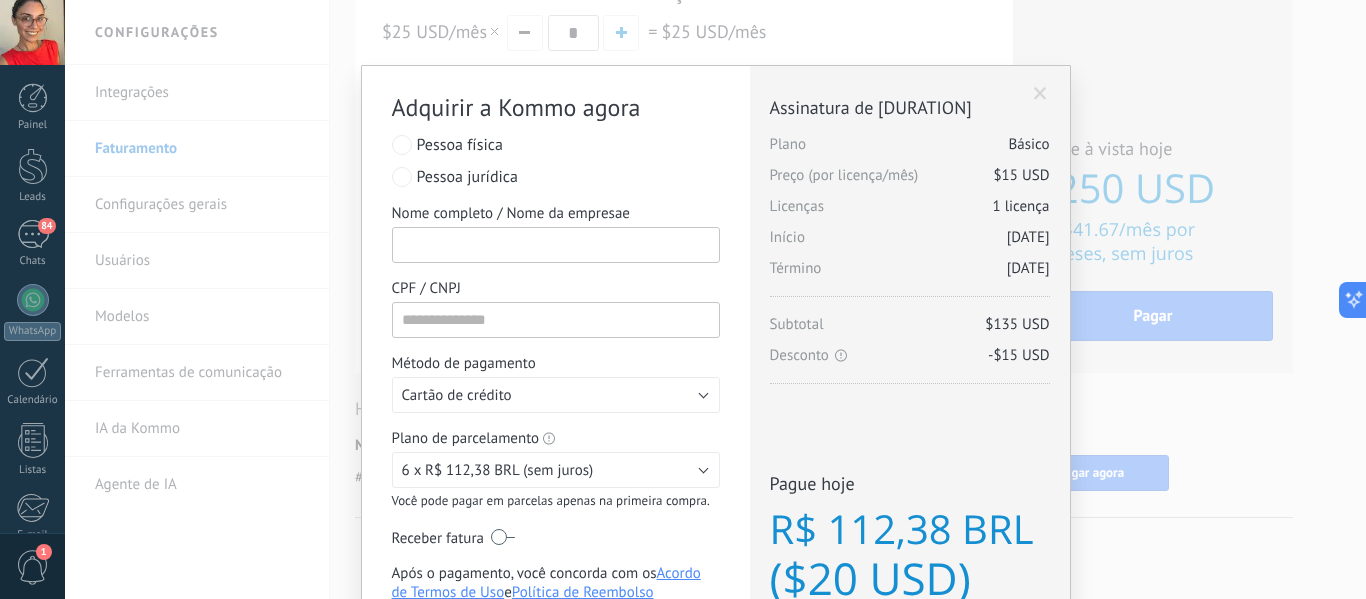 click on "Nome completo / Nome da empresae" at bounding box center (556, 245) 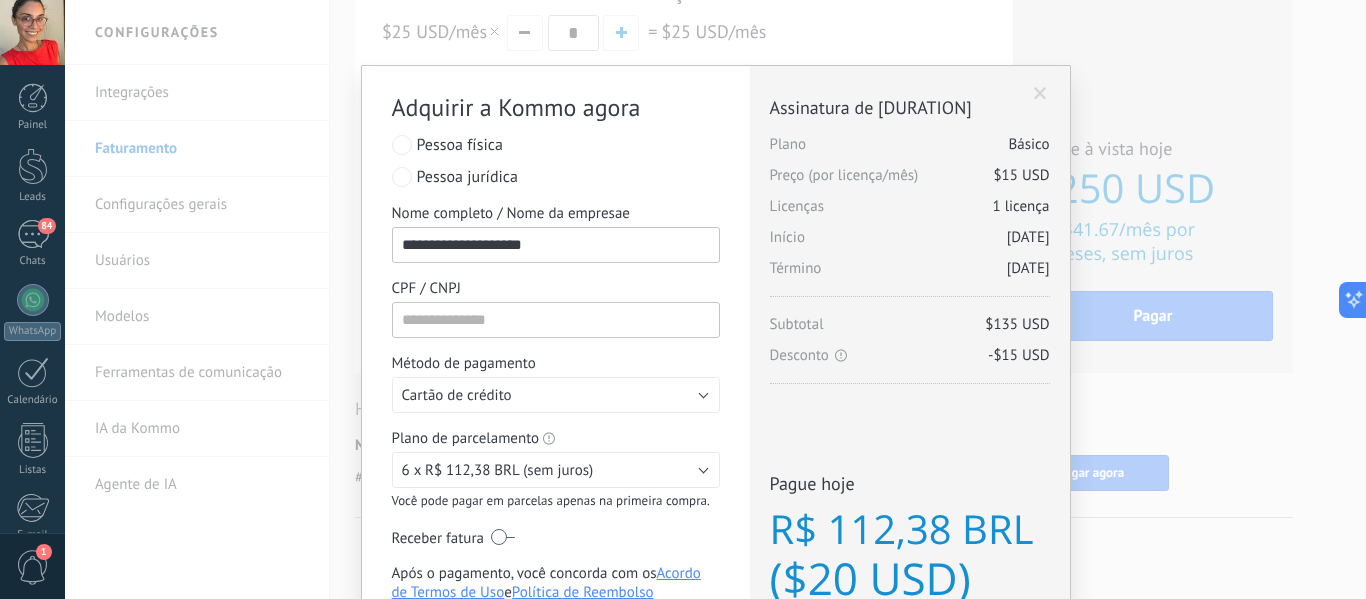 type on "**********" 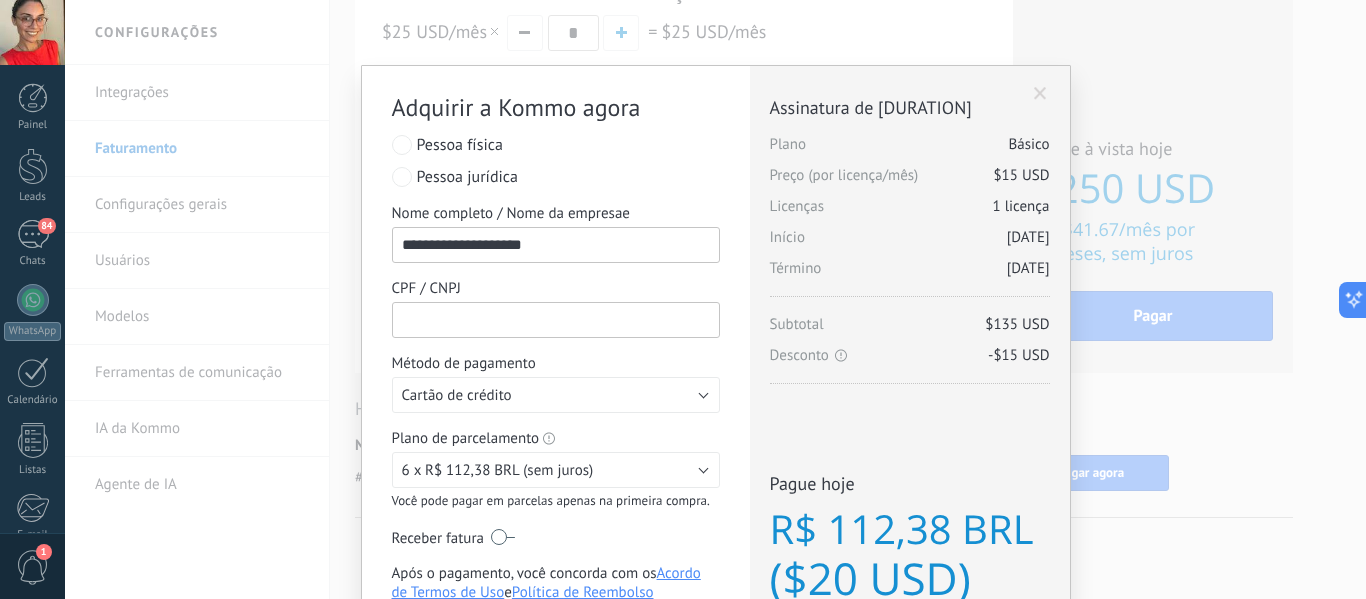 click on "CPF / CNPJ" at bounding box center (556, 320) 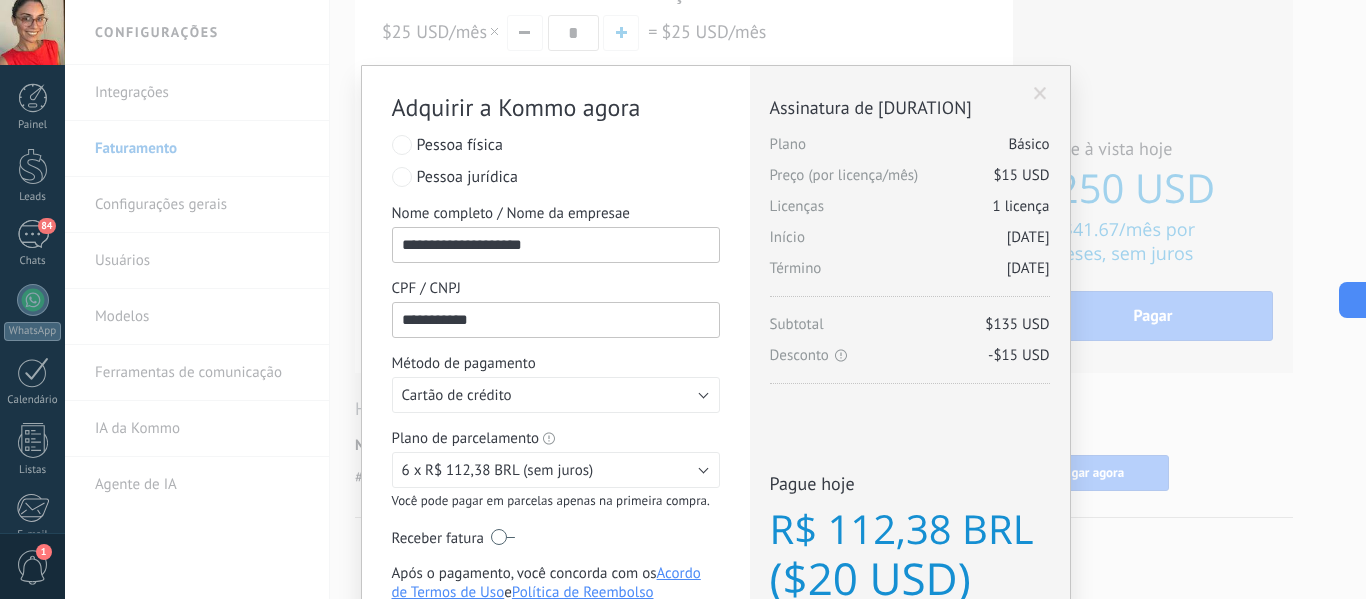 type on "**********" 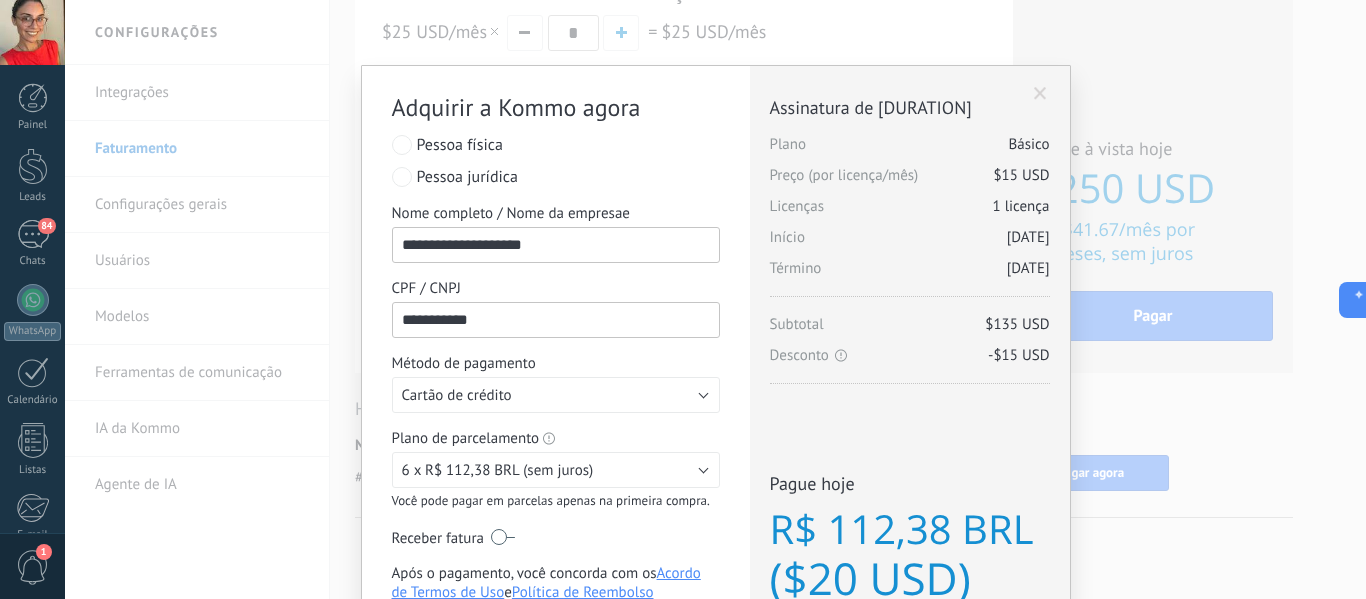 click at bounding box center (1040, 94) 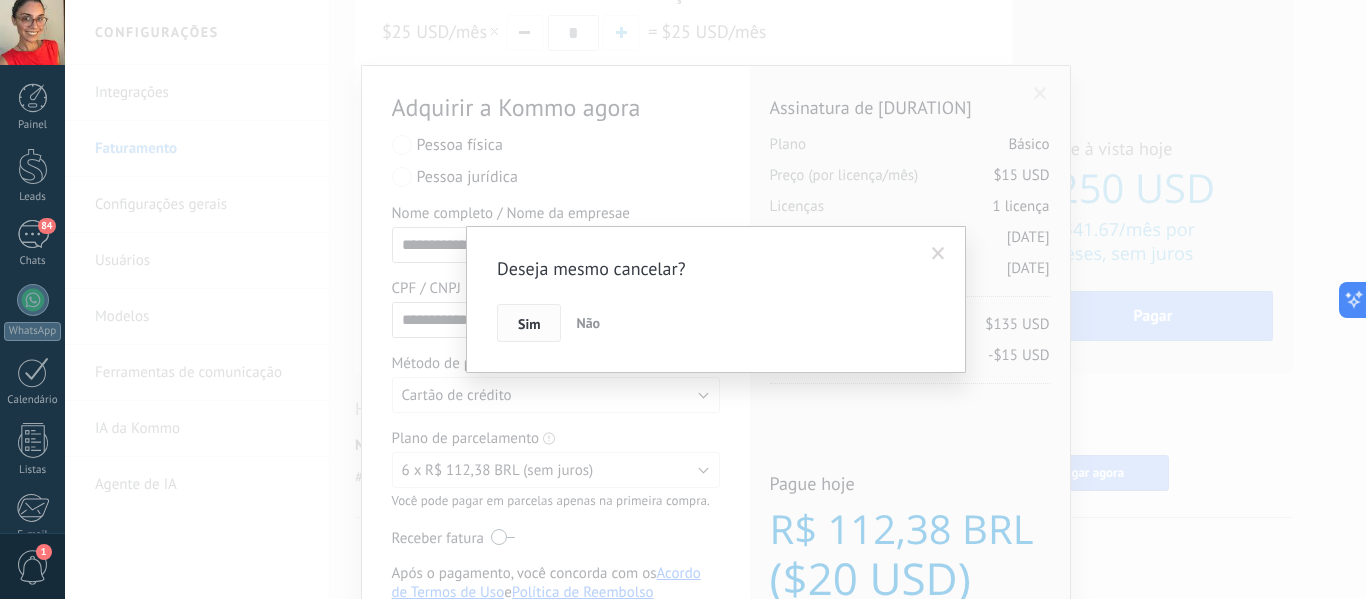 click on "Sim" at bounding box center [529, 324] 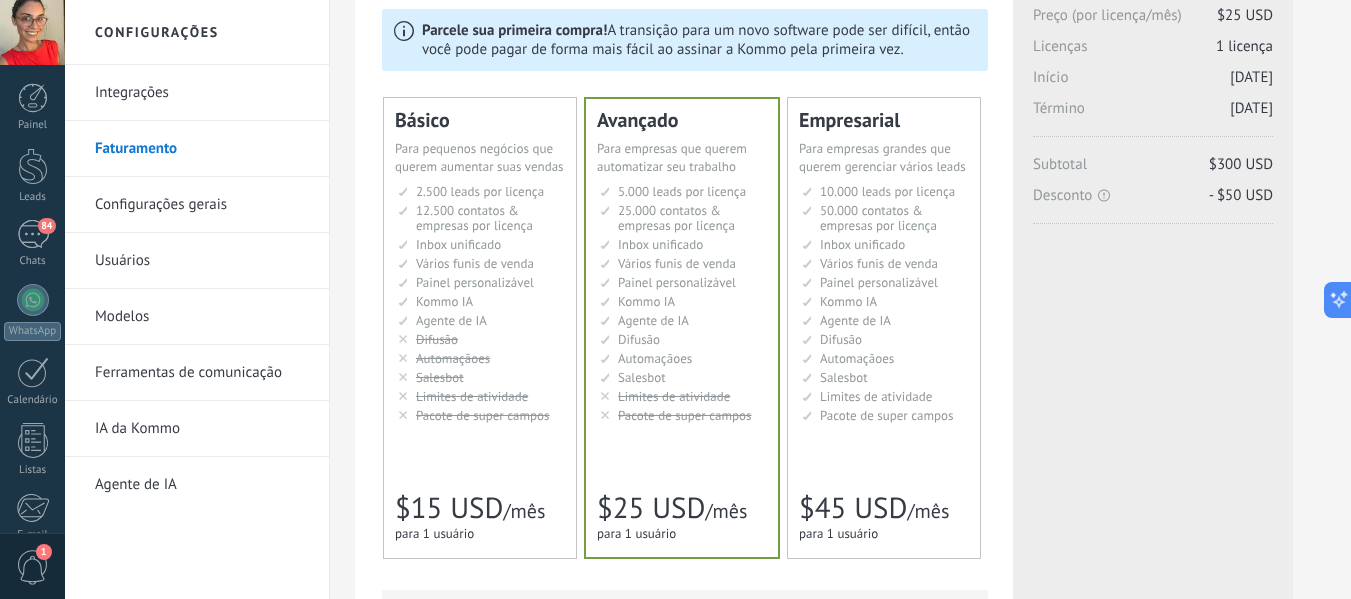 scroll, scrollTop: 0, scrollLeft: 0, axis: both 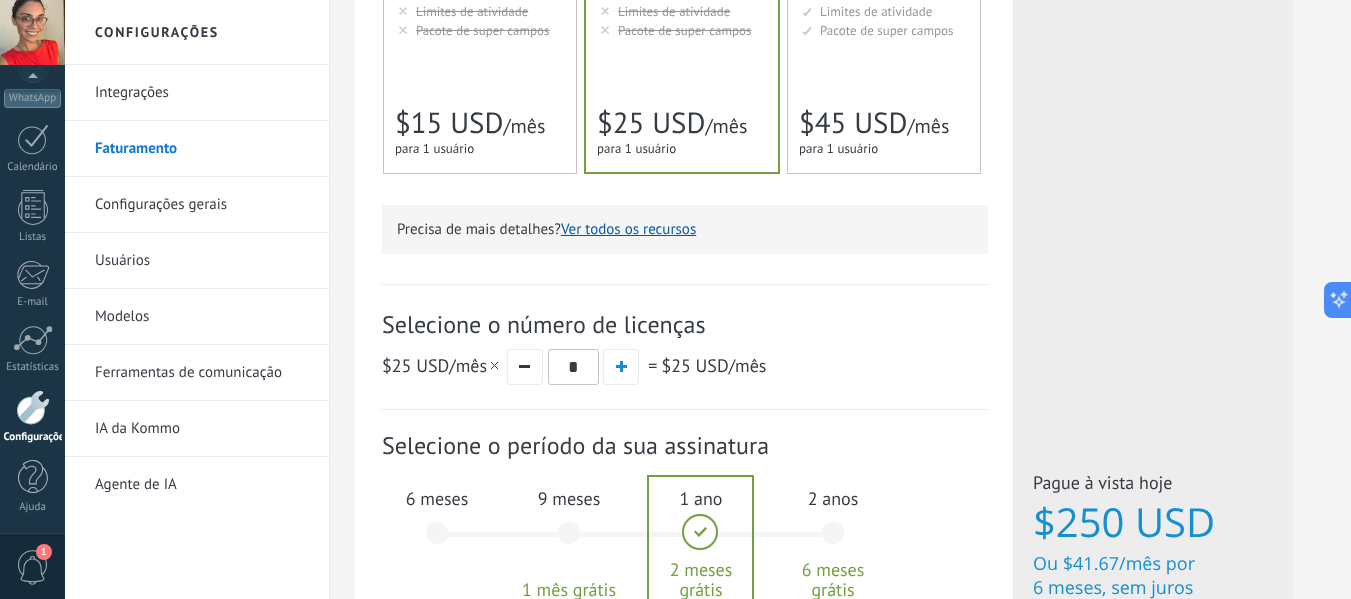 click on ".abccls-1,.abccls-2{fill-rule:evenodd}.abccls-2{fill:#fff} .abfcls-1{fill:none}.abfcls-2{fill:#fff} .abncls-1{isolation:isolate}.abncls-2{opacity:.06}.abncls-2,.abncls-3,.abncls-6{mix-blend-mode:multiply}.abncls-3{opacity:.15}.abncls-4,.abncls-8{fill:#fff}.abncls-5{fill:url(#abnlinear-gradient)}.abncls-6{opacity:.04}.abncls-7{fill:url(#abnlinear-gradient-2)}.abncls-8{fill-rule:evenodd} .abqst0{fill:#ffa200} .abwcls-1{fill:#252525} .cls-1{isolation:isolate} .acicls-1{fill:none} .aclcls-1{fill:#232323} .acnst0{display:none} .addcls-1,.addcls-2{fill:none;stroke-miterlimit:10}.addcls-1{stroke:#dfe0e5}.addcls-2{stroke:#a1a7ab} .adecls-1,.adecls-2{fill:none;stroke-miterlimit:10}.adecls-1{stroke:#dfe0e5}.adecls-2{stroke:#a1a7ab} .adqcls-1{fill:#8591a5;fill-rule:evenodd} .aeccls-1{fill:#5c9f37} .aeecls-1{fill:#f86161} .aejcls-1{fill:#8591a5;fill-rule:evenodd} .aekcls-1{fill-rule:evenodd} .aelcls-1{fill-rule:evenodd;fill:currentColor} .aemcls-1{fill-rule:evenodd;fill:currentColor} .aercls-2{fill:#24bc8c}" at bounding box center (675, -233) 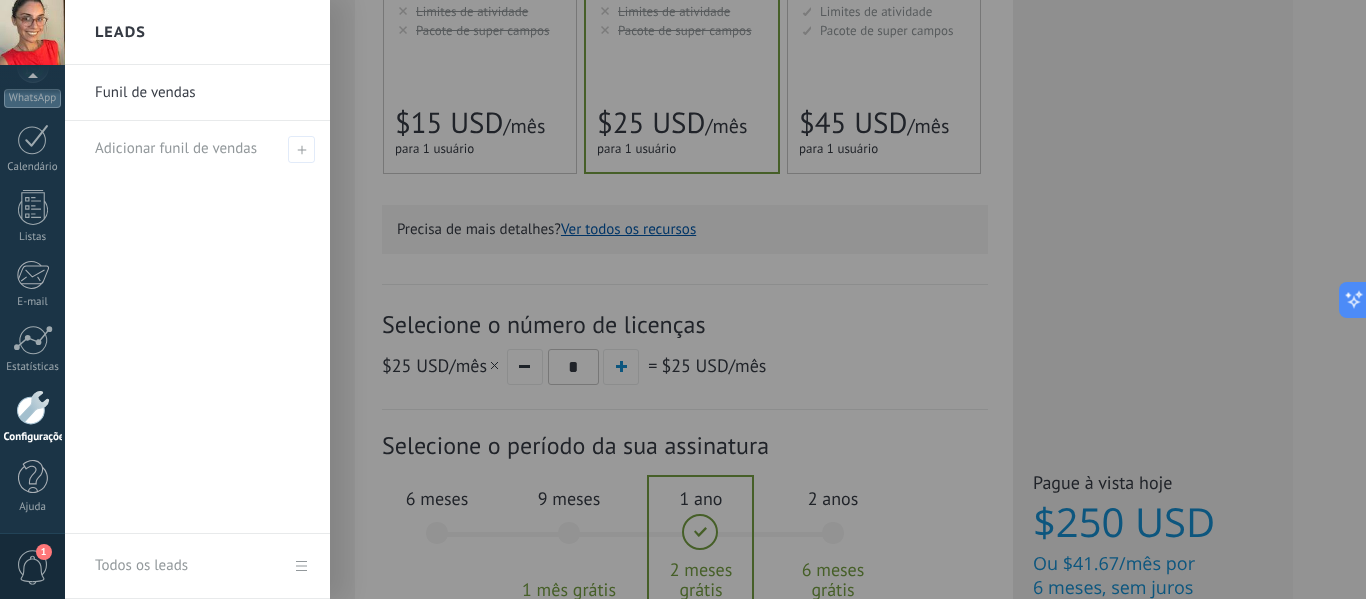 click at bounding box center [748, 299] 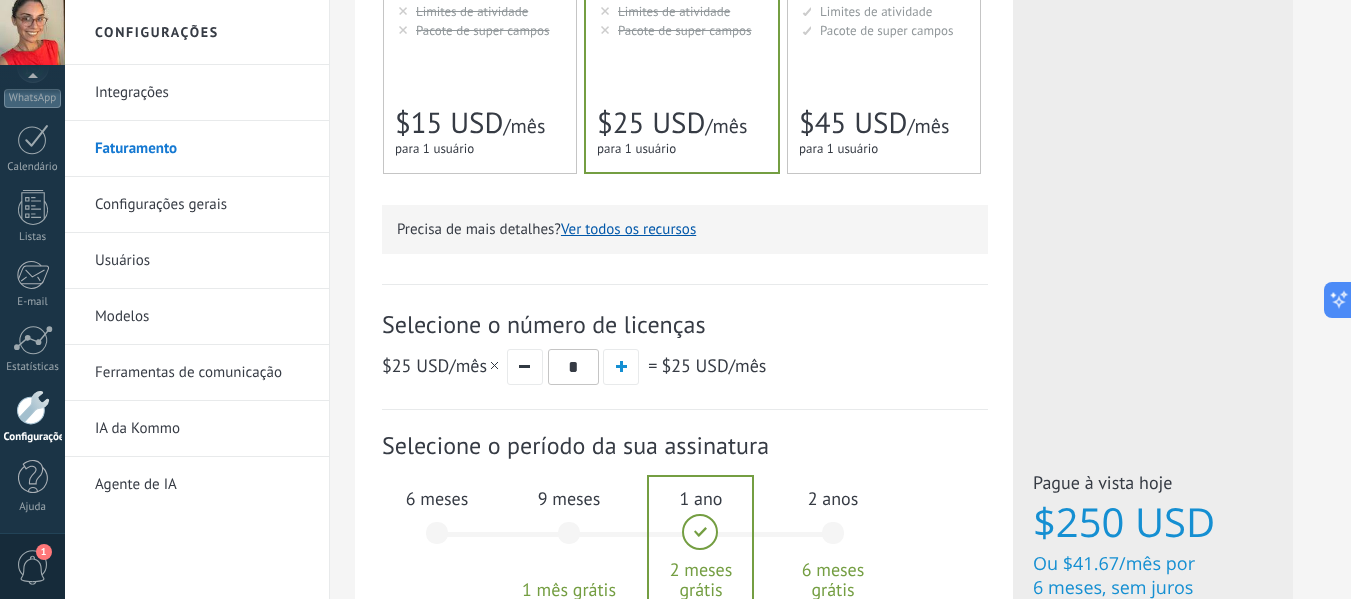 click on "Básico
Для увеличения продаж в малом бизнесе
For small businesses that want to boost sales quickly
Para pequeñas empresas que quieren aumentar las ventas
对于数量较少的小型销售团队
Para pequenos negócios que querem aumentar suas vendas
Untuk bisnis kecil yang ingin meningkatkan penjualan dengan cepat
Küçük işletmelerin satışlarını hızlandırması için
2.500 сделок на место
2.500 leads per seat
2.500 leads por licencia
添加线索和联系人
2.500 leads por licença
2.500 lead per slot
Lisans başına 2.500 müşteri
12.500 контактов & компаний на место
12.500 contacts & companies per seat
12.500 contactos & empresas por licencia" at bounding box center (480, -57) 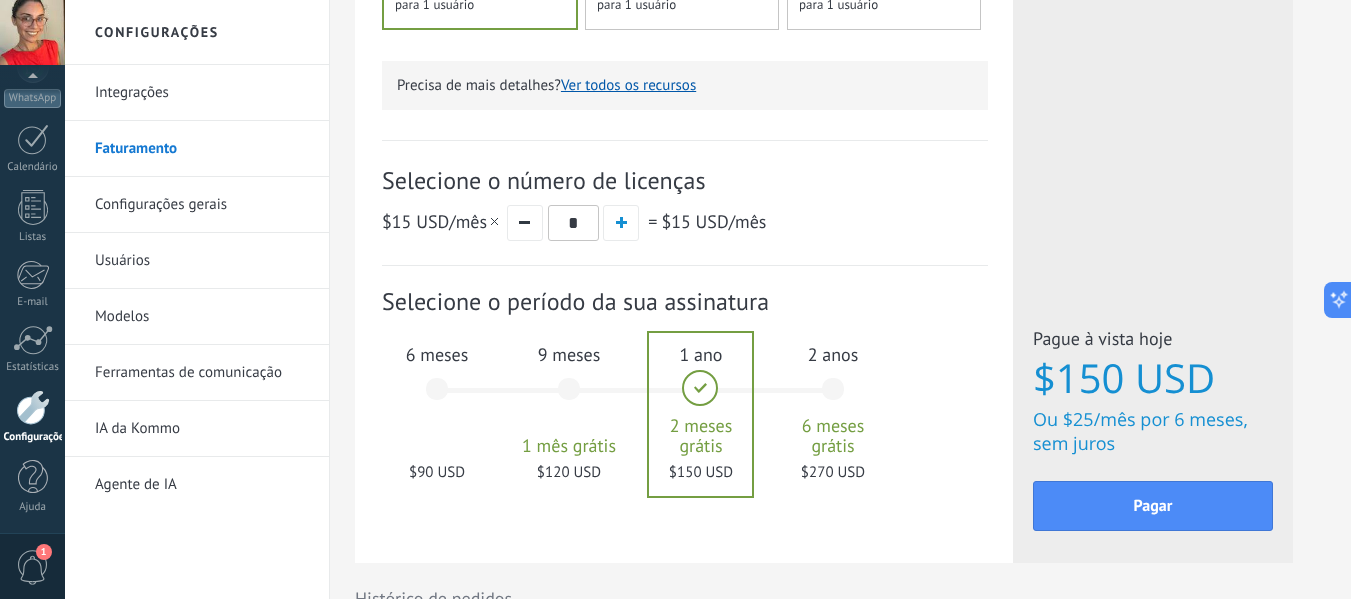 scroll, scrollTop: 761, scrollLeft: 0, axis: vertical 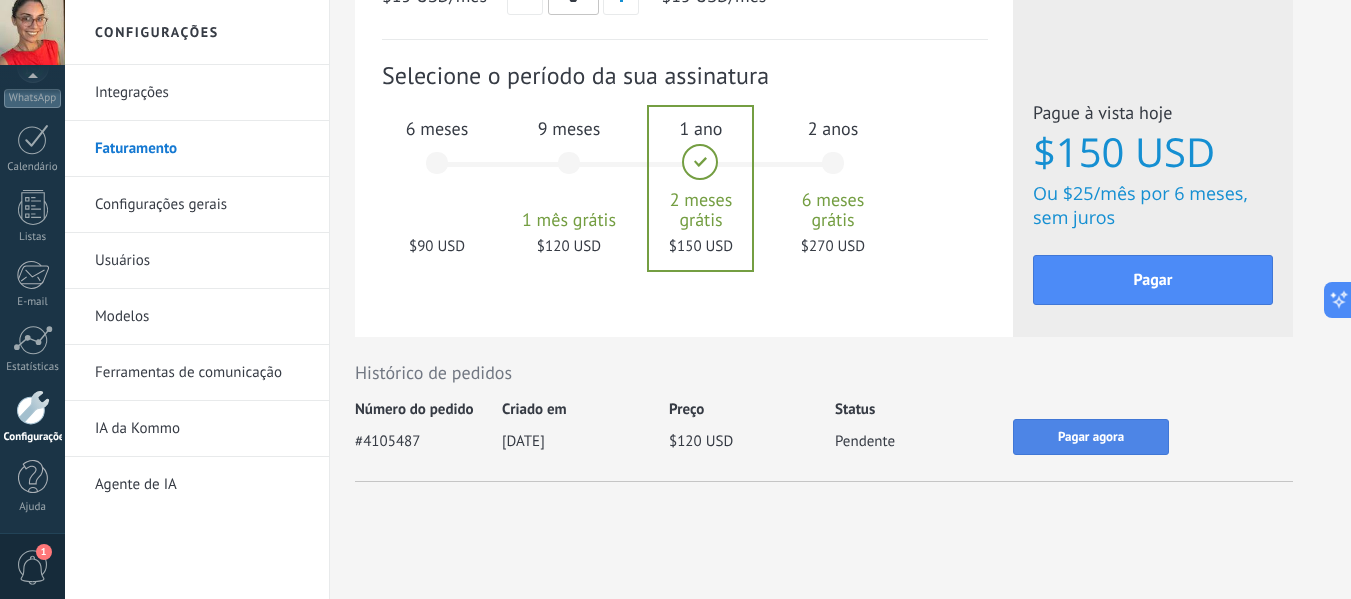 click on "Pagar agora" at bounding box center (1091, 437) 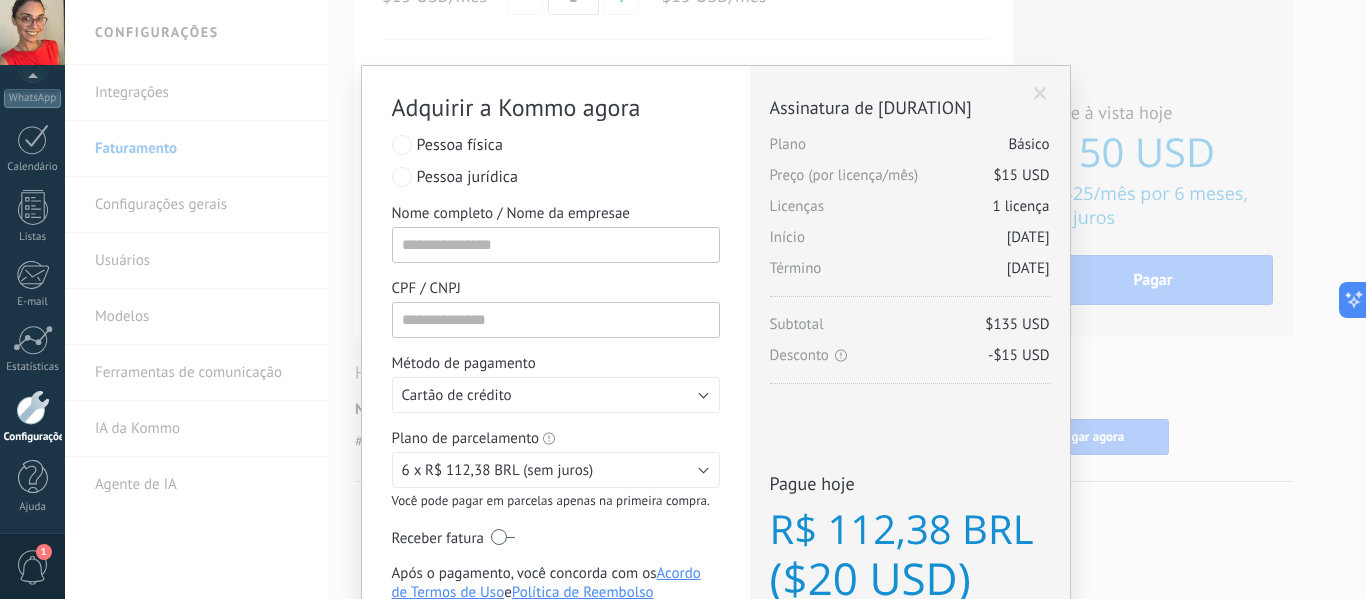 click at bounding box center [1040, 94] 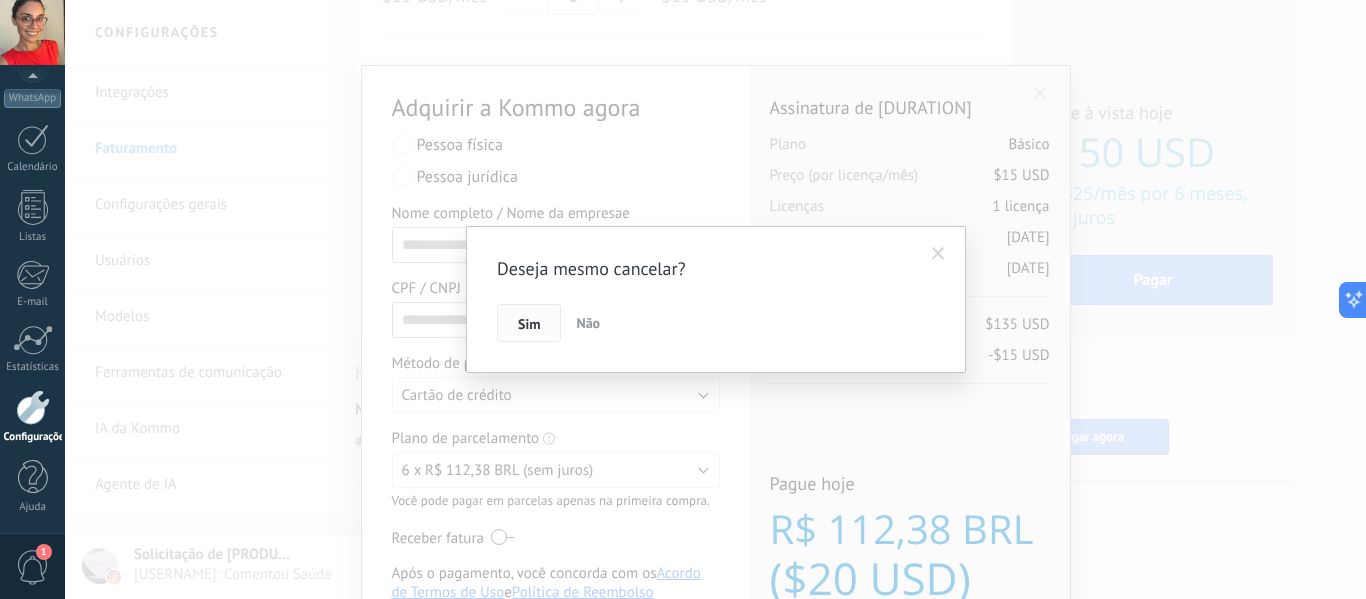 click on "Sim" at bounding box center [529, 323] 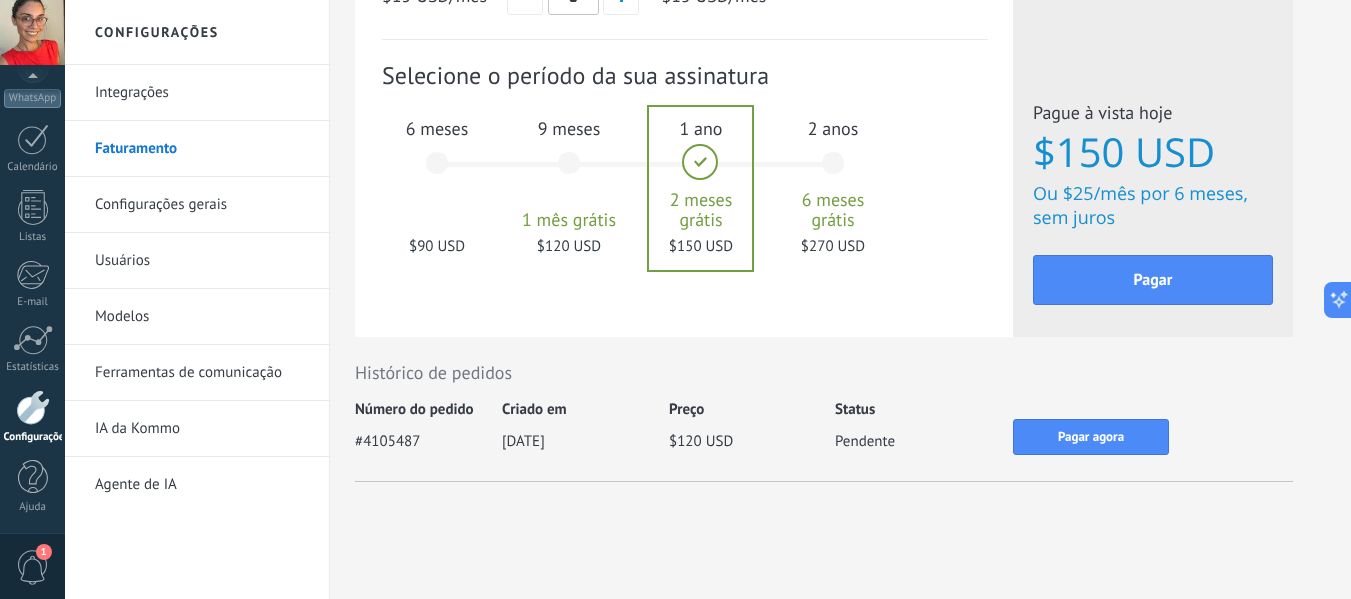 click on "9 meses
1 mês grátis
$120 USD" at bounding box center [569, 172] 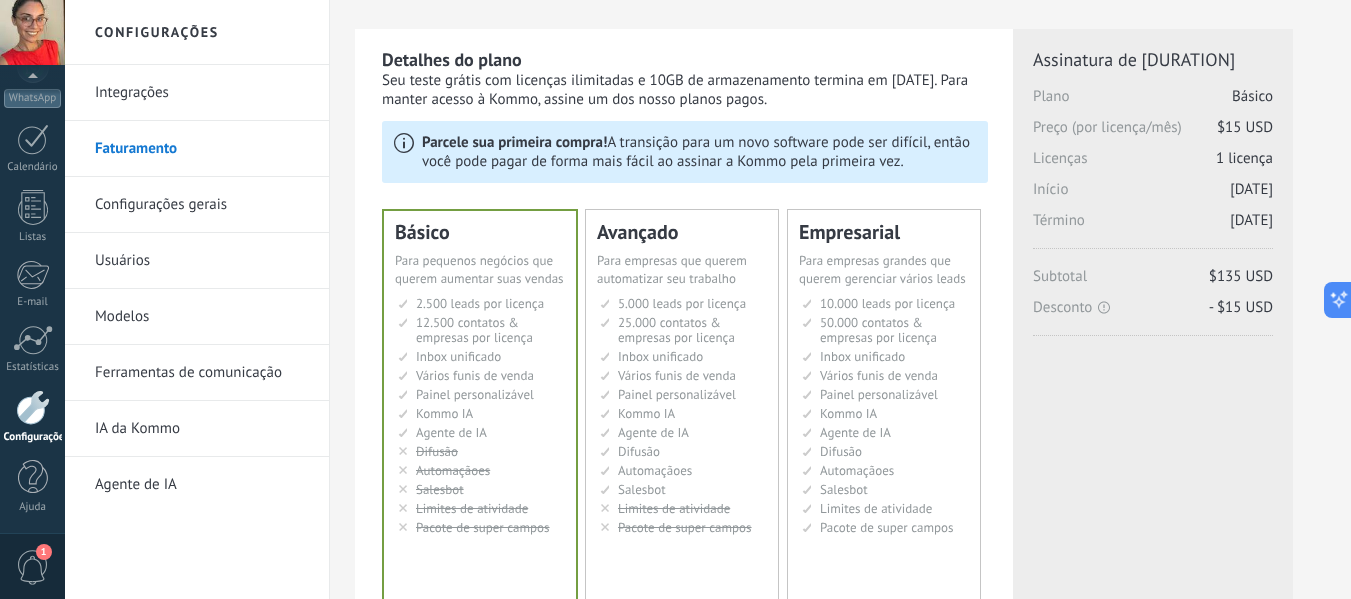 scroll, scrollTop: 0, scrollLeft: 0, axis: both 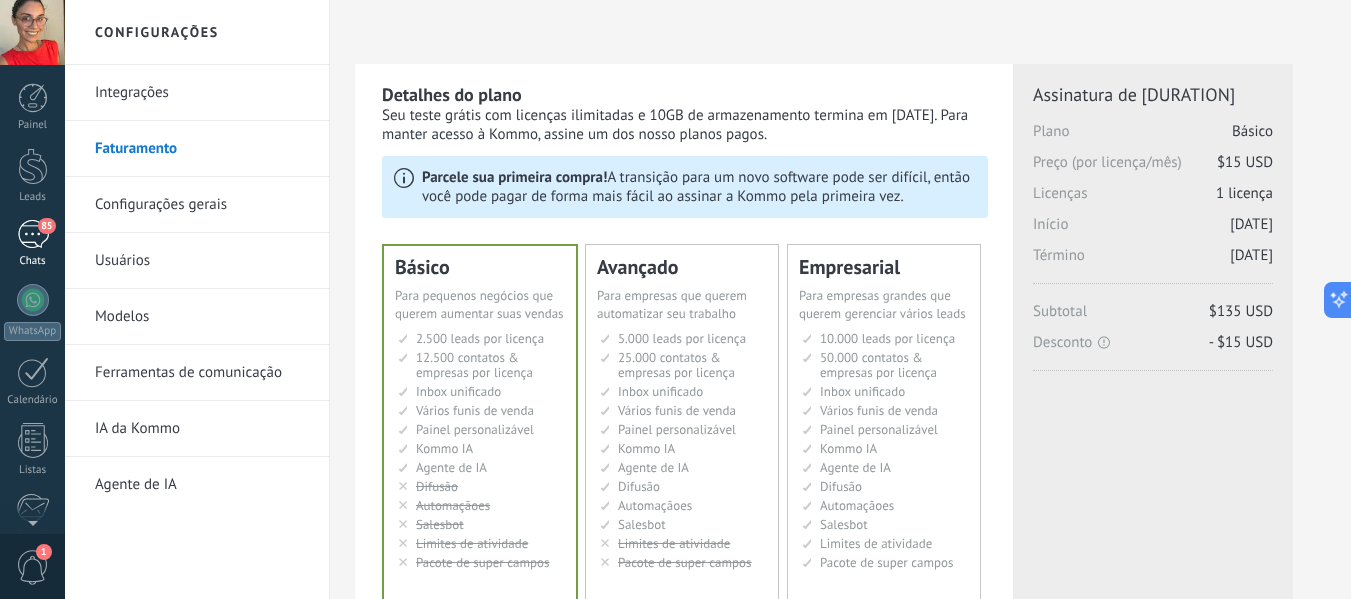 click on "85" at bounding box center (33, 234) 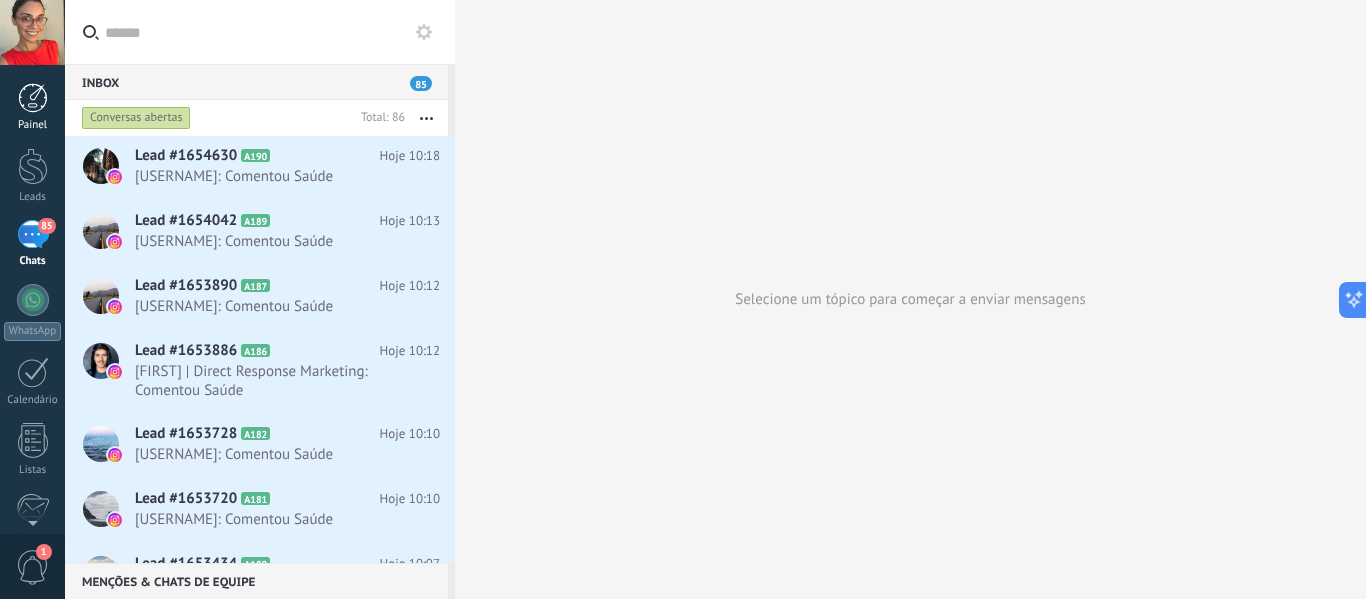 click at bounding box center (33, 98) 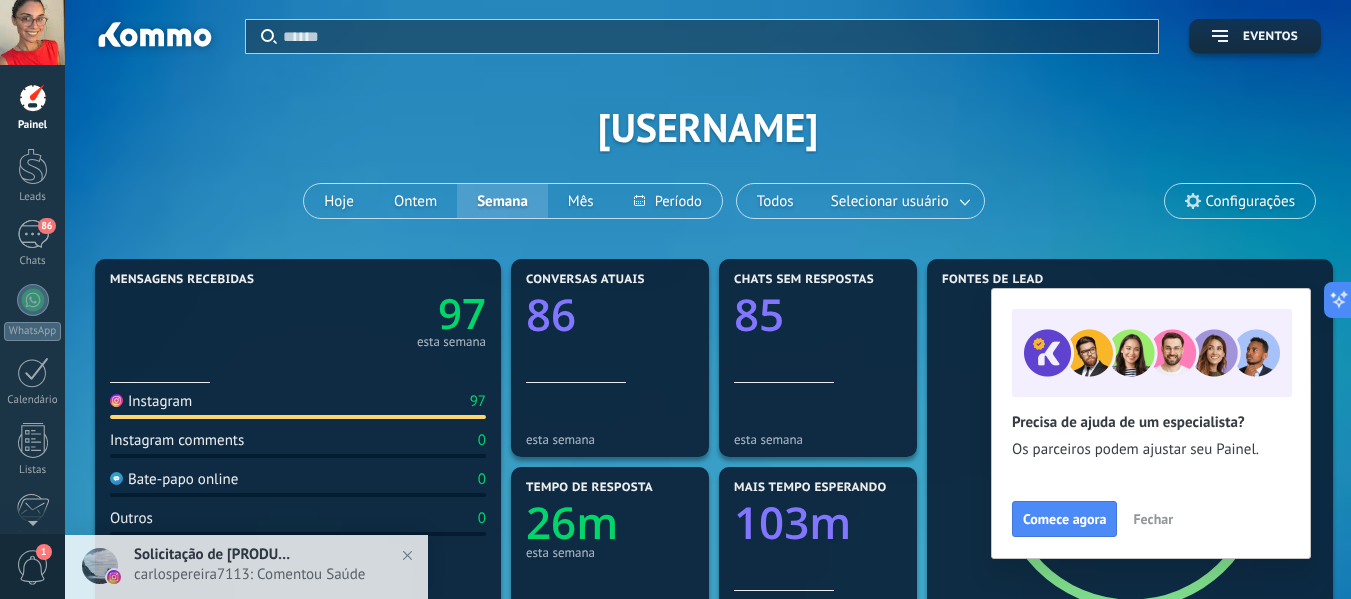 click at bounding box center (33, 98) 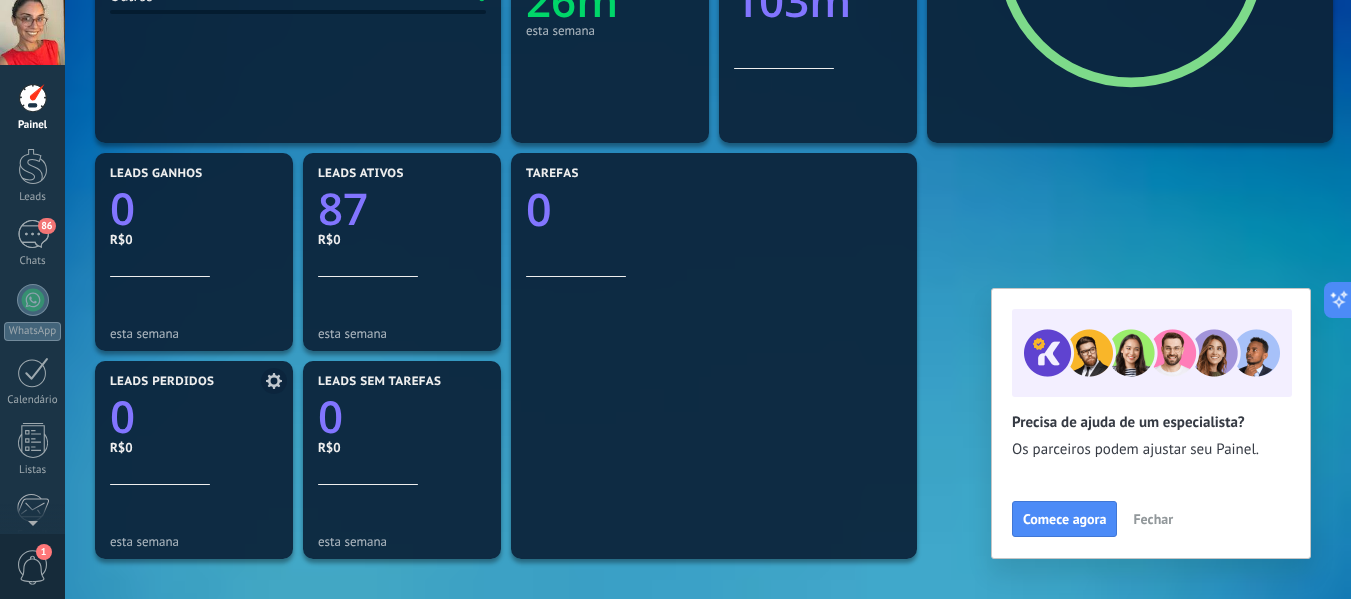 scroll, scrollTop: 532, scrollLeft: 0, axis: vertical 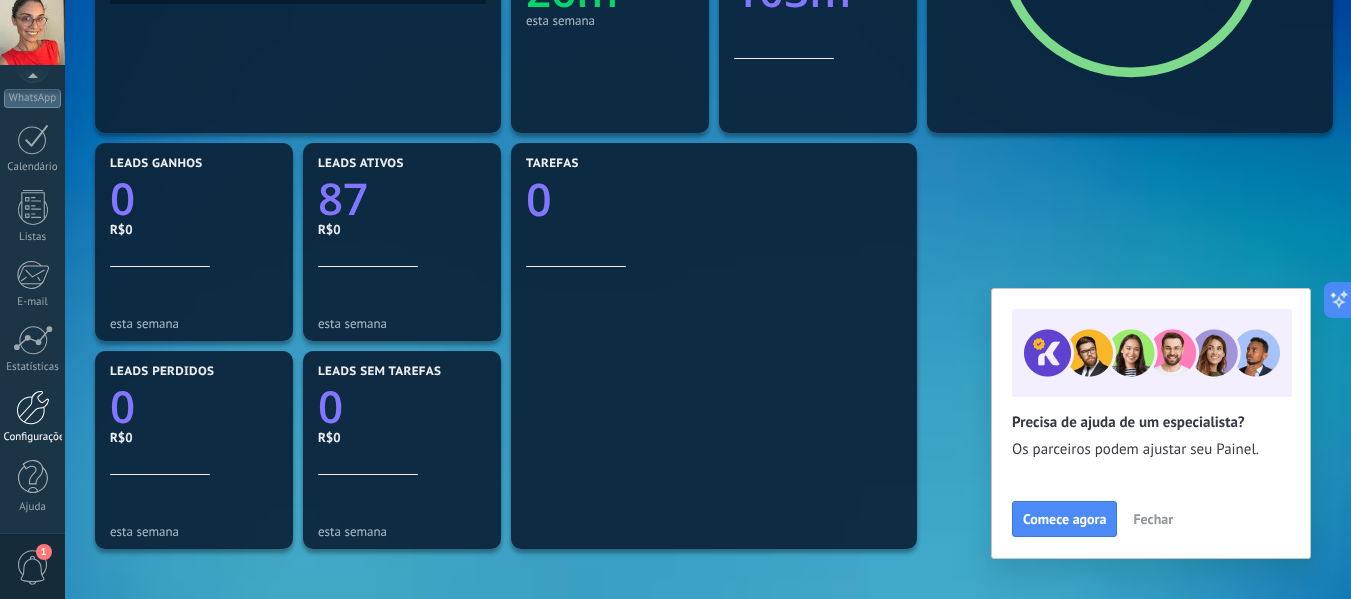 click at bounding box center (33, 407) 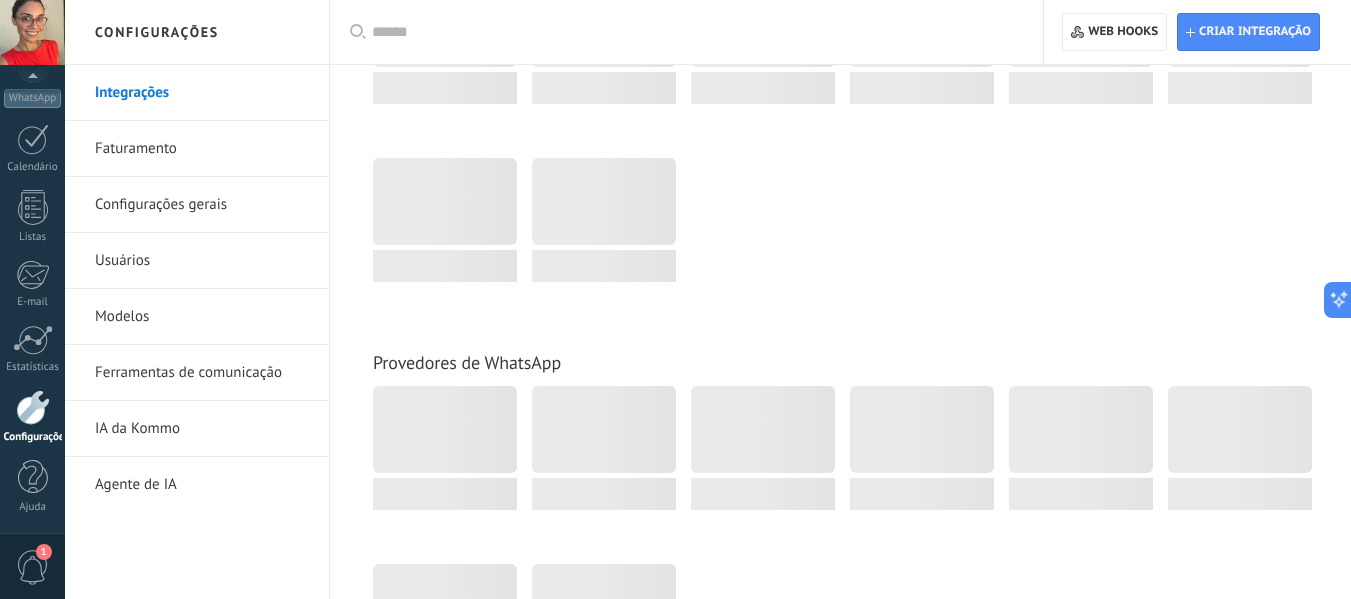 scroll, scrollTop: 0, scrollLeft: 0, axis: both 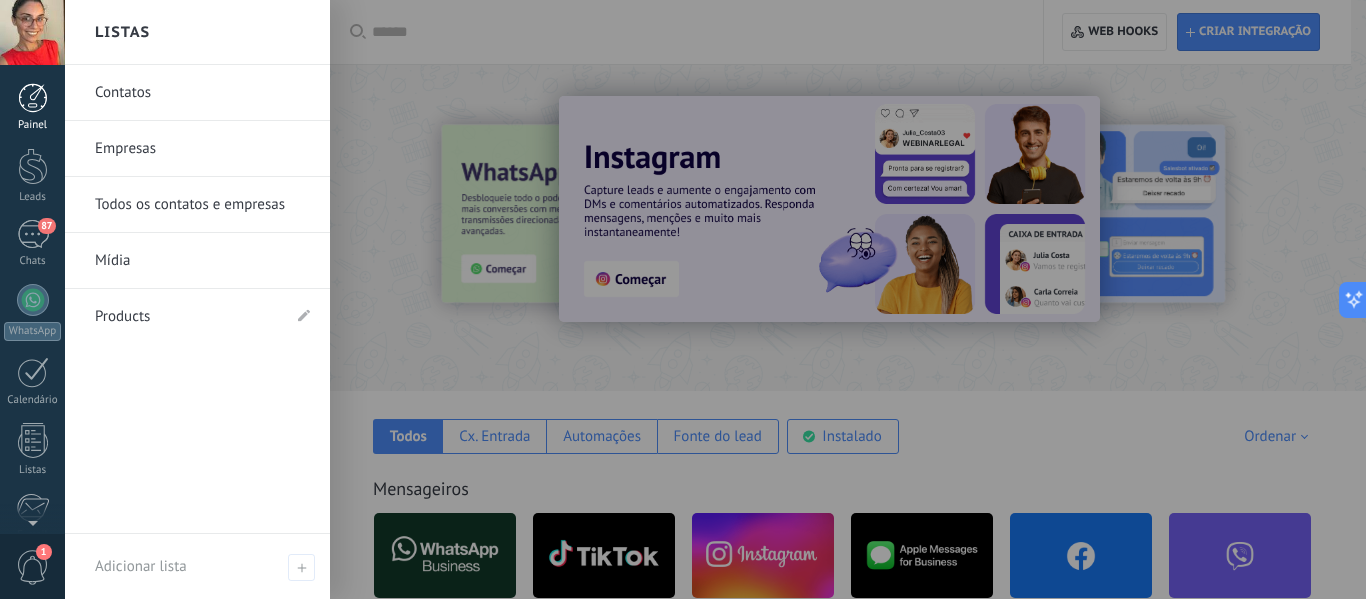click at bounding box center (33, 98) 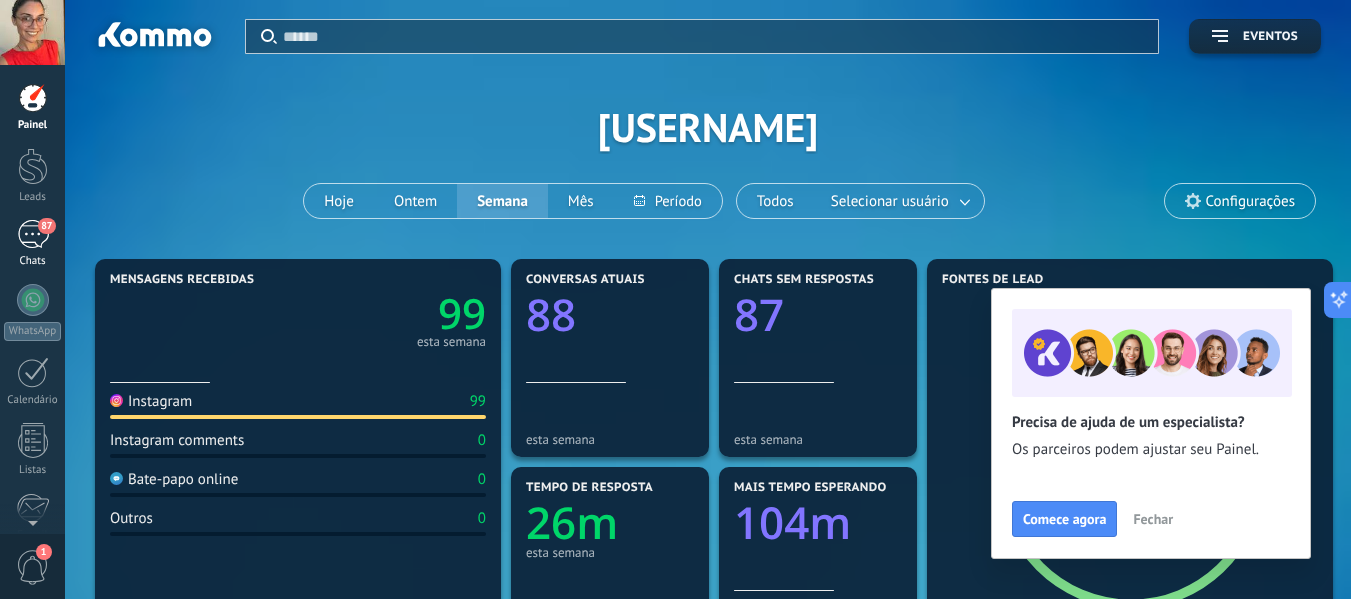 click on "87" at bounding box center [33, 234] 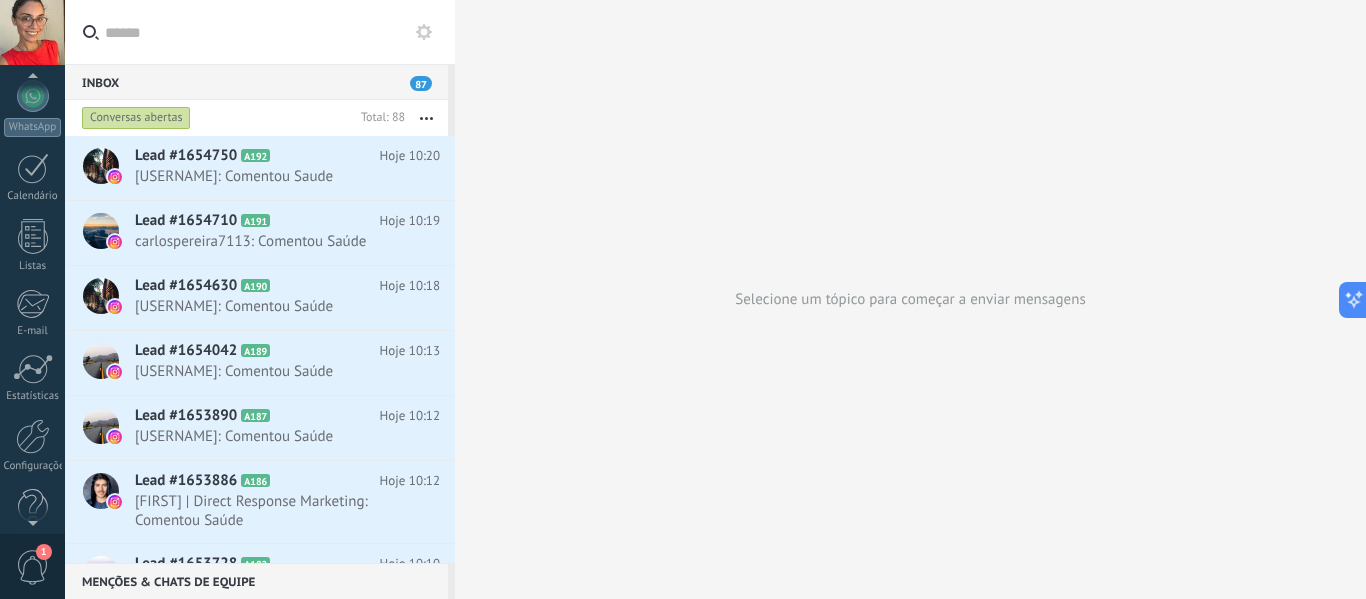 scroll, scrollTop: 233, scrollLeft: 0, axis: vertical 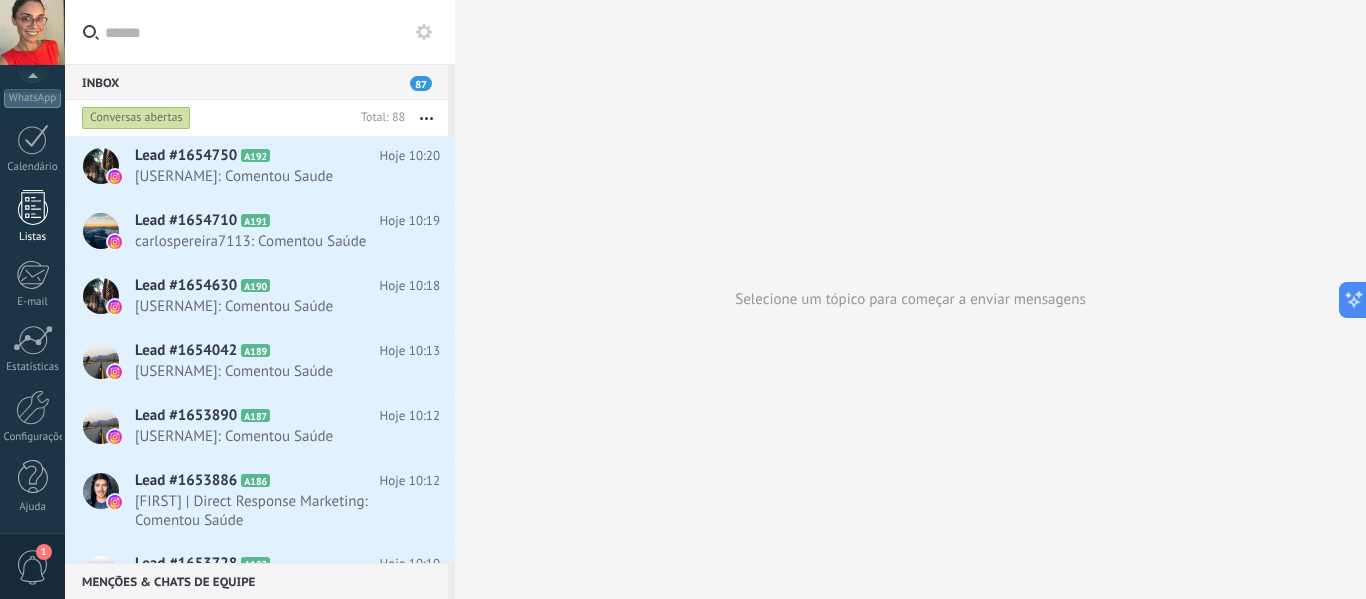 click on "Listas" at bounding box center [32, 217] 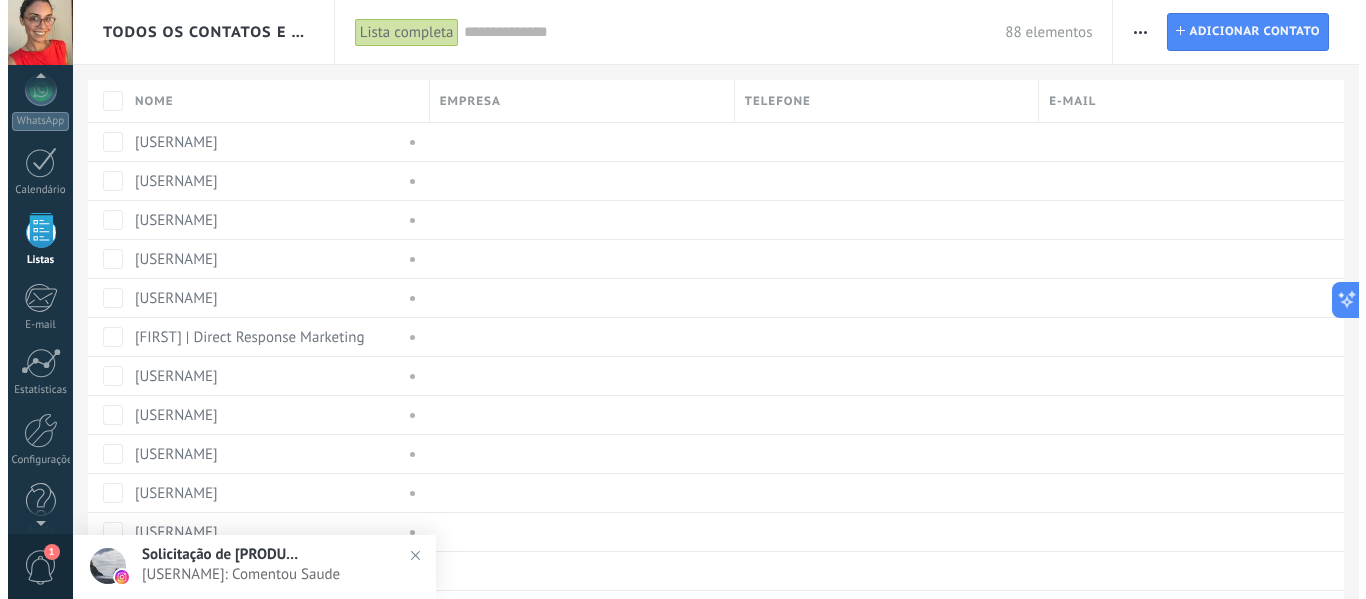 scroll, scrollTop: 233, scrollLeft: 0, axis: vertical 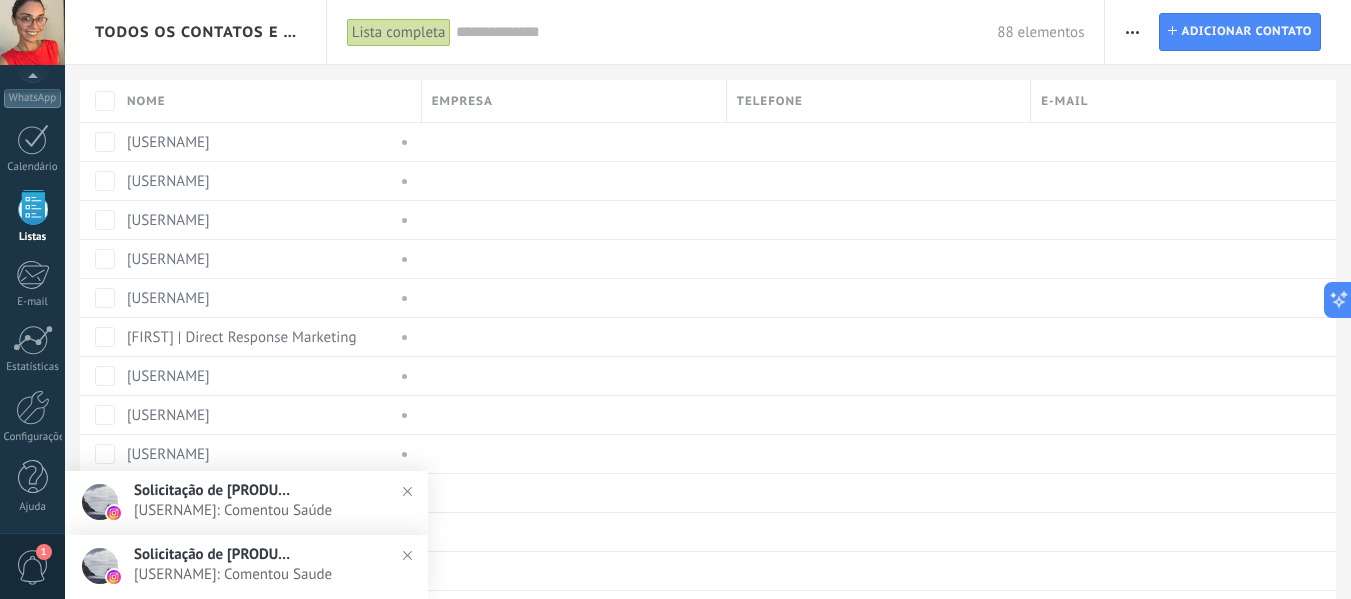 click on "1" at bounding box center (33, 567) 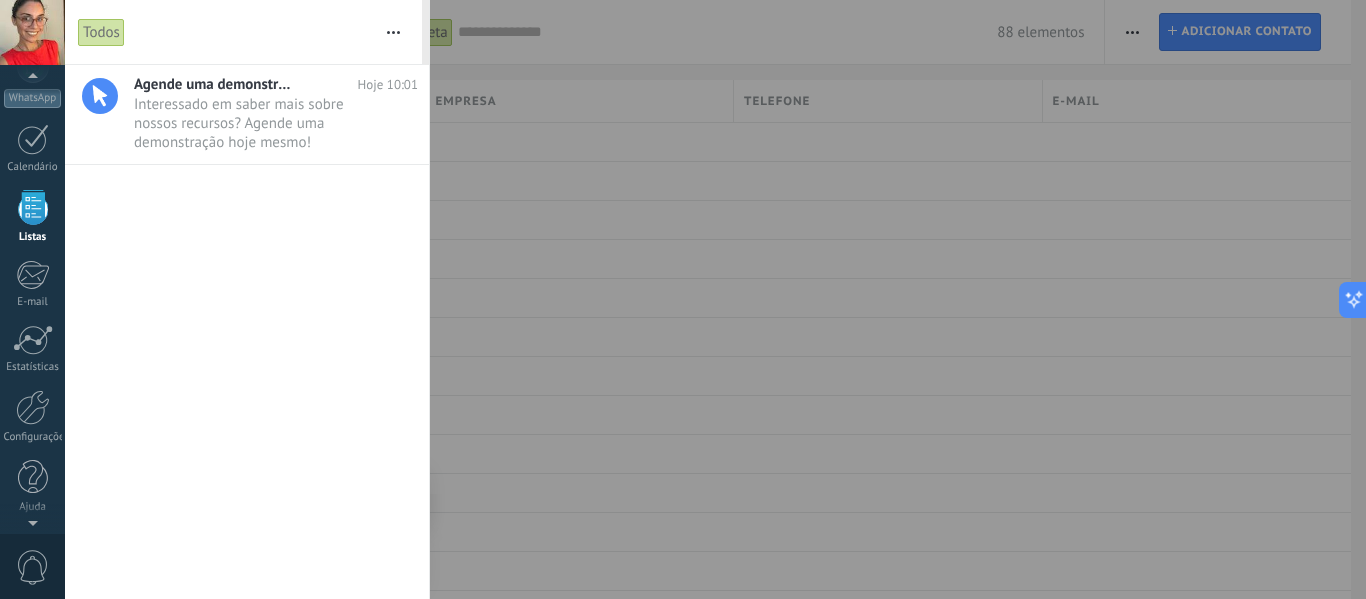 scroll, scrollTop: 124, scrollLeft: 0, axis: vertical 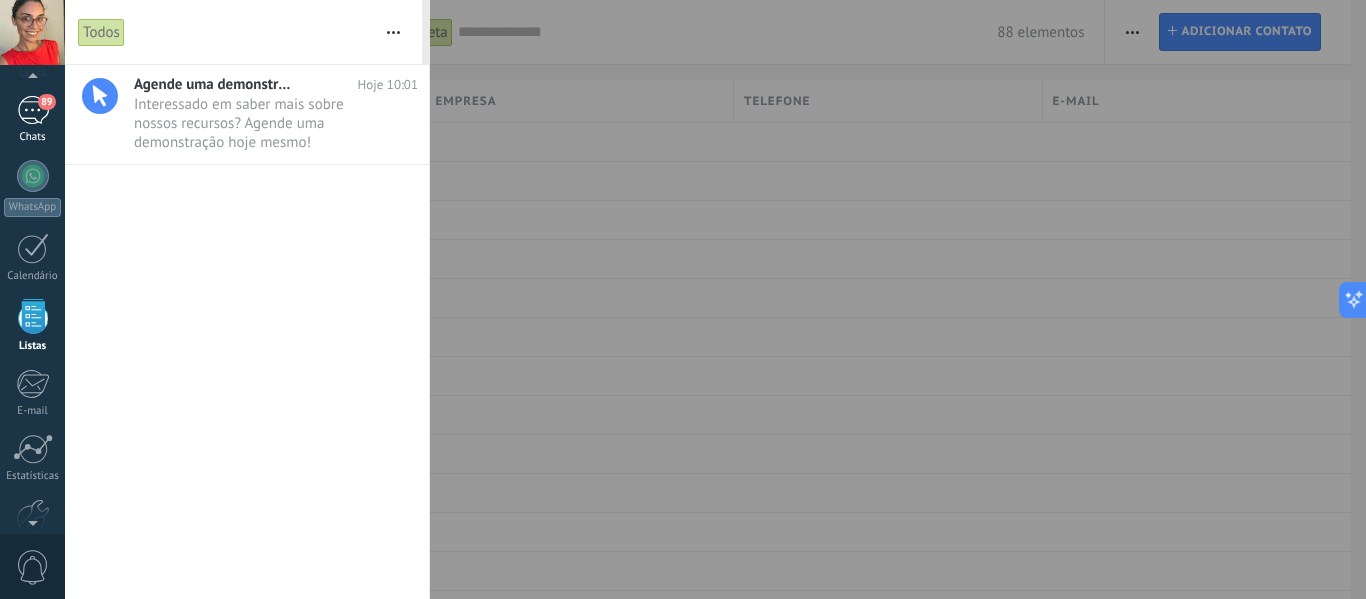 click on "89" at bounding box center [33, 110] 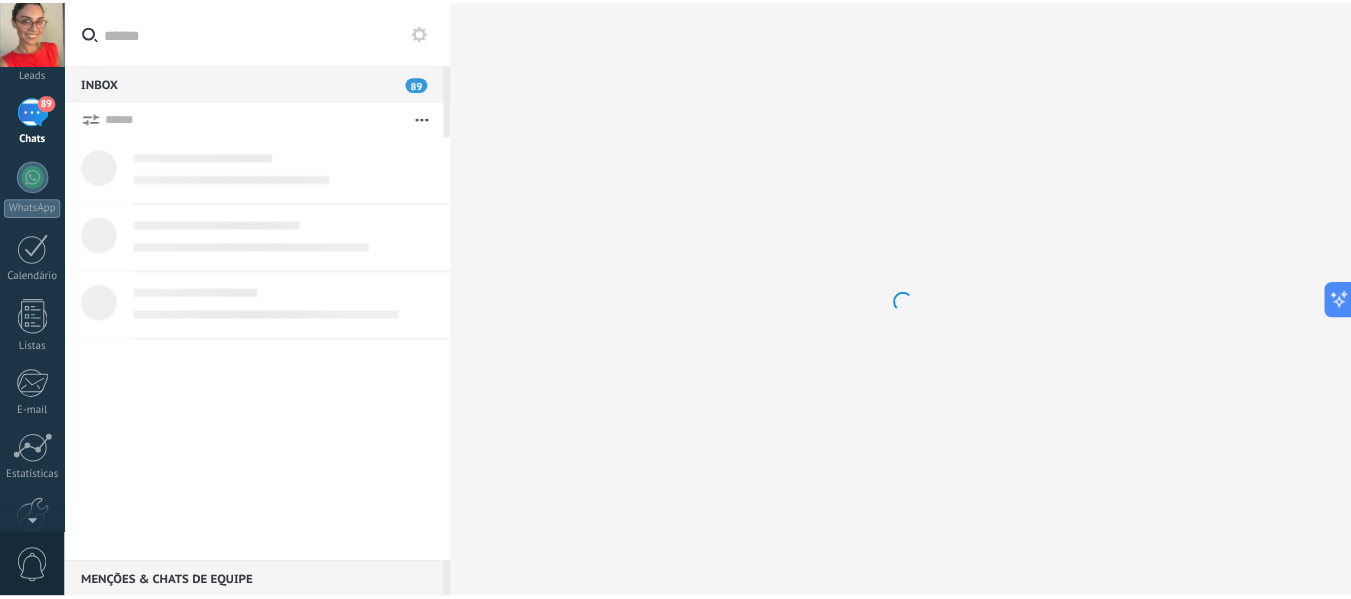 scroll, scrollTop: 0, scrollLeft: 0, axis: both 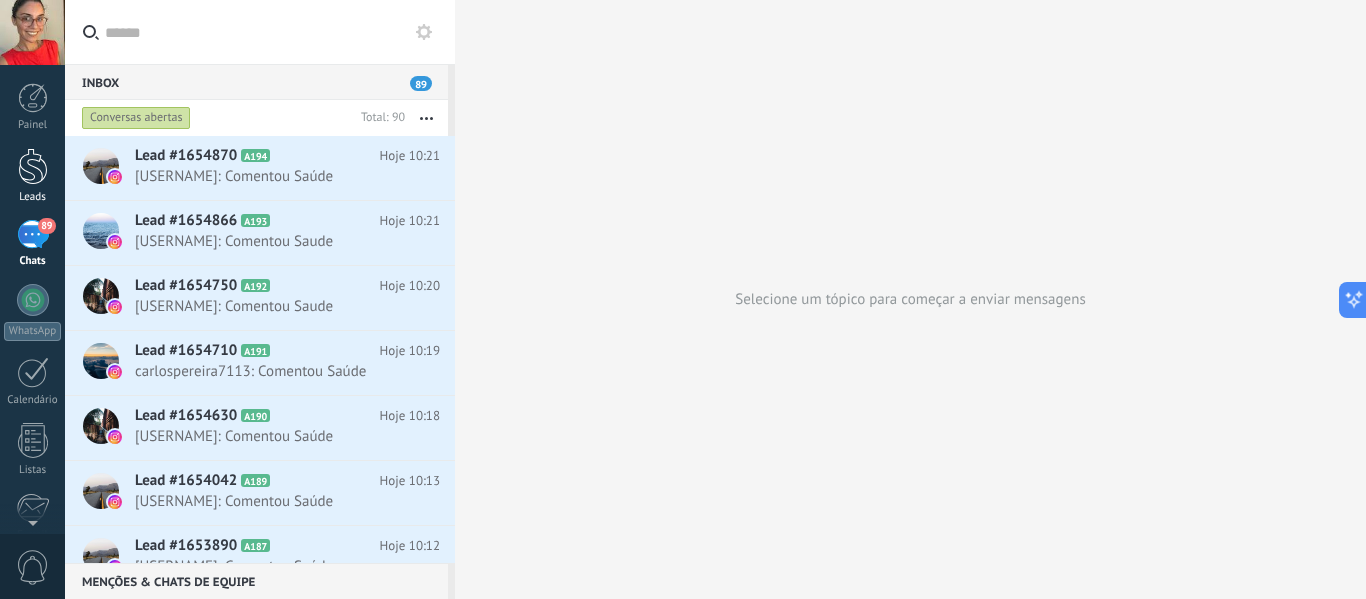 click at bounding box center [33, 166] 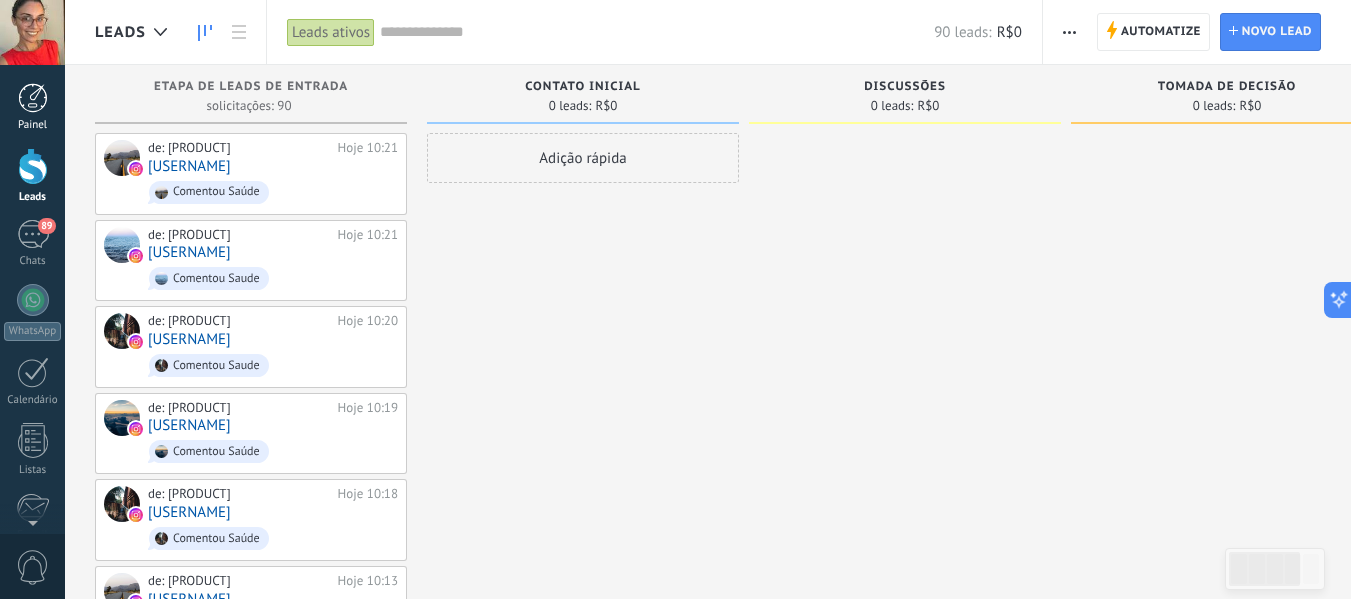 click at bounding box center [33, 98] 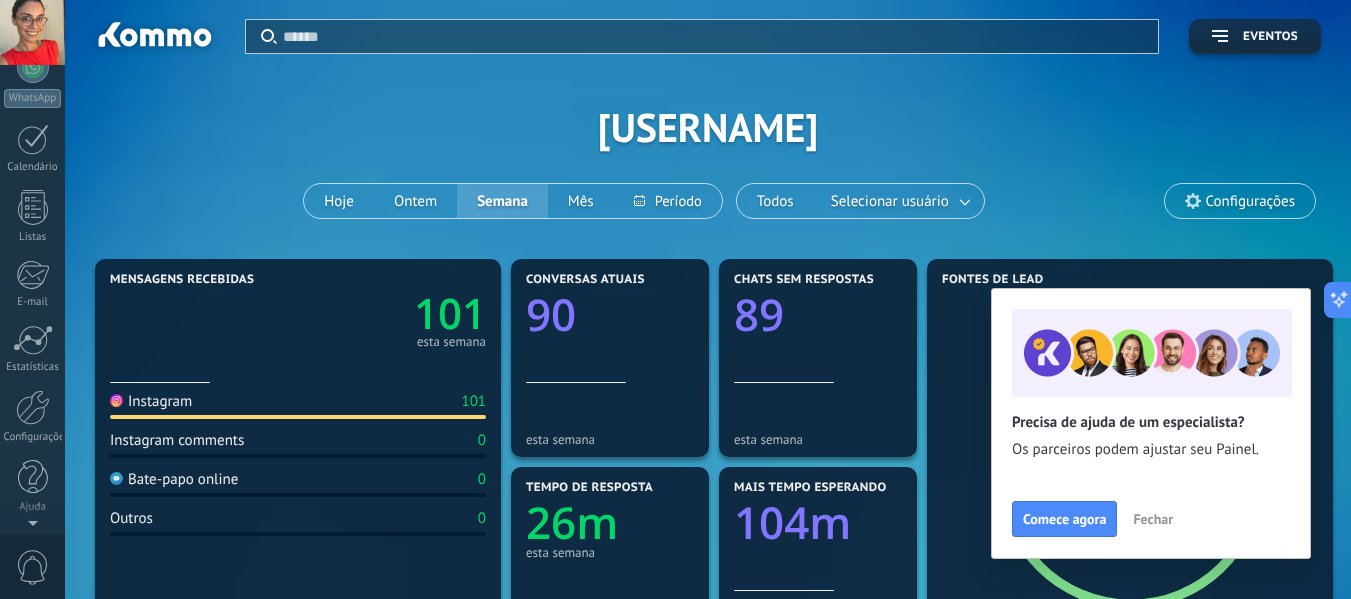 scroll, scrollTop: 0, scrollLeft: 0, axis: both 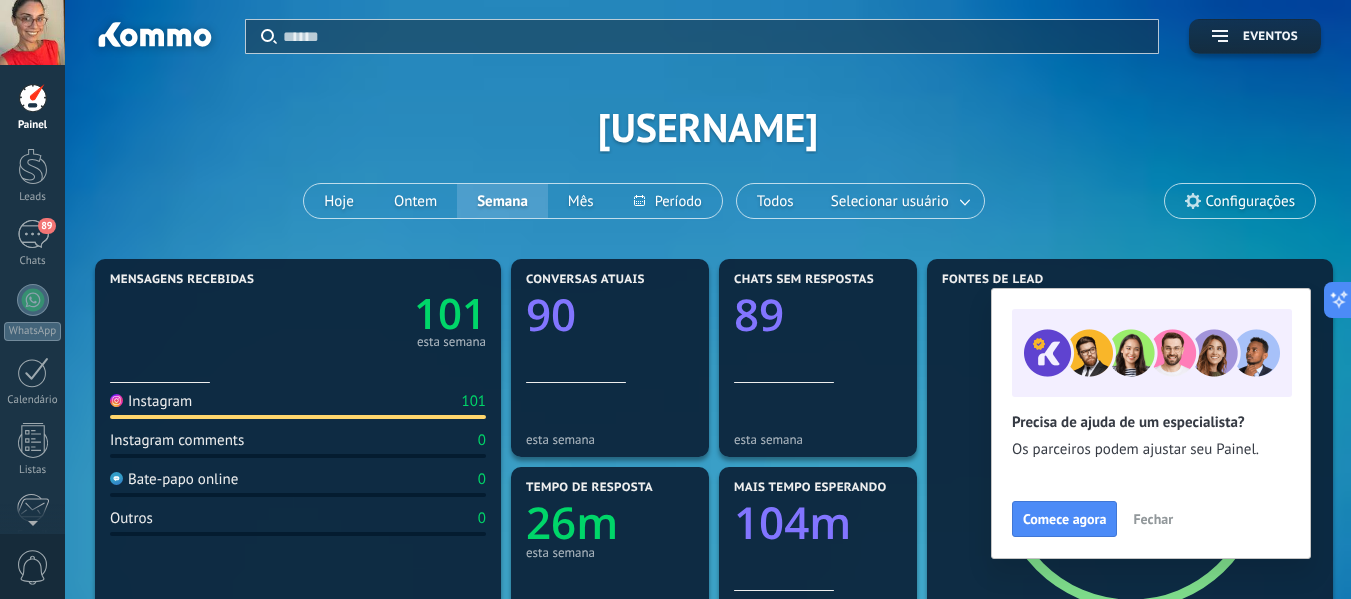 click at bounding box center [32, 32] 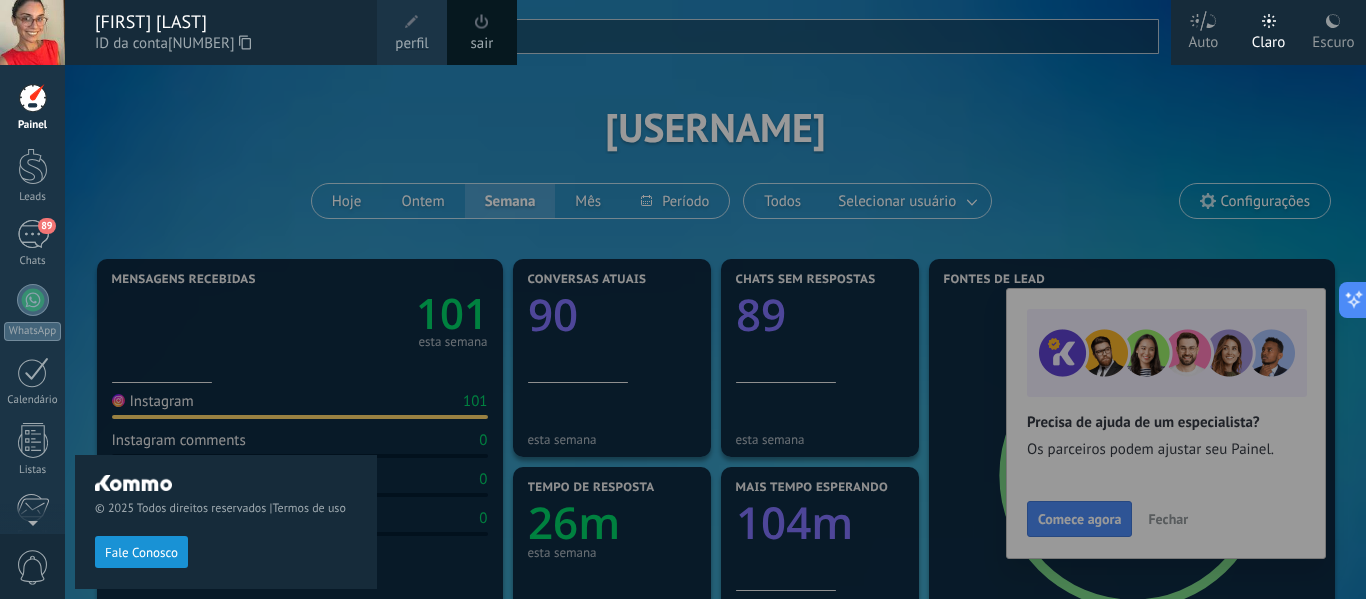 click at bounding box center (748, 299) 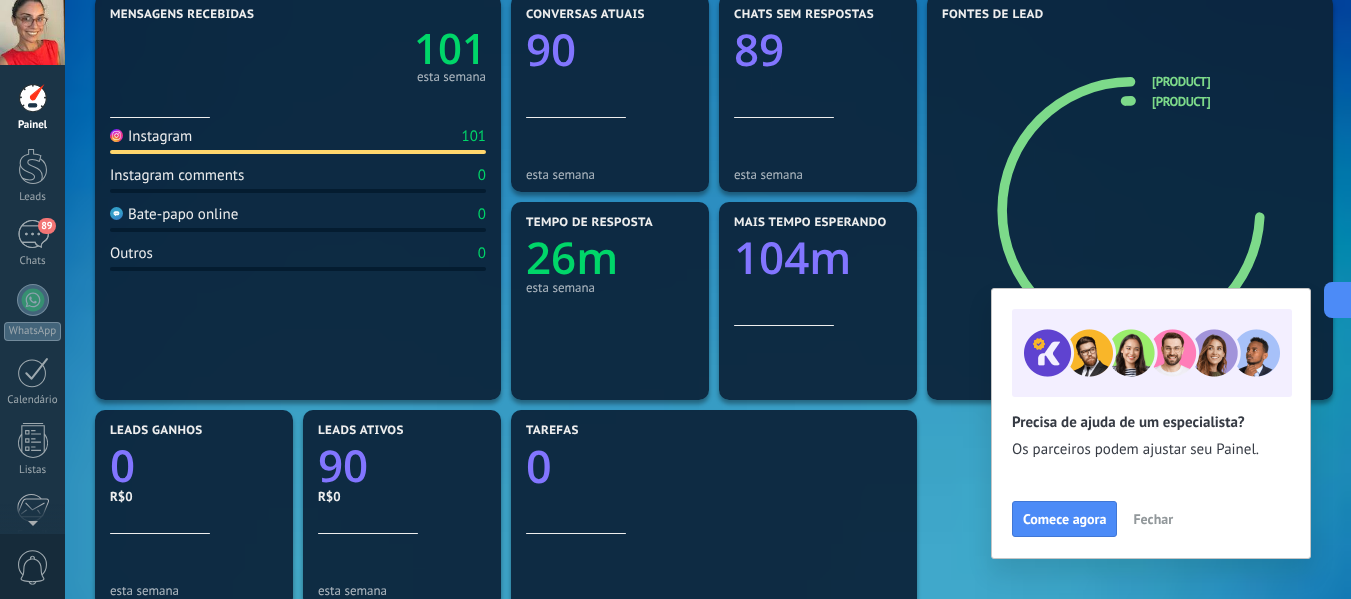 scroll, scrollTop: 46, scrollLeft: 0, axis: vertical 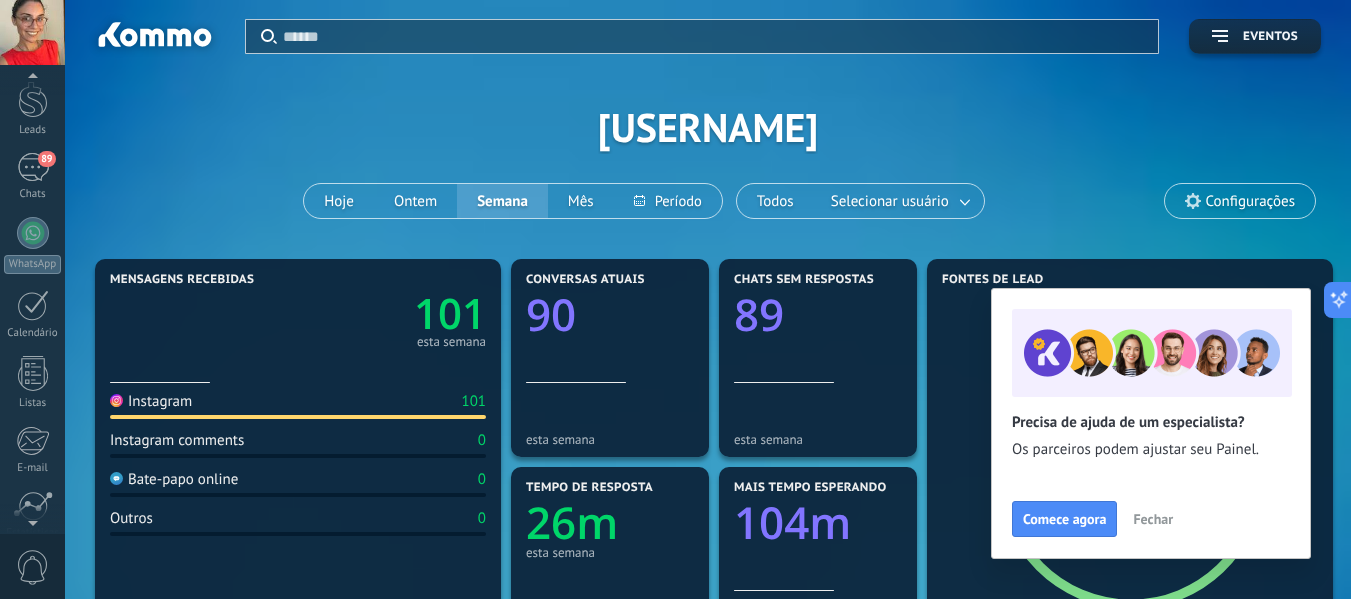 click at bounding box center [32, 519] 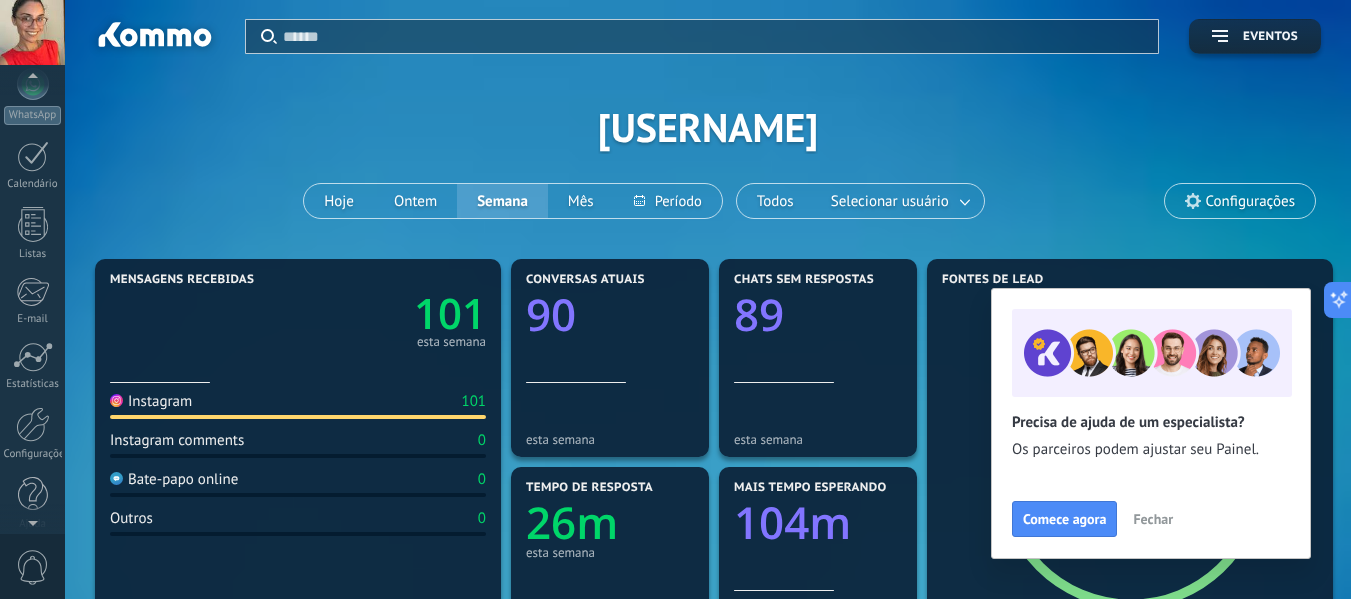 scroll, scrollTop: 233, scrollLeft: 0, axis: vertical 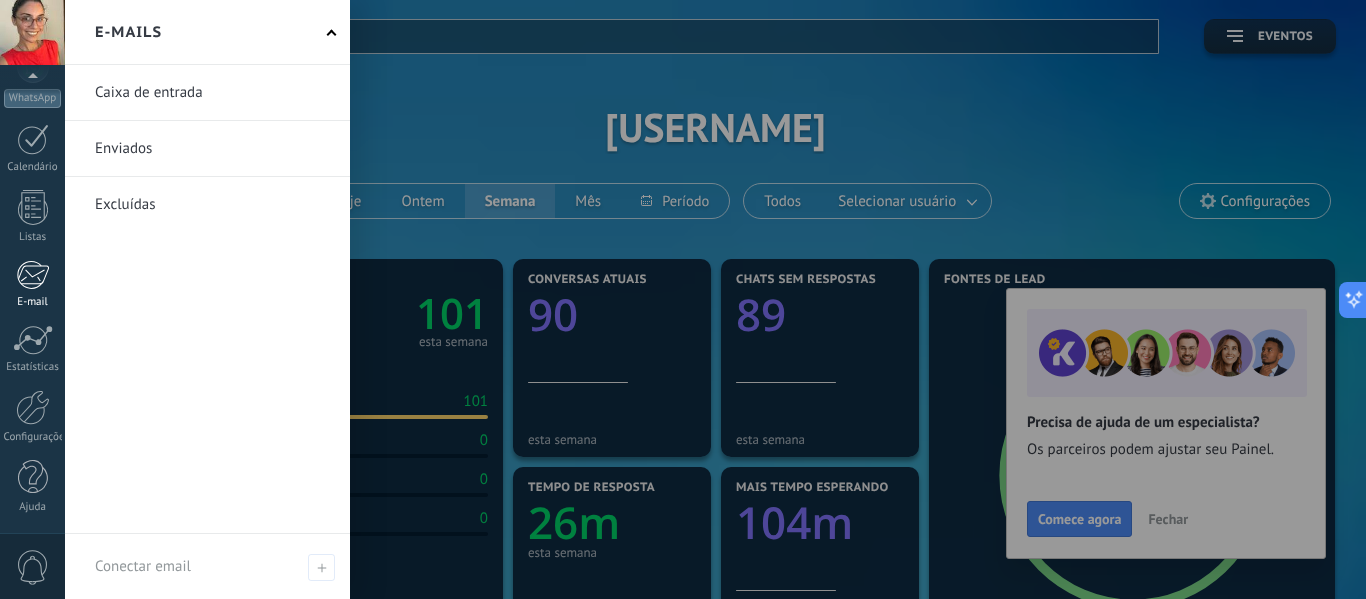 click at bounding box center [32, 275] 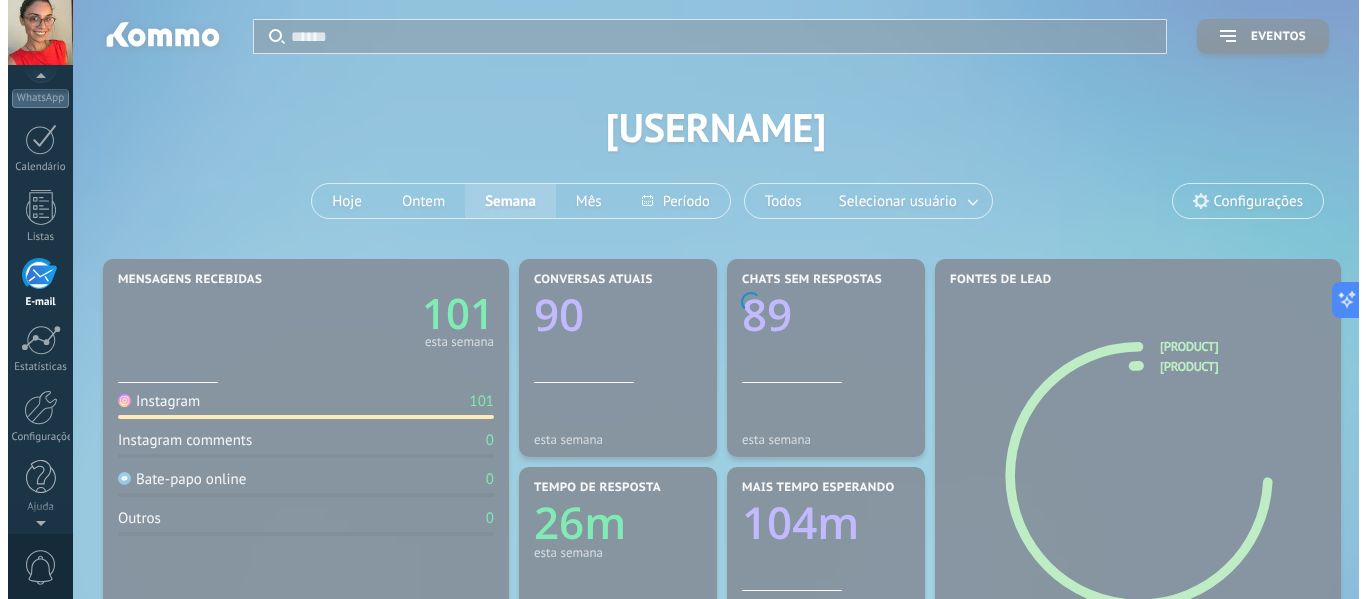 scroll, scrollTop: 194, scrollLeft: 0, axis: vertical 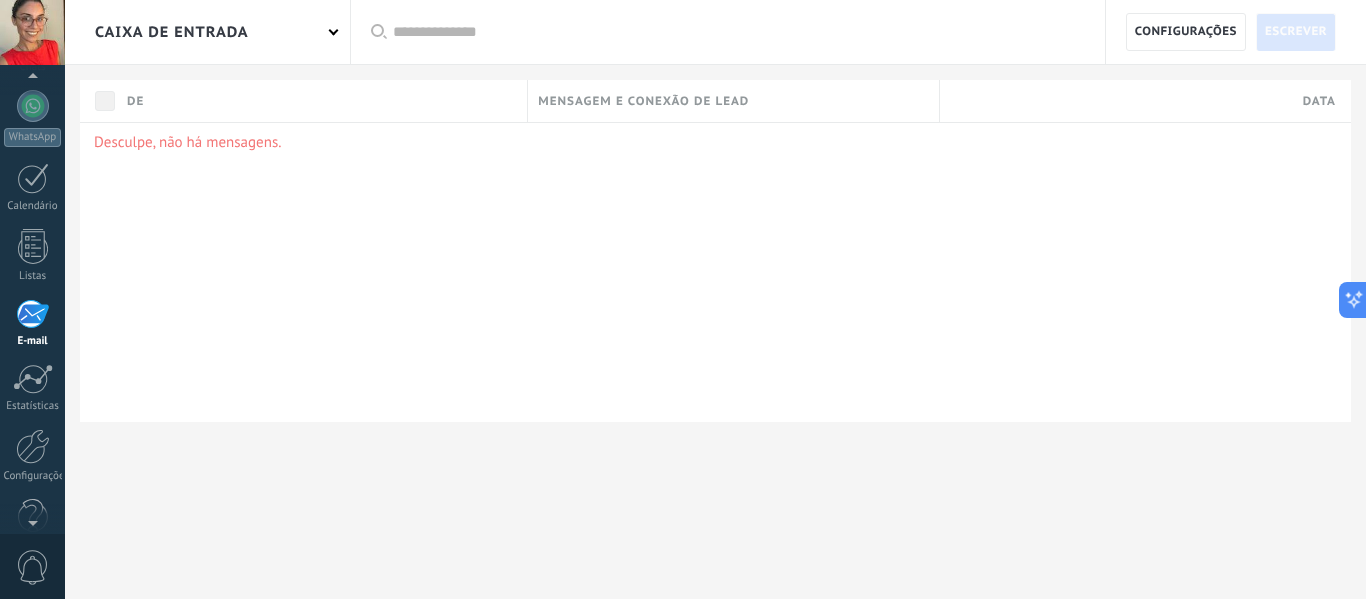 click on "Caixa de entrada" at bounding box center (207, 32) 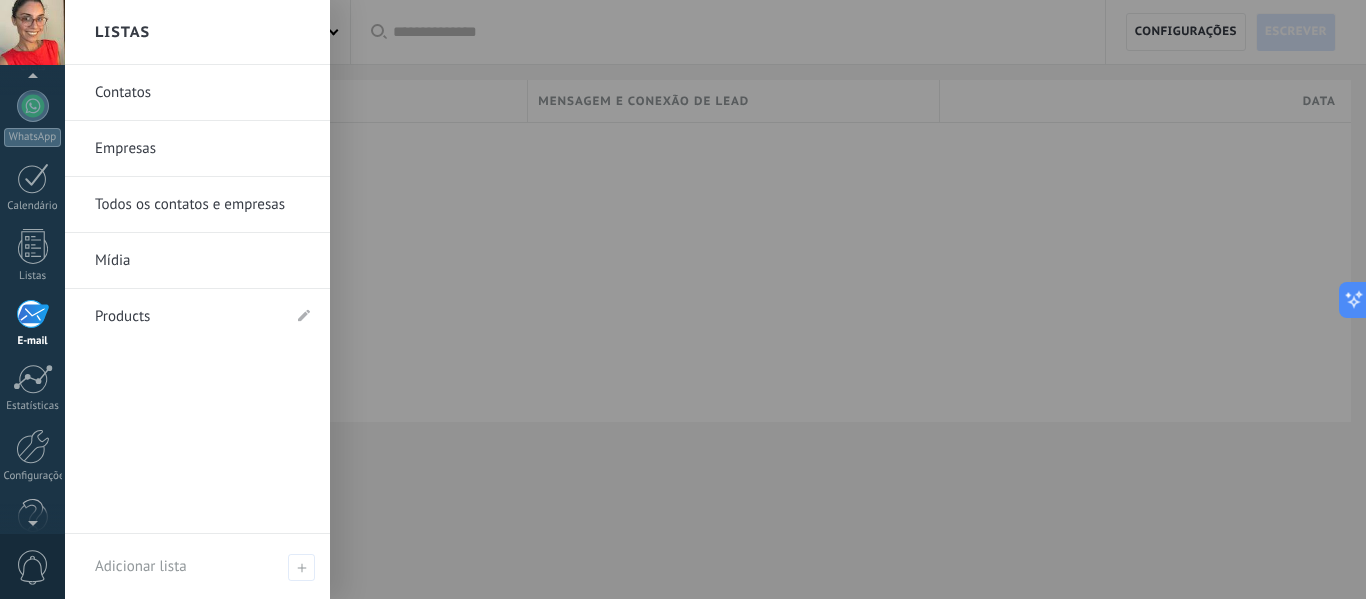click at bounding box center [748, 299] 